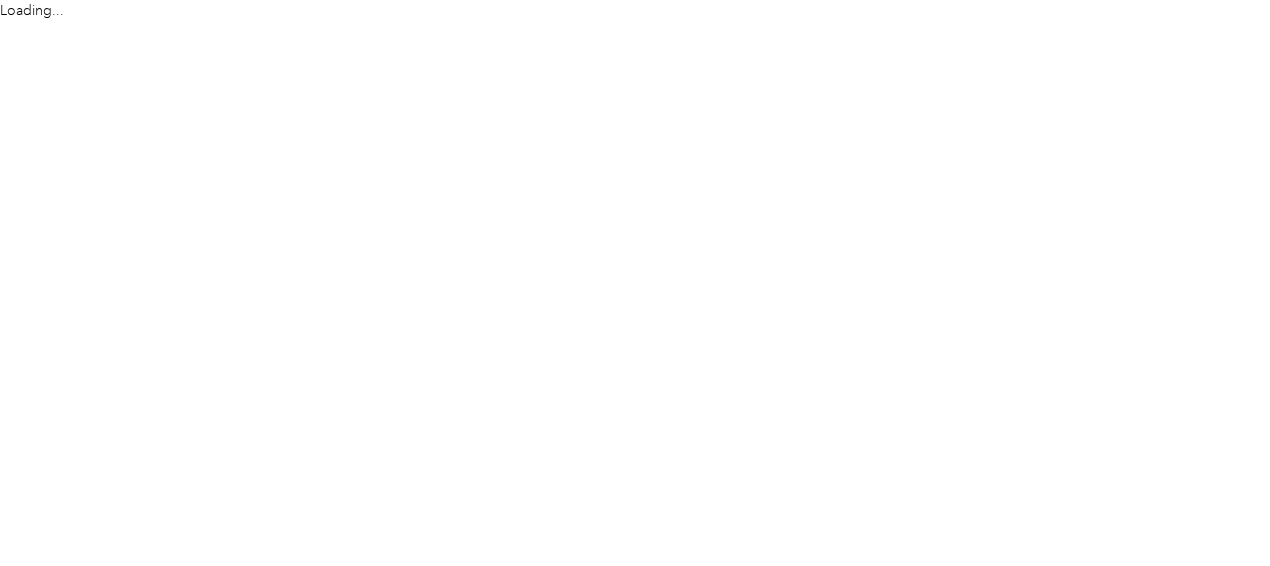 scroll, scrollTop: 0, scrollLeft: 0, axis: both 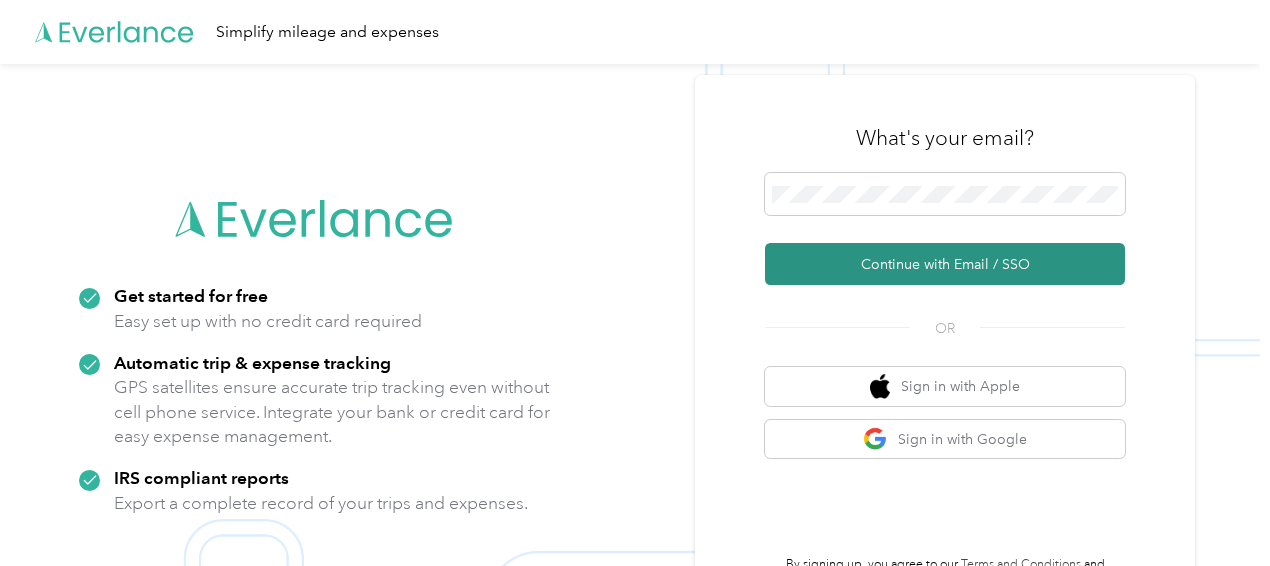 click on "Continue with Email / SSO" at bounding box center [945, 264] 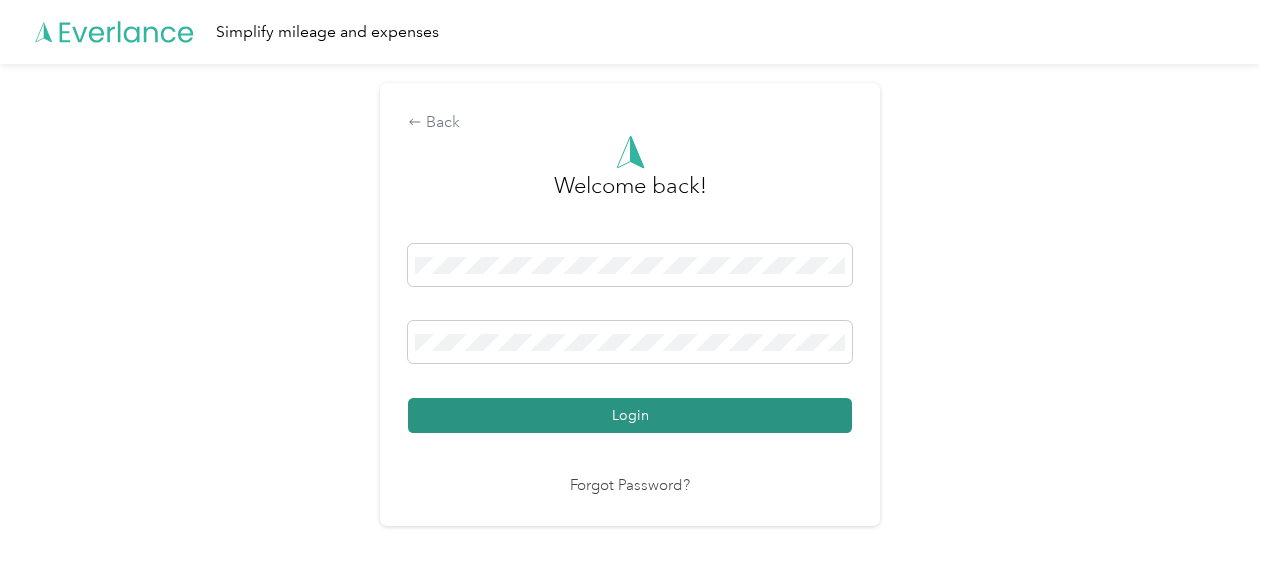 click on "Login" at bounding box center [630, 415] 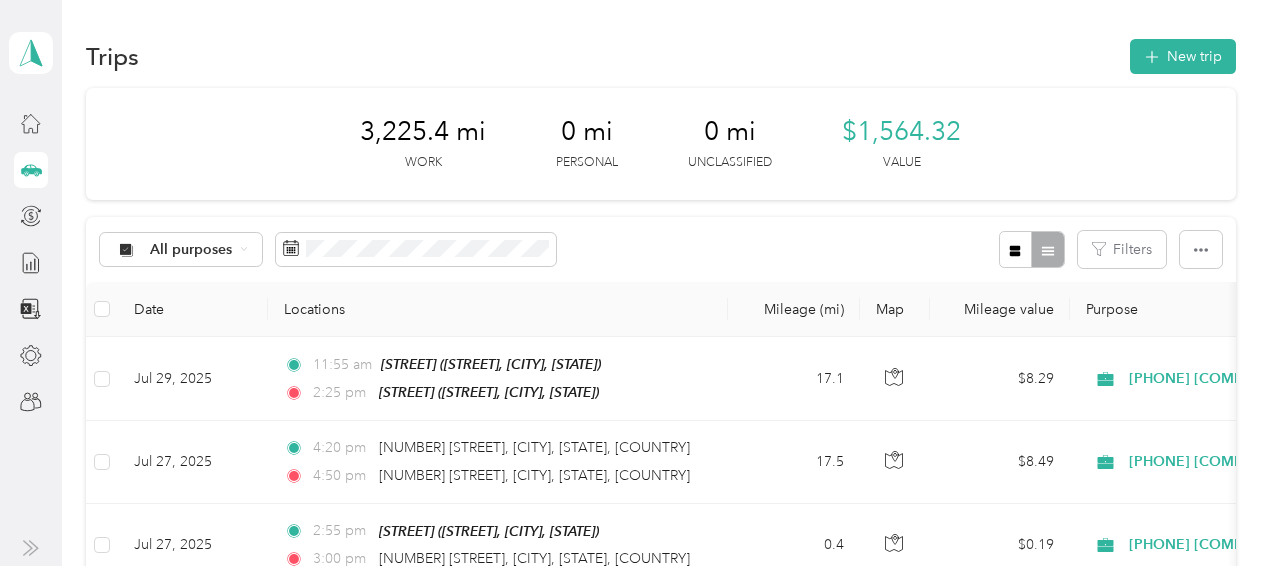 click on "Trips New trip 3,225.4   mi Work 0   mi Personal 0   mi Unclassified [CURRENCY] Value All purposes Filters Date Locations Mileage (mi) Map Mileage value Purpose Track Method Report                     [DATE] [TIME] [STREET] ([STREET], [CITY], [STATE]) [TIME] [STREET] ([STREET], [CITY], [STATE]) [DISTANCE] [CURRENCY] [COMPANY_NAME] [COMPANY_NAME] [METHOD] [DATE] [DATE] [TIME] [NUMBER] [STREET], [CITY], [STATE], [COUNTRY] [TIME] [NUMBER] [STREET], [CITY], [STATE], [COUNTRY] [DISTANCE] [CURRENCY] [COMPANY_NAME] [COMPANY_NAME] [METHOD] [DATE] [DATE] [TIME] [STREET] ([STREET], [CITY], [STATE]) [TIME] [NUMBER] [STREET], [CITY], [STATE], [COUNTRY] [DISTANCE] [CURRENCY] [COMPANY_NAME] [COMPANY_NAME] [METHOD] [DATE] [DATE] [TIME] [NUMBER] [STREET], [CITY] [TIME] [DISTANCE]" at bounding box center (661, 1326) 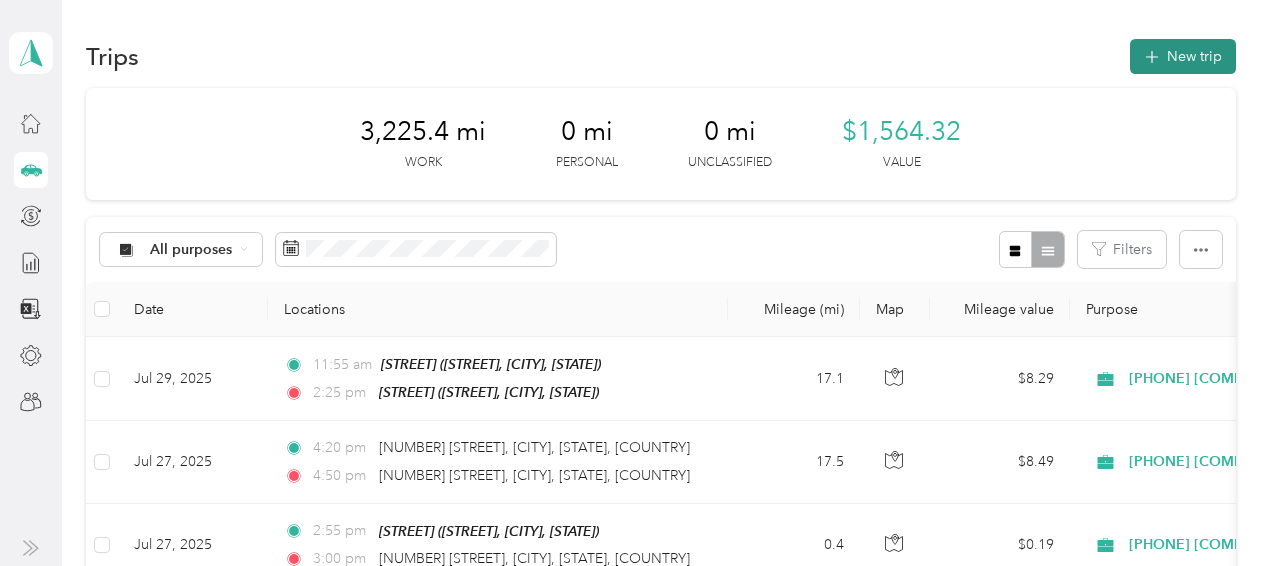 click on "New trip" at bounding box center (1183, 56) 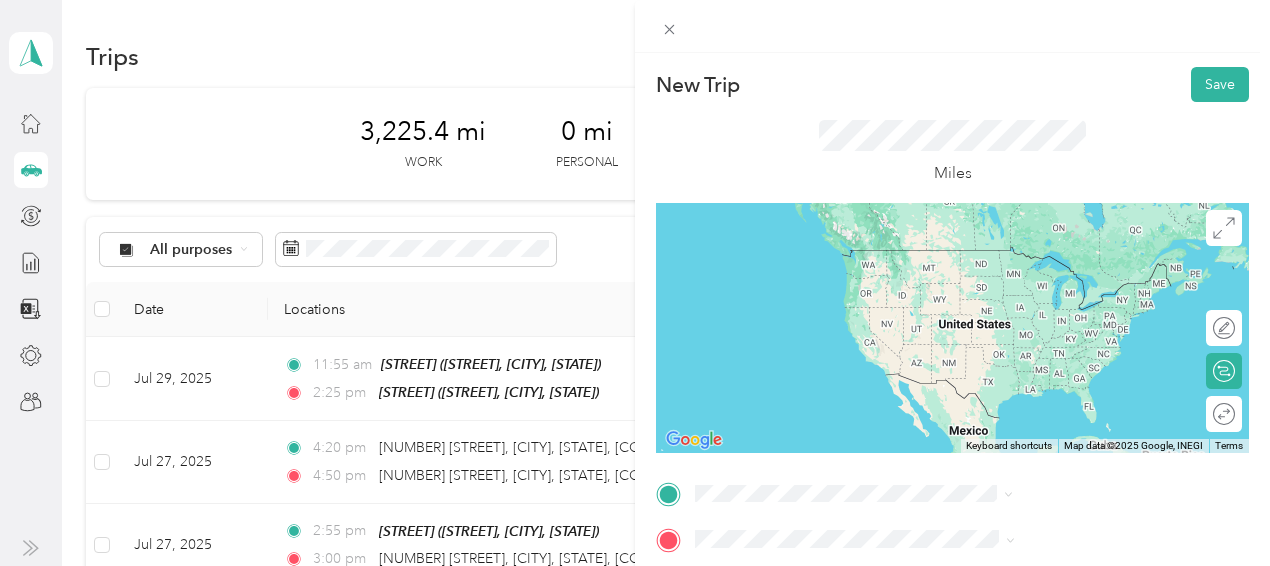 click on "[NUMBER] [STREET]
[CITY], [STATE] [POSTAL_CODE], [COUNTRY]" at bounding box center [1067, 267] 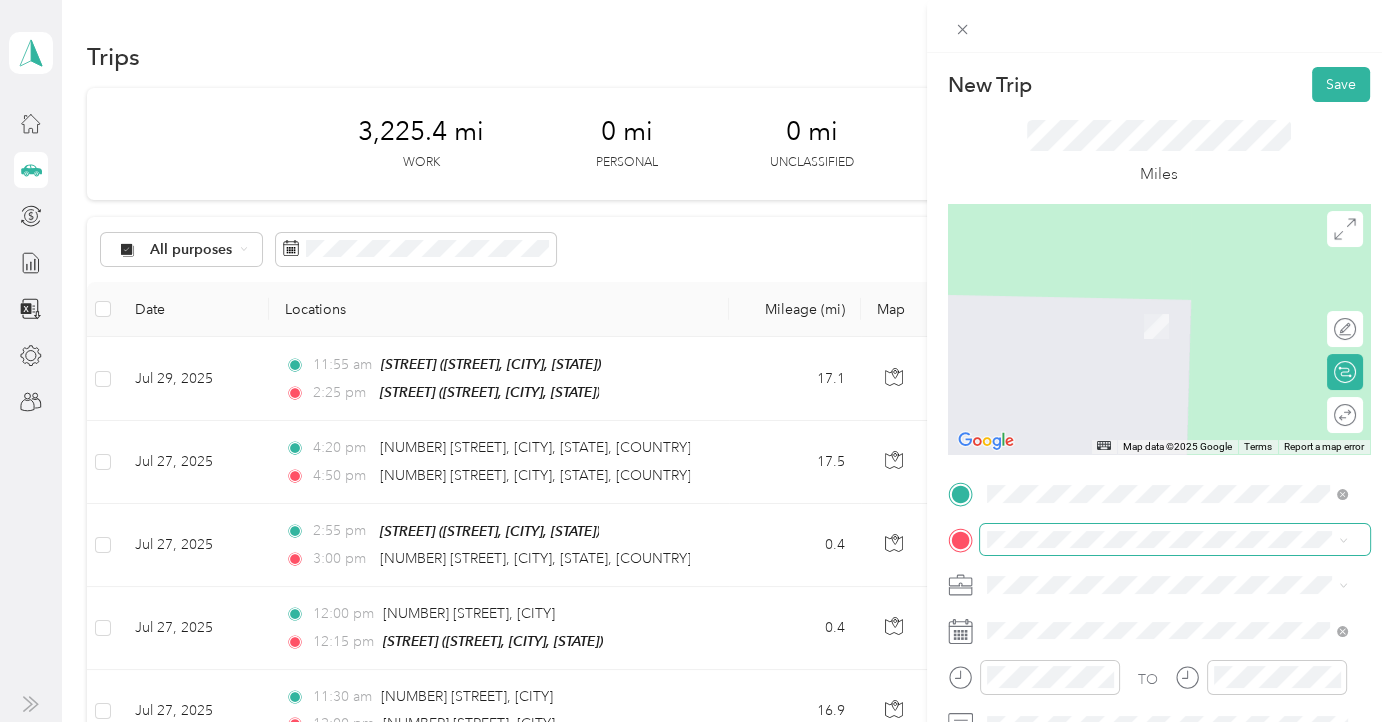 click at bounding box center (1175, 540) 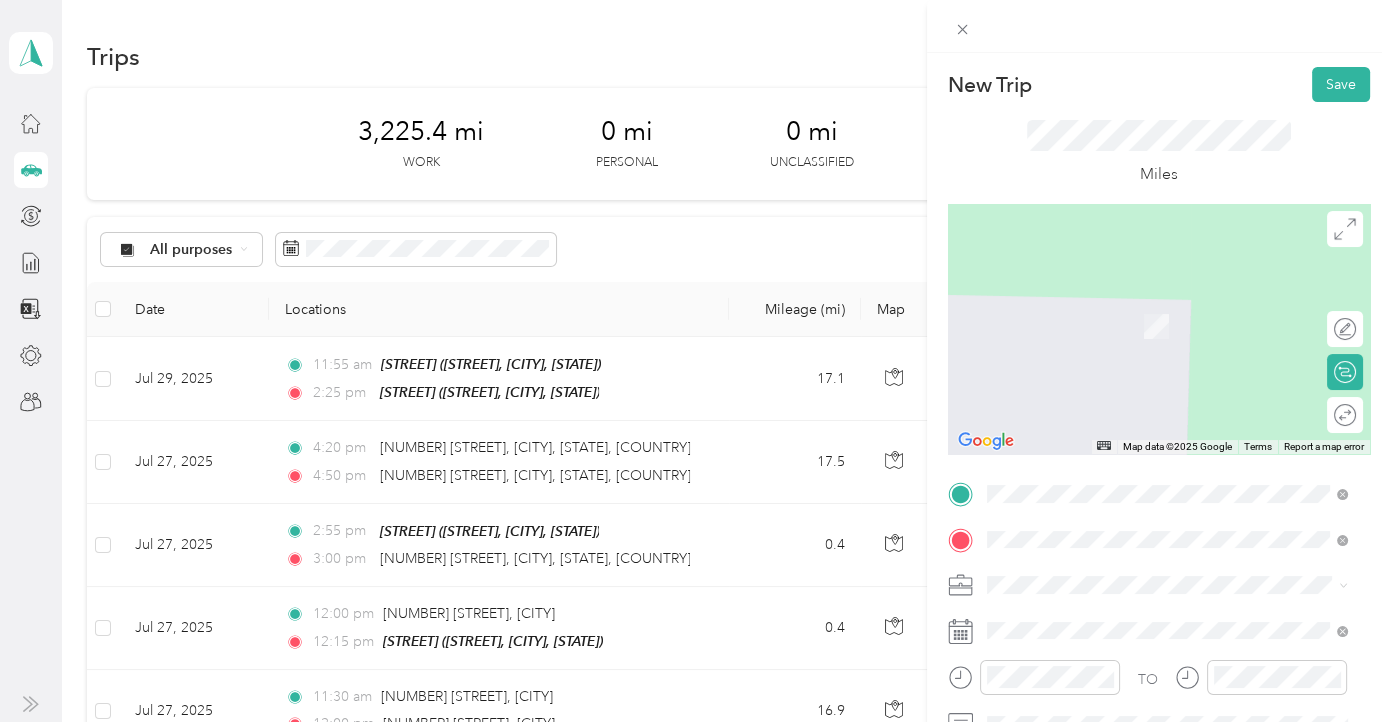 click on "[STREET]
[CITY], [STATE] [POSTAL_CODE], [COUNTRY]" at bounding box center [1169, 619] 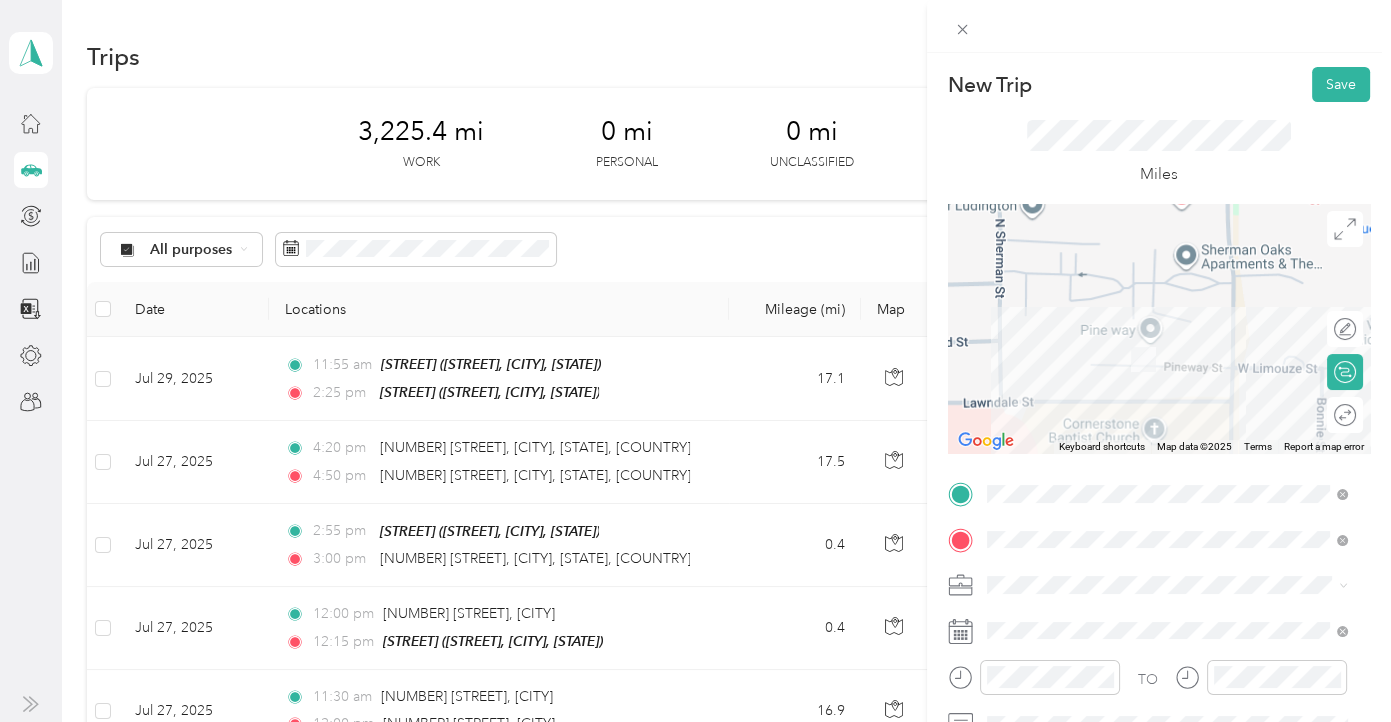 drag, startPoint x: 1150, startPoint y: 229, endPoint x: 1097, endPoint y: 413, distance: 191.48106 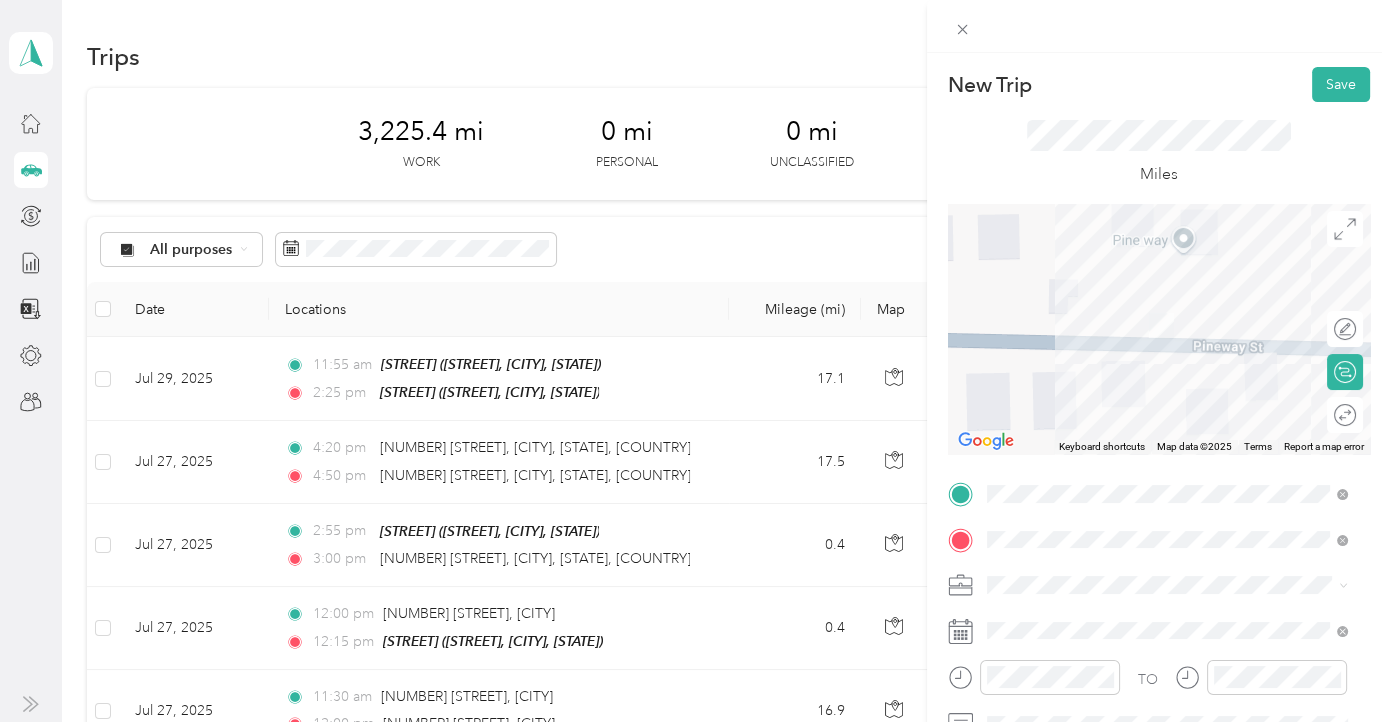 drag, startPoint x: 1111, startPoint y: 351, endPoint x: 1060, endPoint y: 281, distance: 86.608315 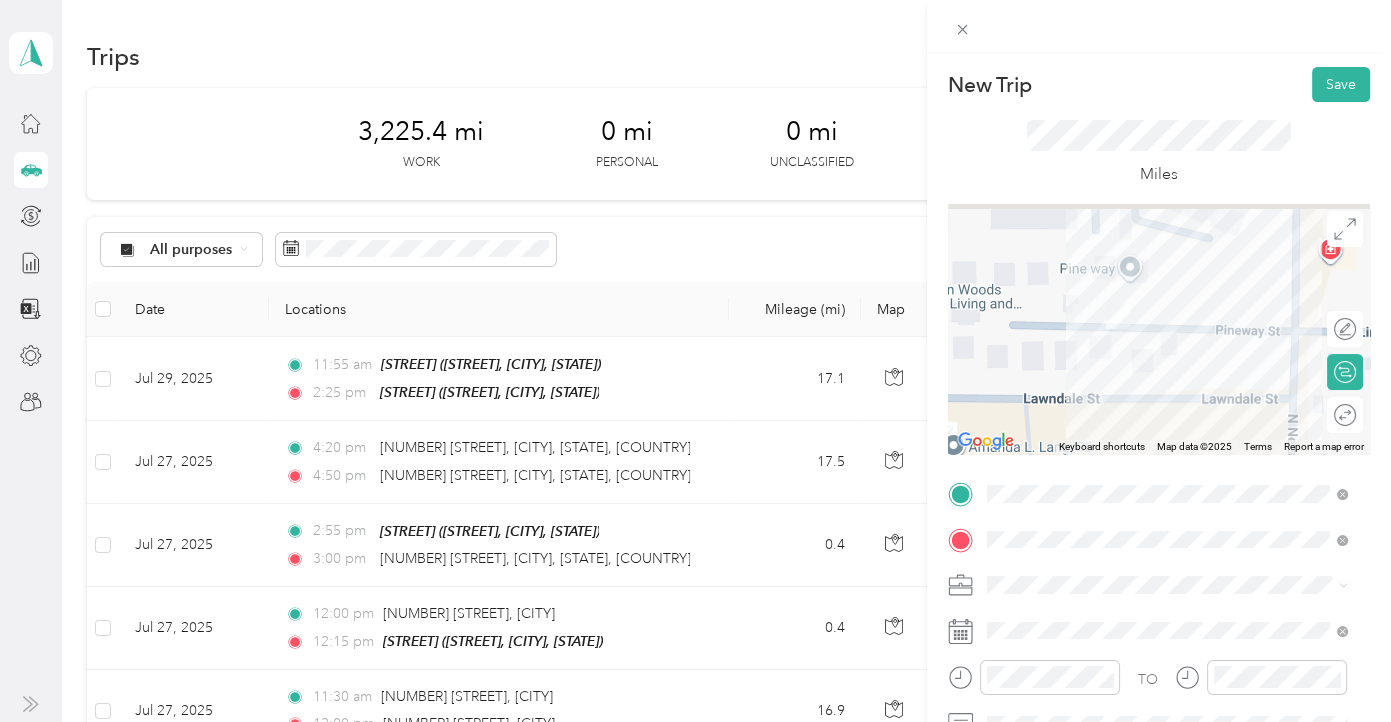 drag, startPoint x: 1065, startPoint y: 284, endPoint x: 1088, endPoint y: 312, distance: 36.23534 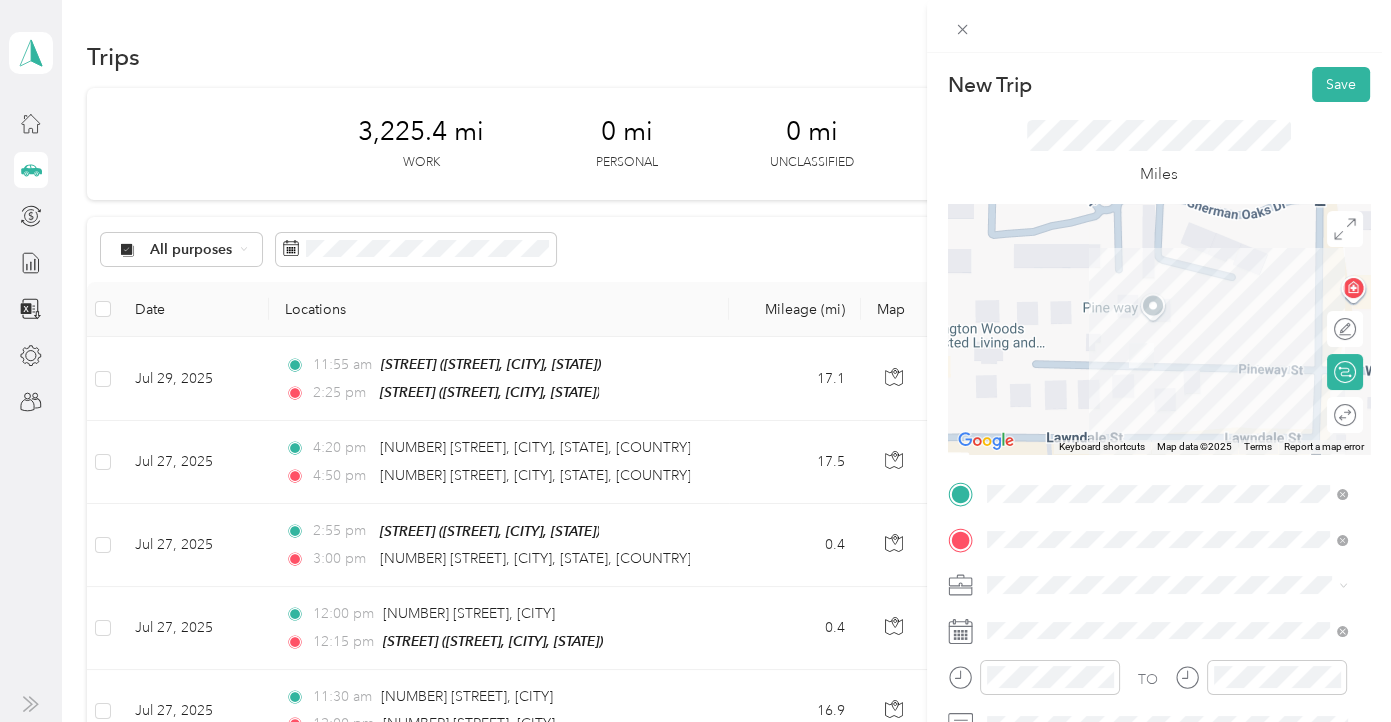 click on "New Trip Save This trip cannot be edited because it is either under review, approved, or paid. Contact your Team Manager to edit it. Miles ← Move left → Move right ↑ Move up ↓ Move down + Zoom in - Zoom out Home Jump left by 75% End Jump right by 75% Page Up Jump up by 75% Page Down Jump down by 75% Keyboard shortcuts Map Data Map data ©2025 Map data ©2025 50 m  Click to toggle between metric and imperial units Terms Report a map error Edit route Calculate route Round trip TO Add photo" at bounding box center [1159, 514] 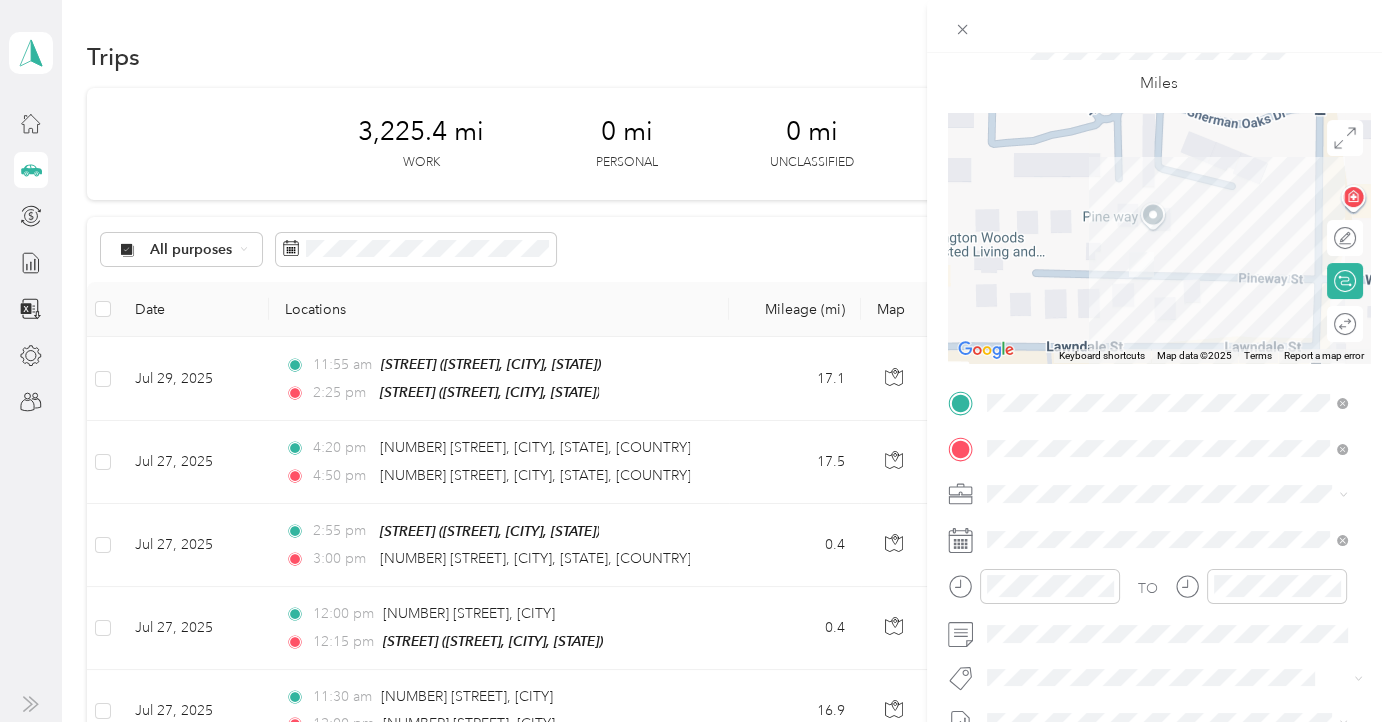scroll, scrollTop: 199, scrollLeft: 0, axis: vertical 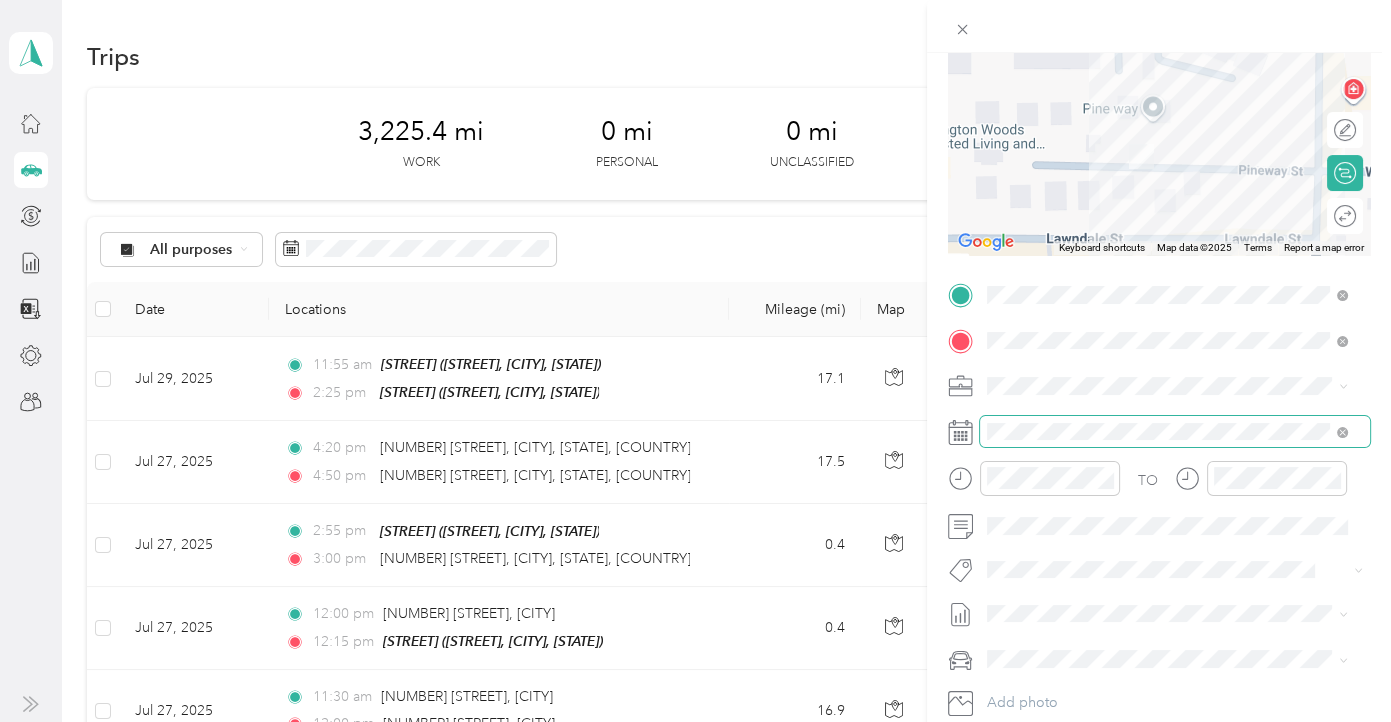 click at bounding box center [1175, 432] 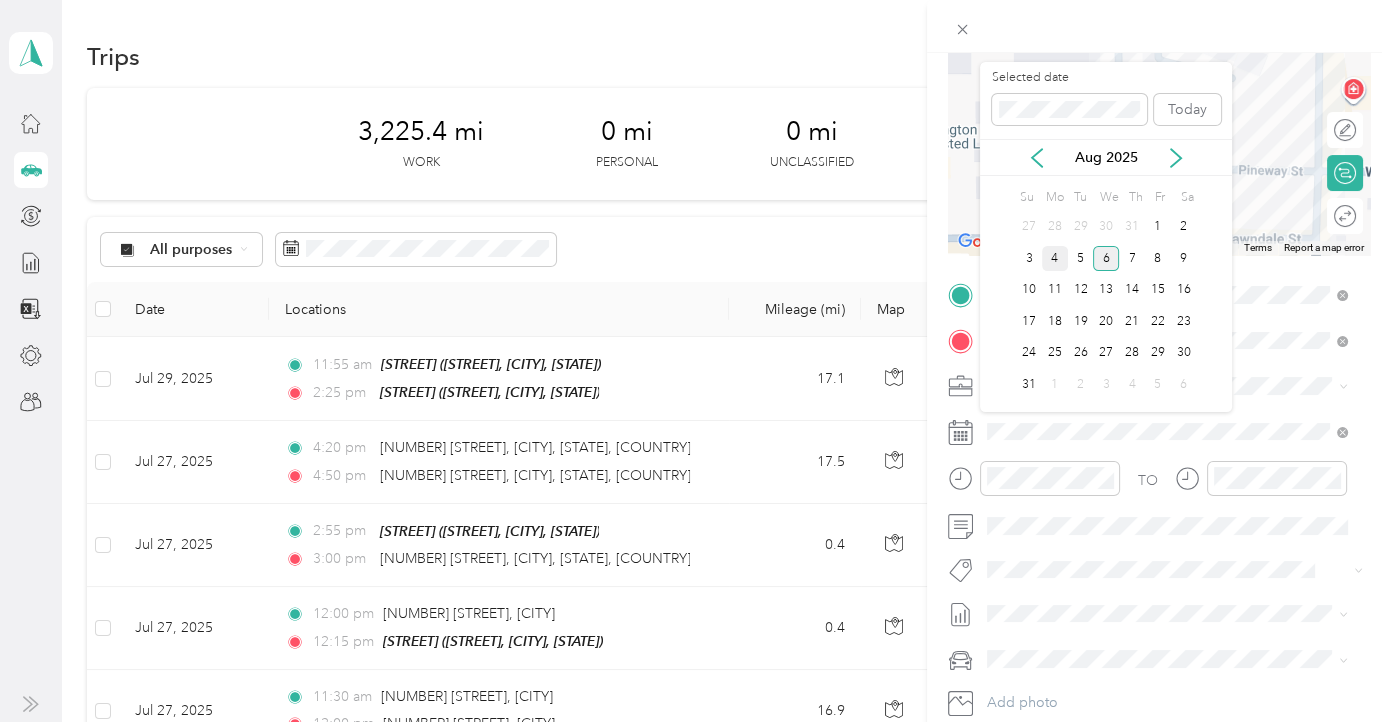 click on "4" at bounding box center [1055, 258] 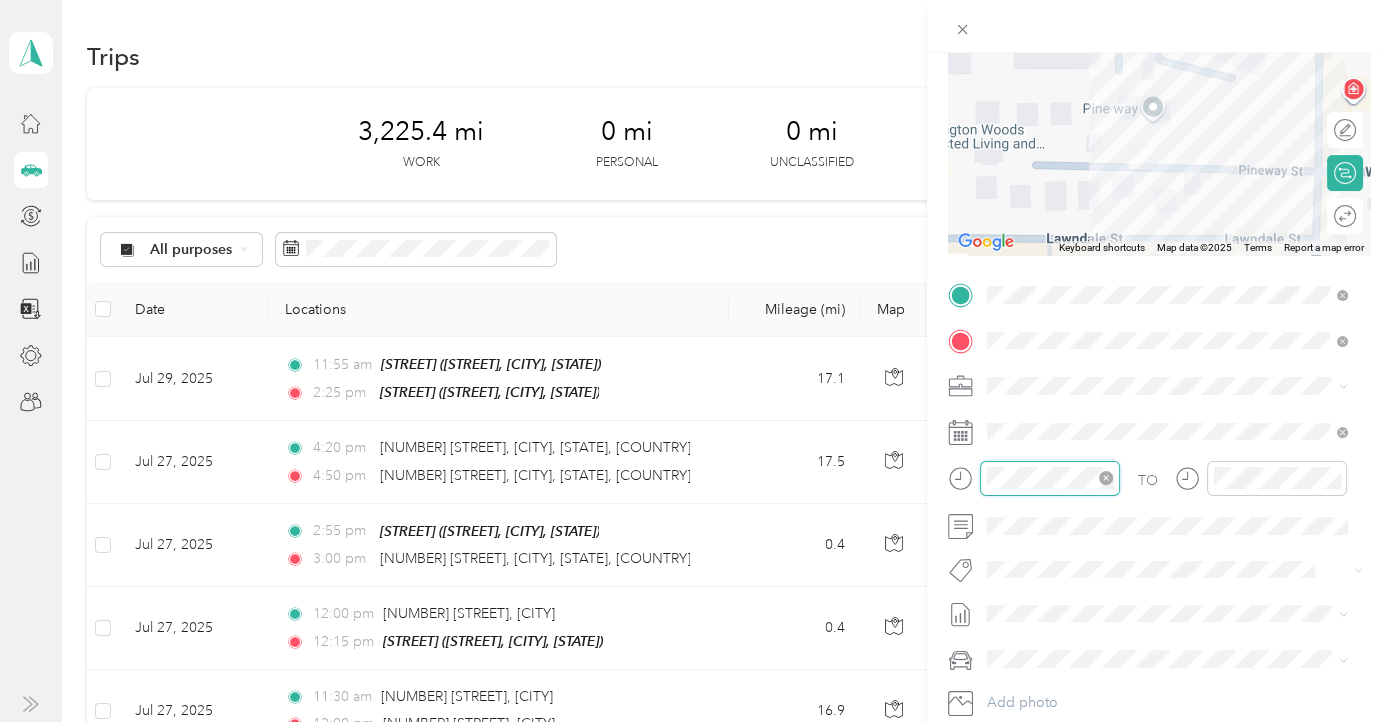 scroll, scrollTop: 280, scrollLeft: 0, axis: vertical 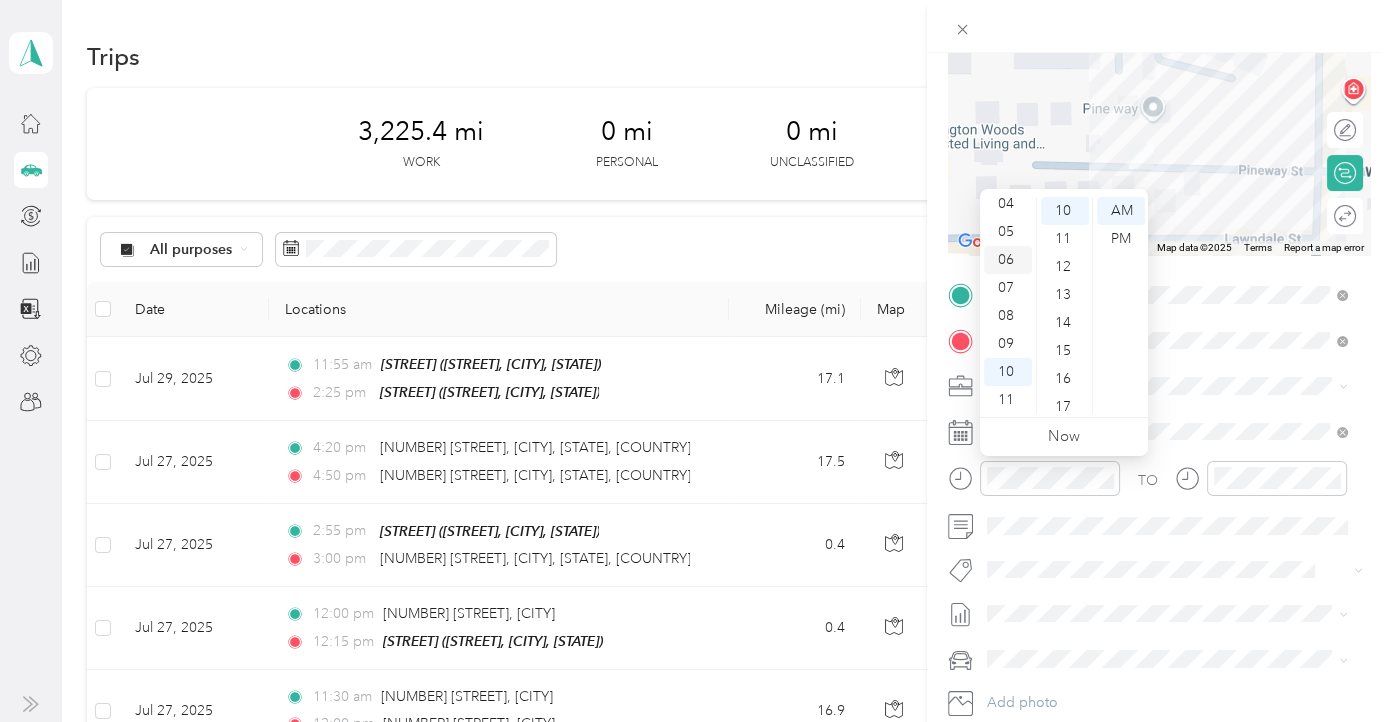 click on "06" at bounding box center [1008, 260] 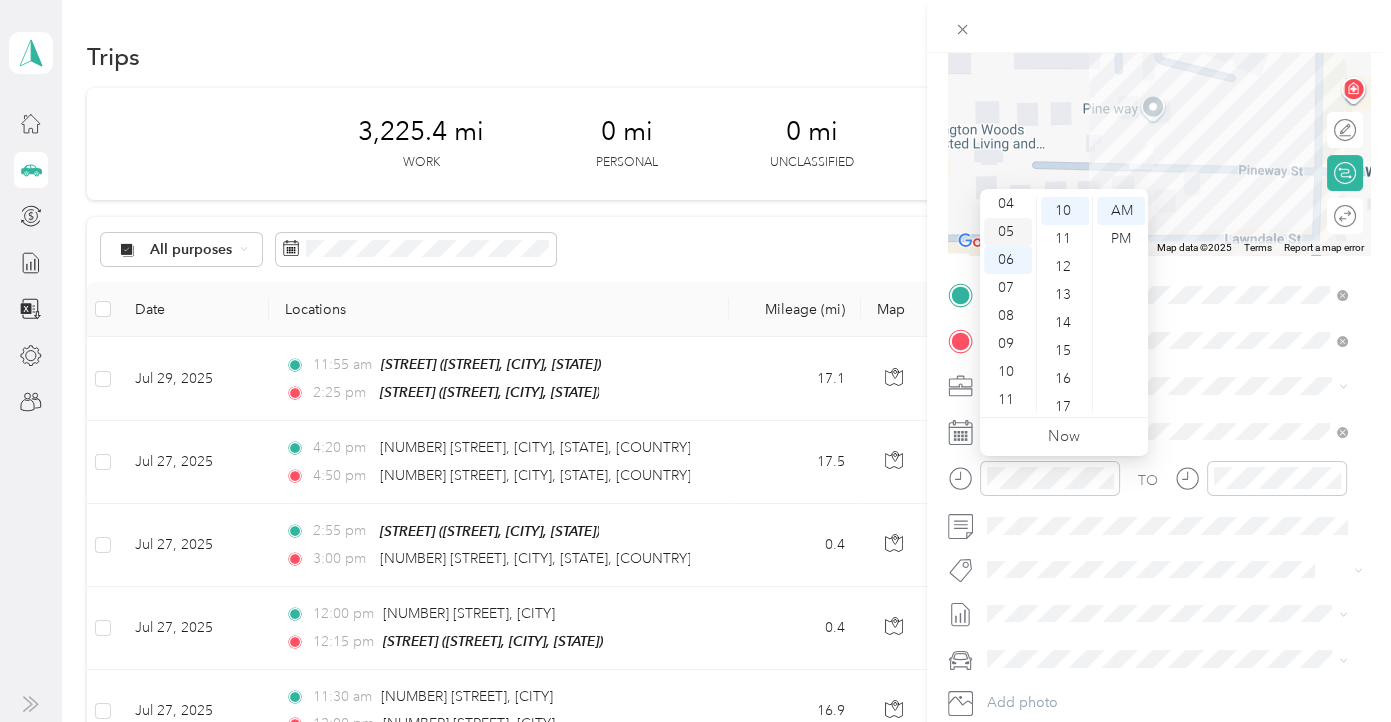 click on "05" at bounding box center (1008, 232) 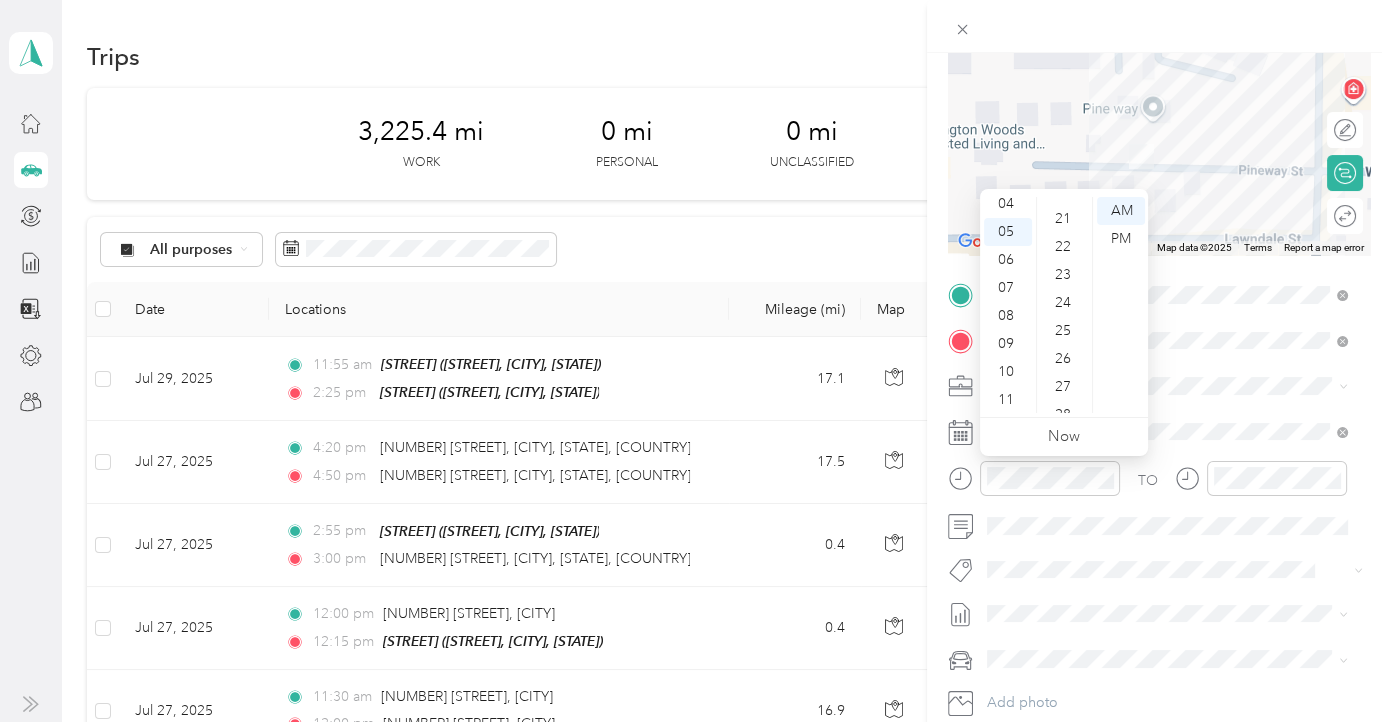 scroll, scrollTop: 779, scrollLeft: 0, axis: vertical 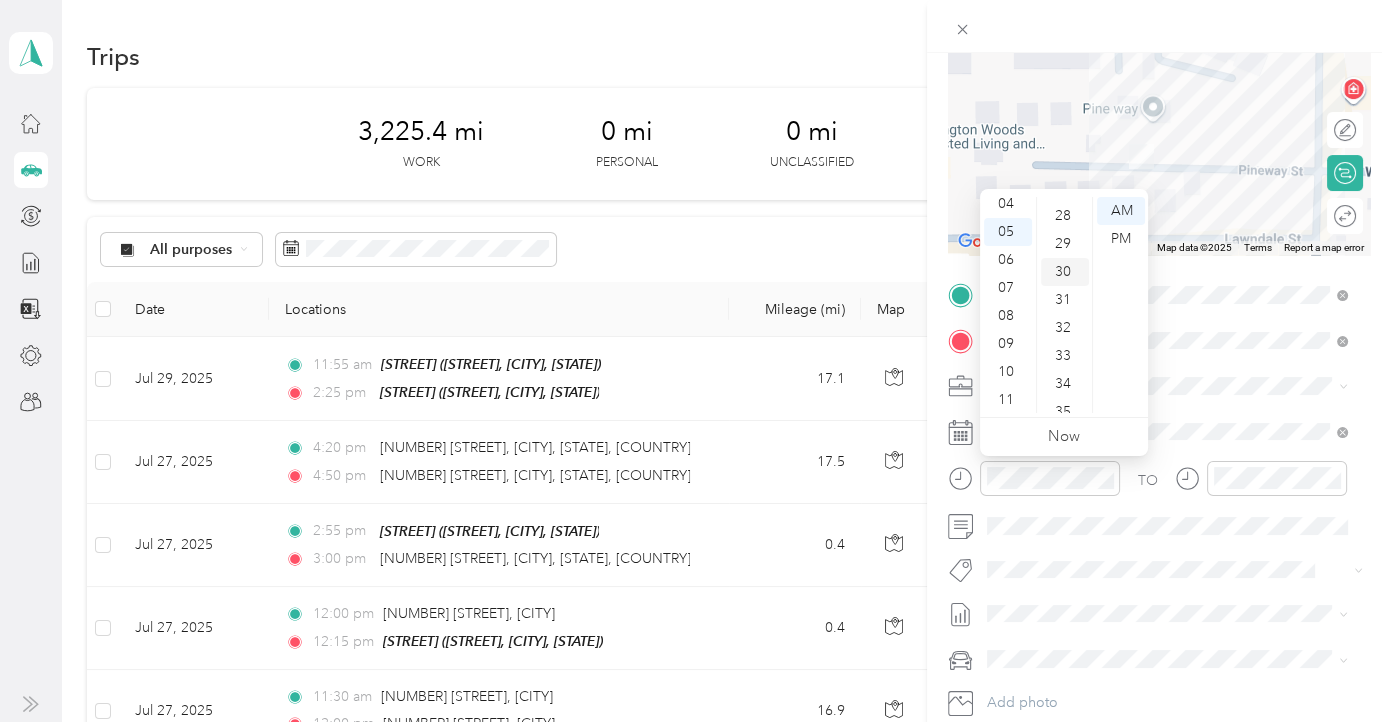 click on "30" at bounding box center (1065, 272) 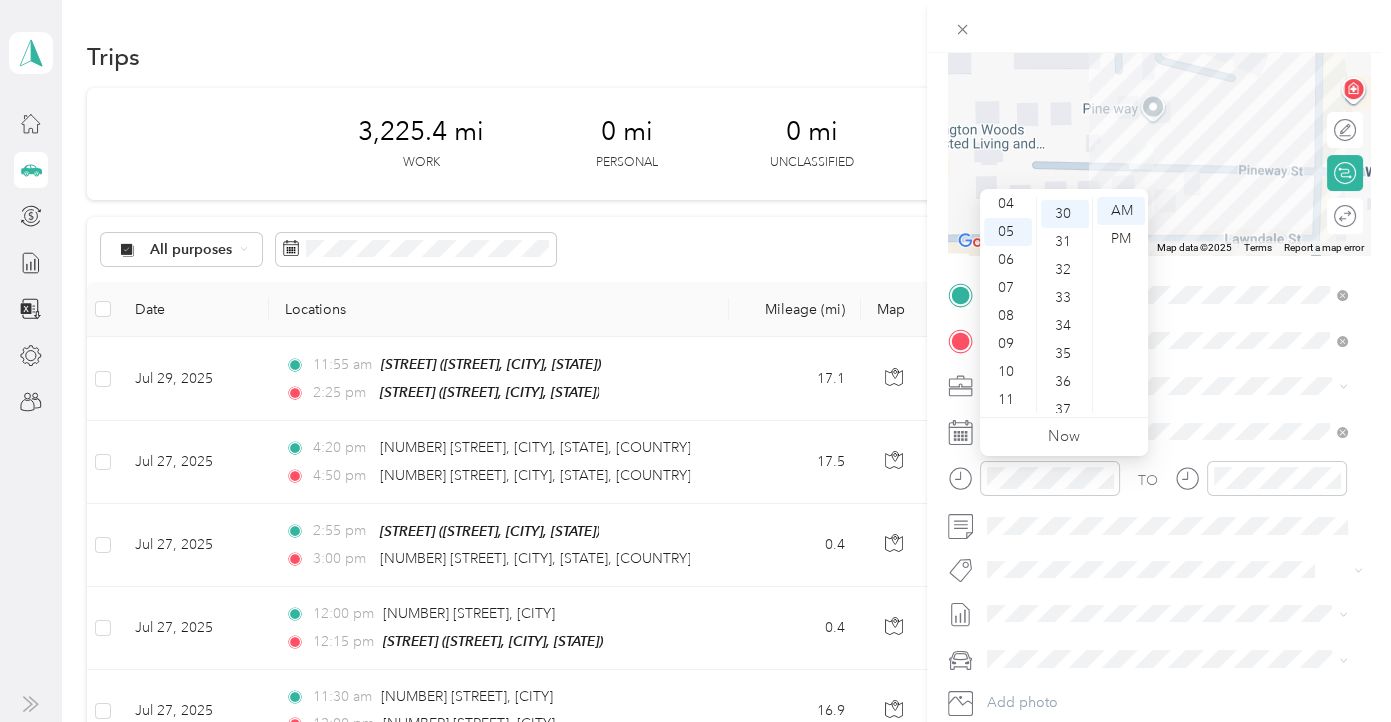 scroll, scrollTop: 839, scrollLeft: 0, axis: vertical 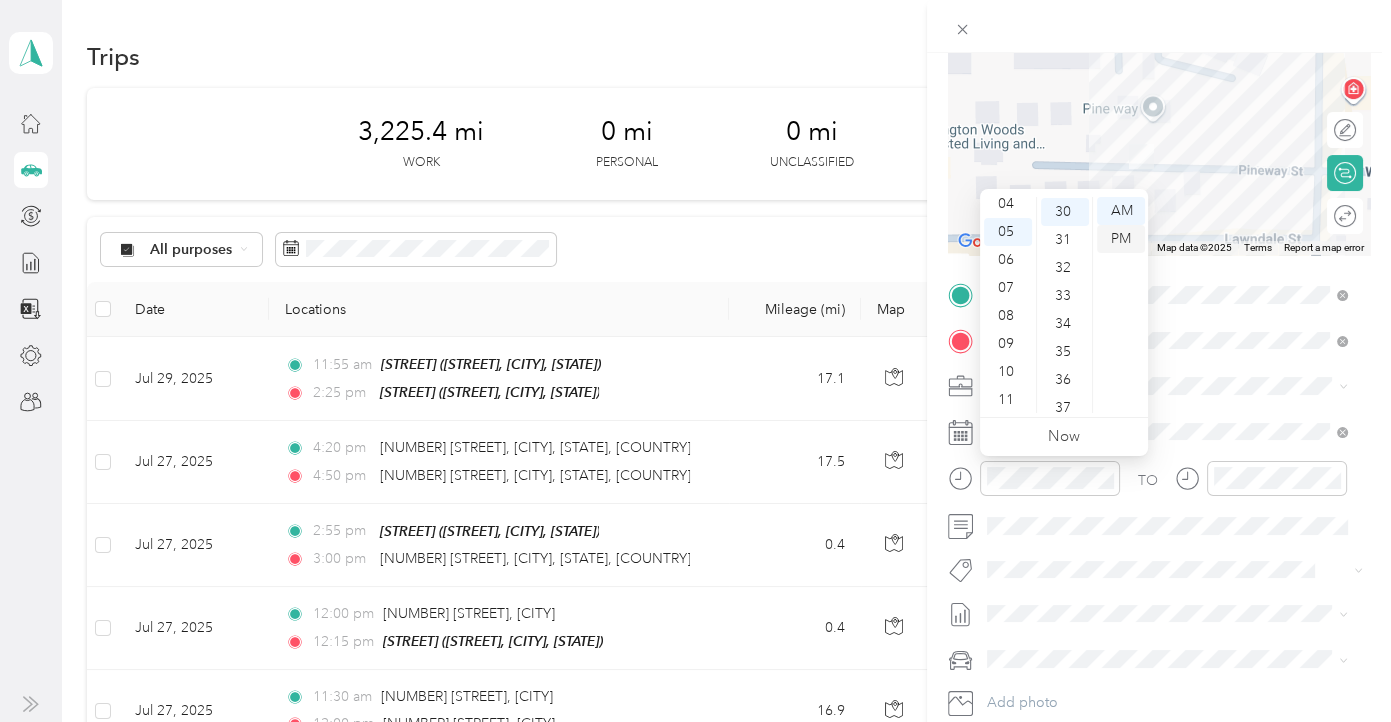 click on "PM" at bounding box center (1121, 239) 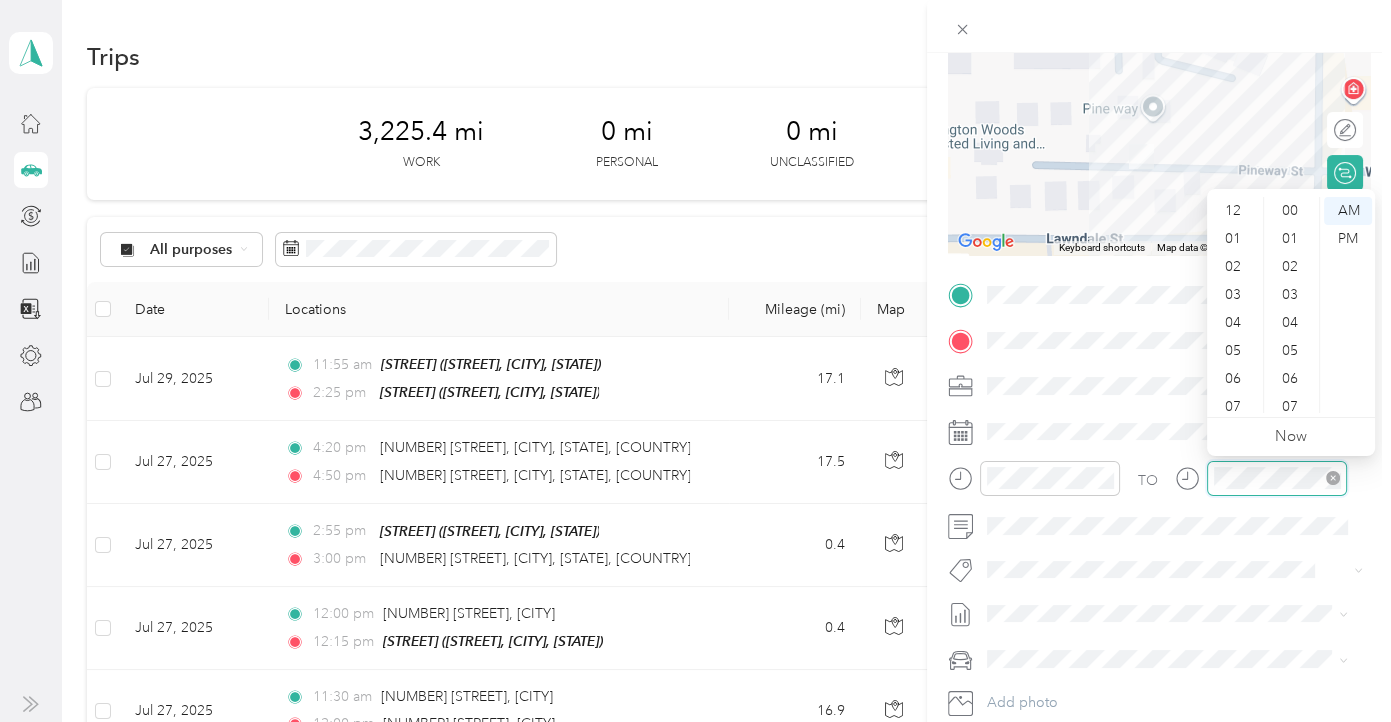 scroll, scrollTop: 280, scrollLeft: 0, axis: vertical 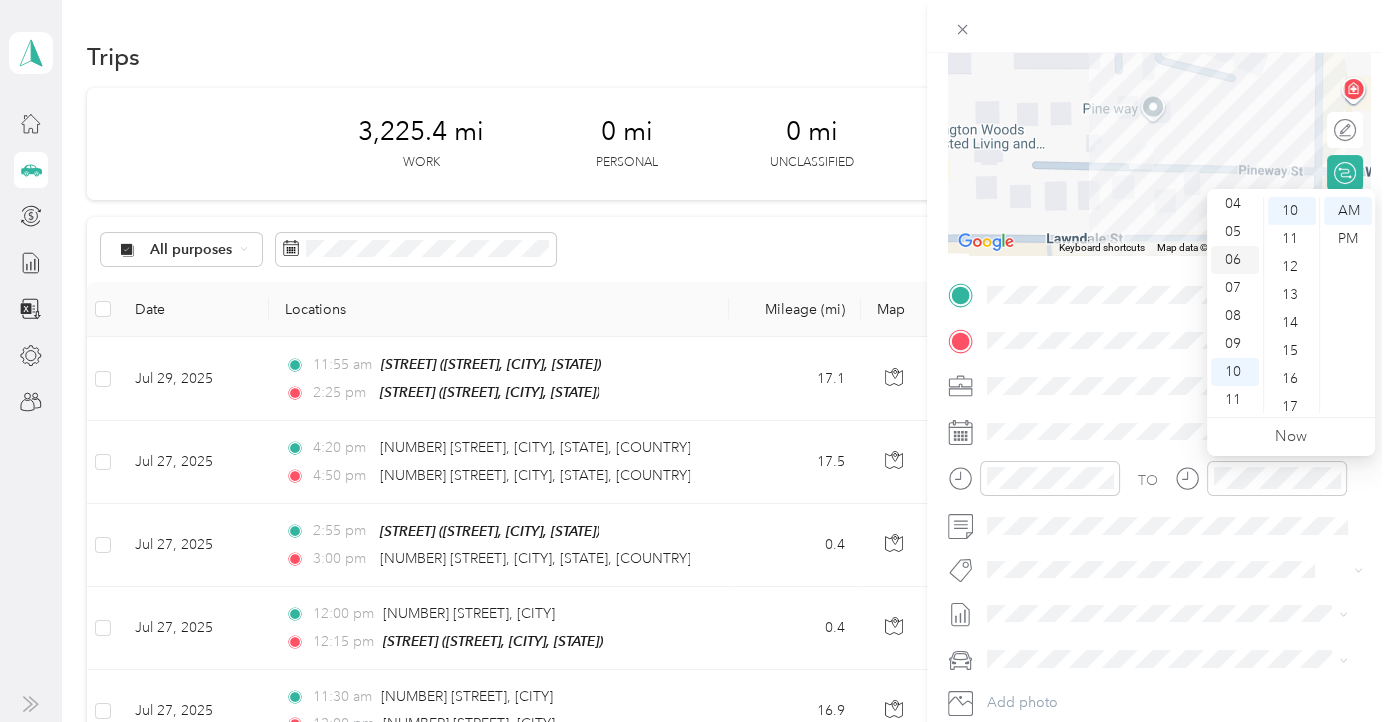 click on "06" at bounding box center (1235, 260) 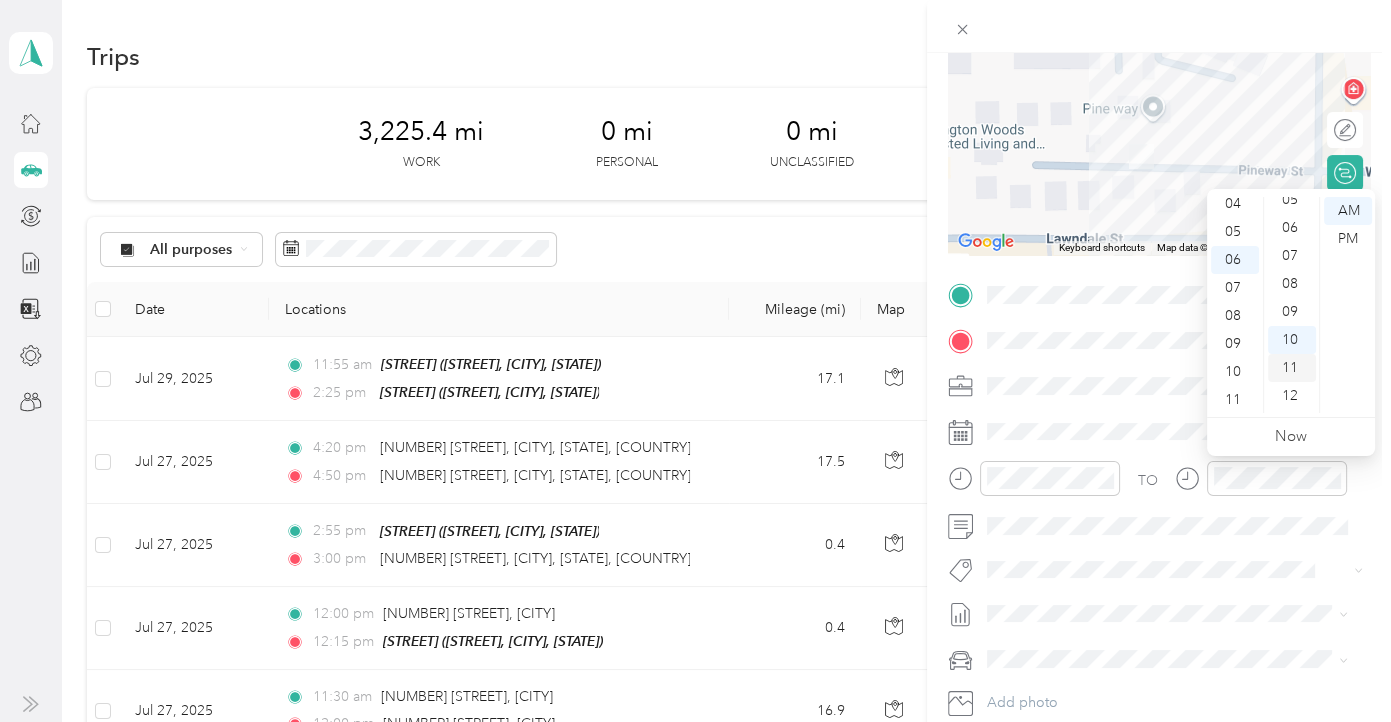 scroll, scrollTop: 0, scrollLeft: 0, axis: both 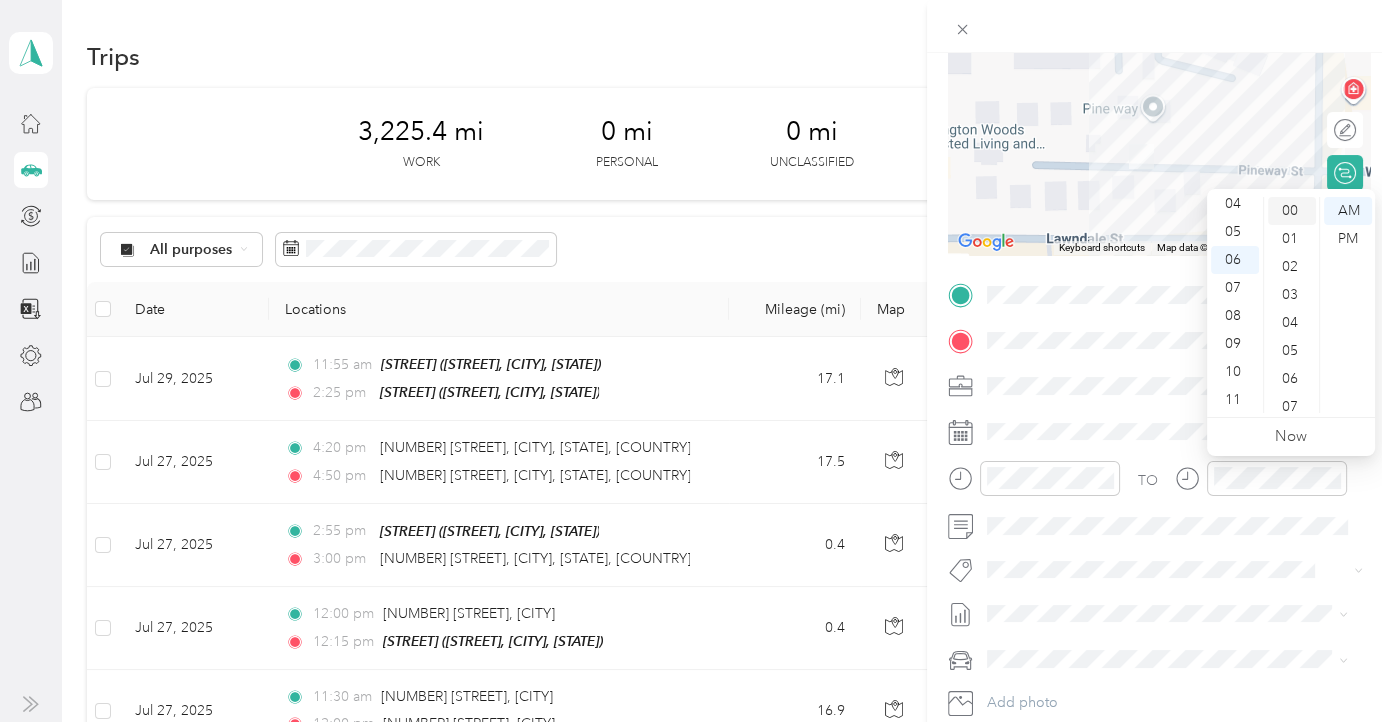 click on "00" at bounding box center (1292, 211) 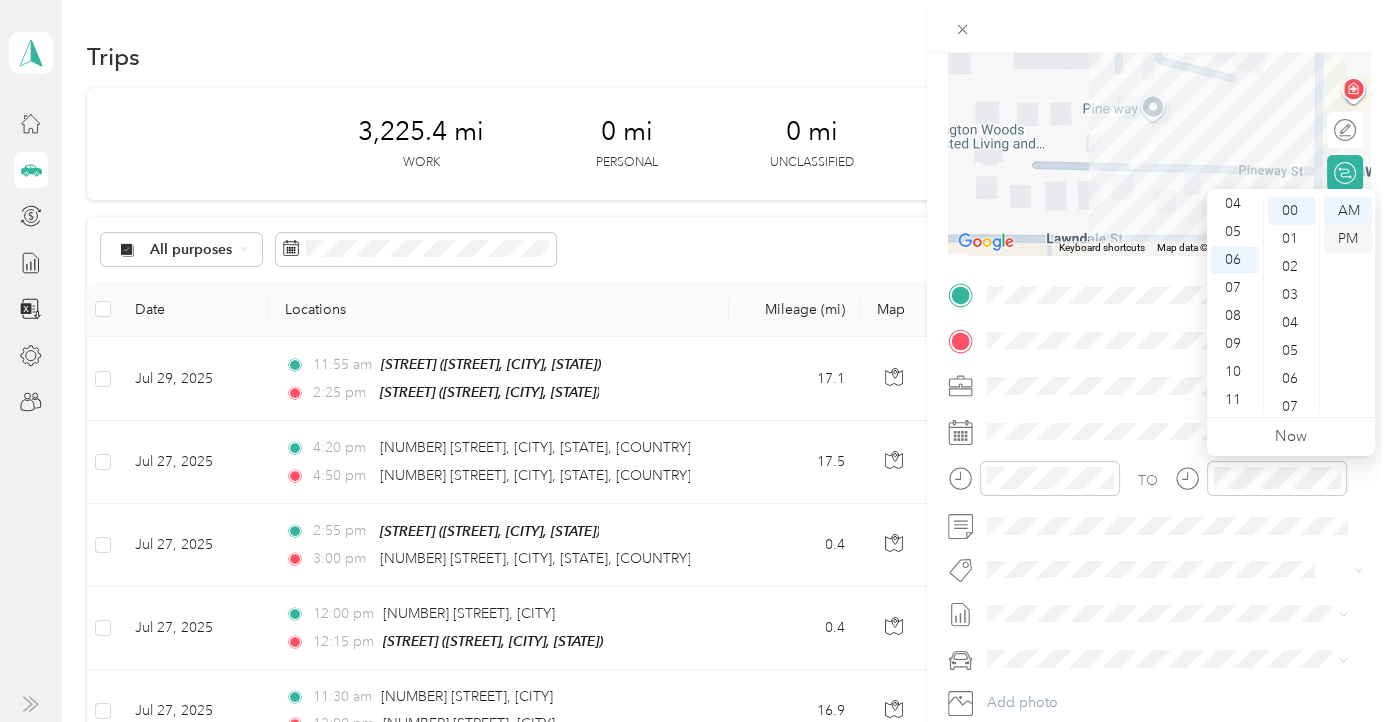 click on "PM" at bounding box center (1348, 239) 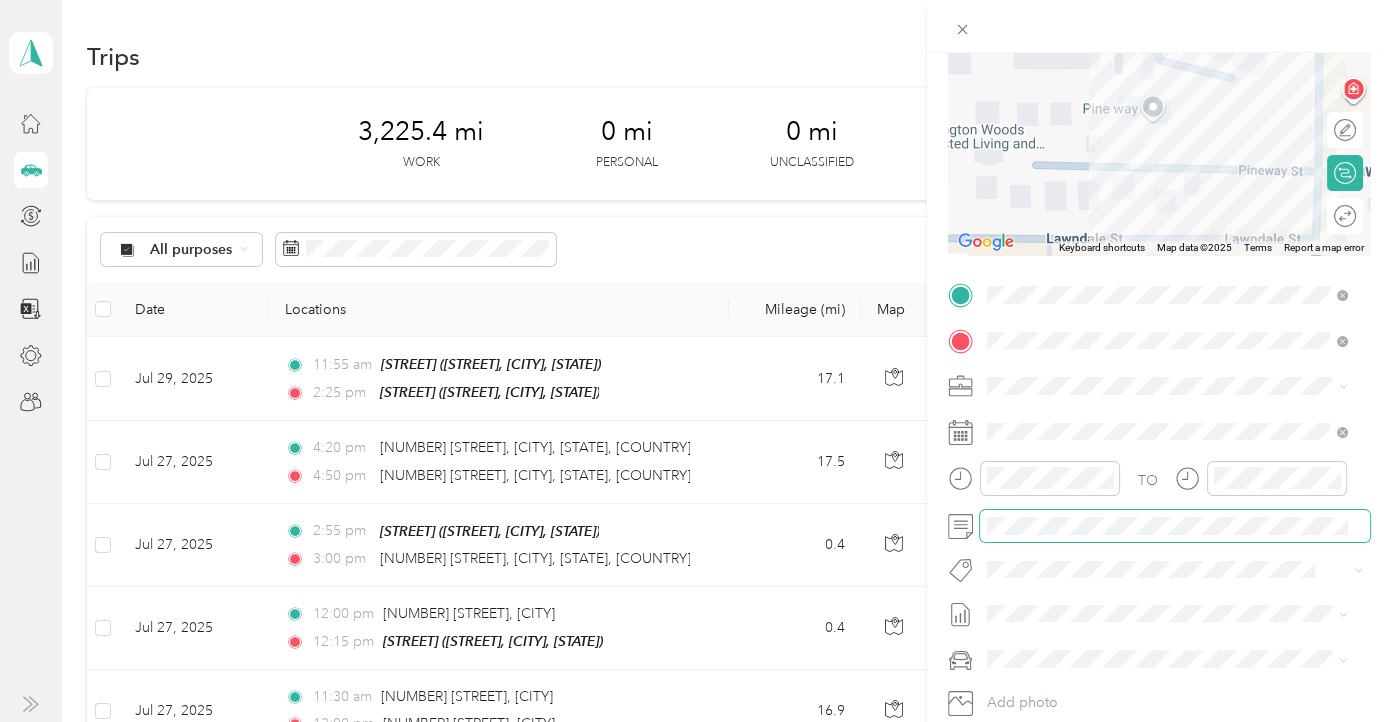 scroll, scrollTop: 0, scrollLeft: 21, axis: horizontal 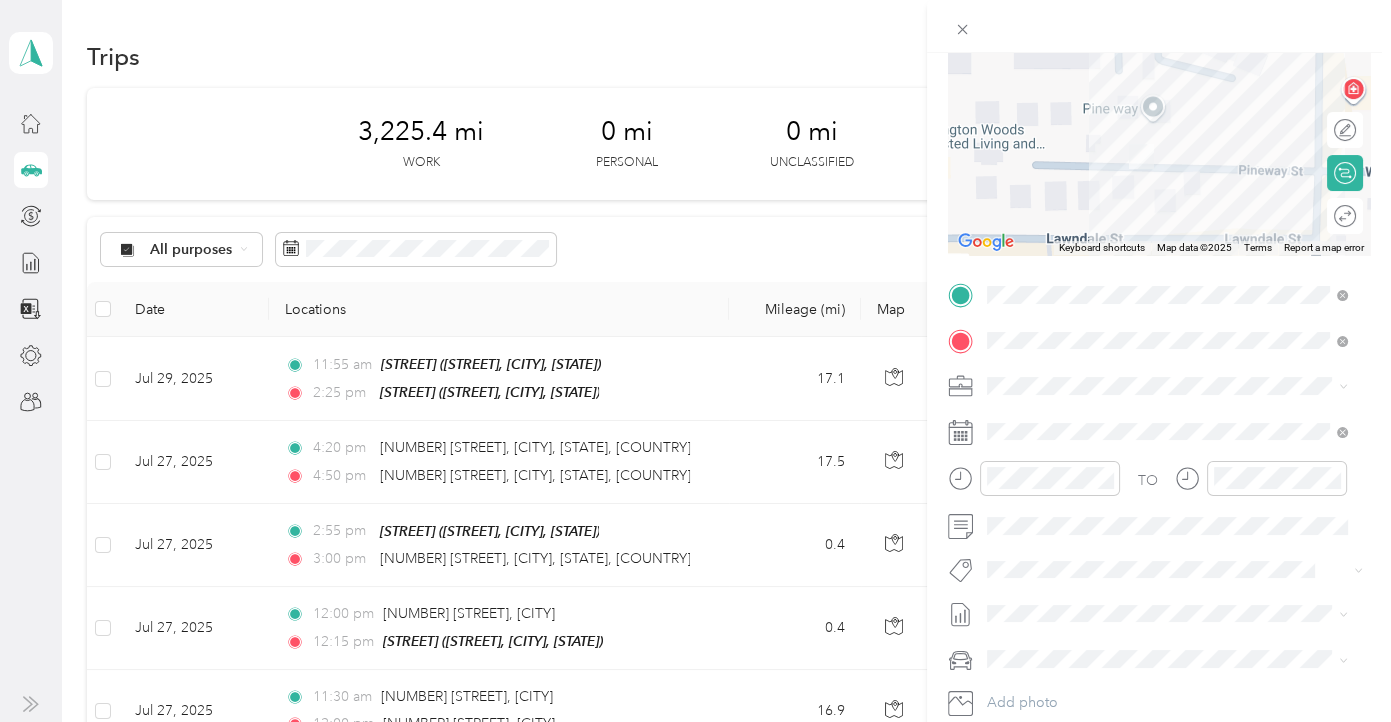 click on "New Trip Save This trip cannot be edited because it is either under review, approved, or paid. Contact your Team Manager to edit it. Miles ← Move left → Move right ↑ Move up ↓ Move down + Zoom in - Zoom out Home Jump left by 75% End Jump right by 75% Page Up Jump up by 75% Page Down Jump down by 75% Keyboard shortcuts Map Data Map data ©2025 Map data ©2025 50 m  Click to toggle between metric and imperial units Terms Report a map error Edit route Calculate route Round trip TO Add photo" at bounding box center (1159, 315) 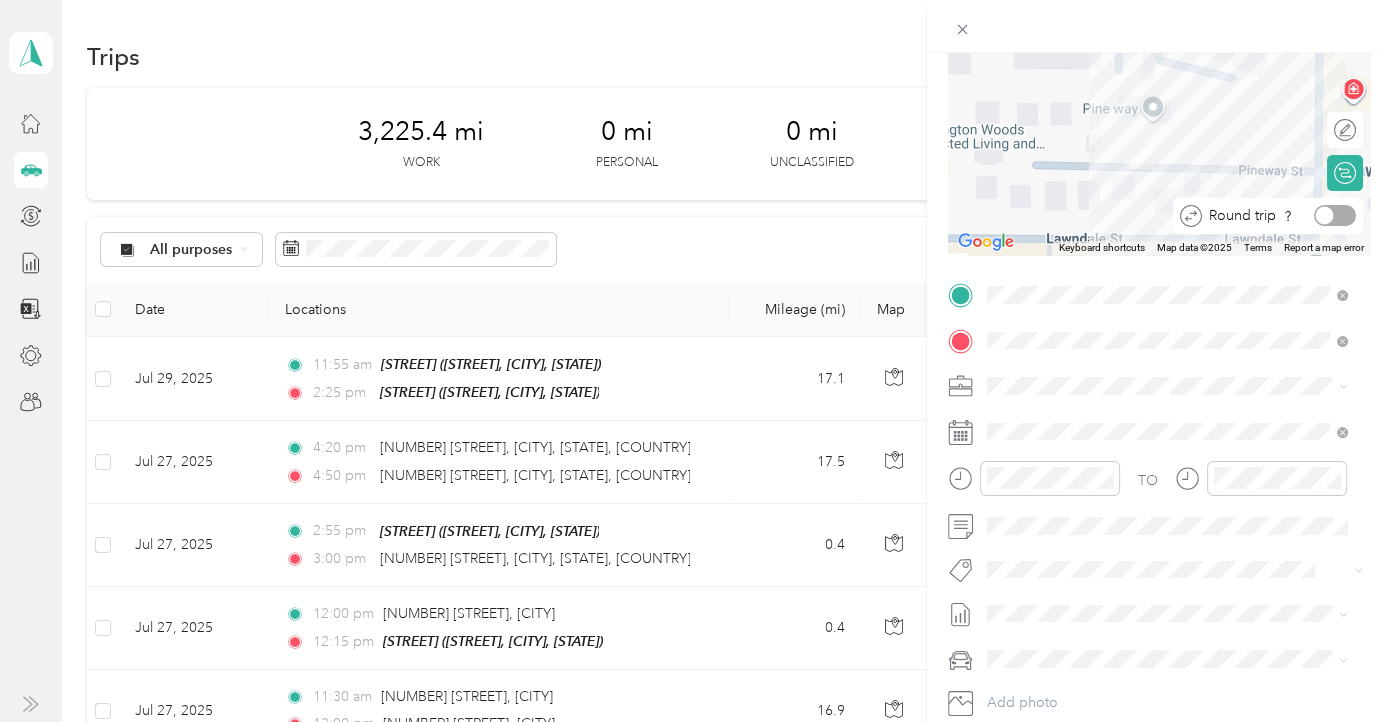 click at bounding box center [1335, 215] 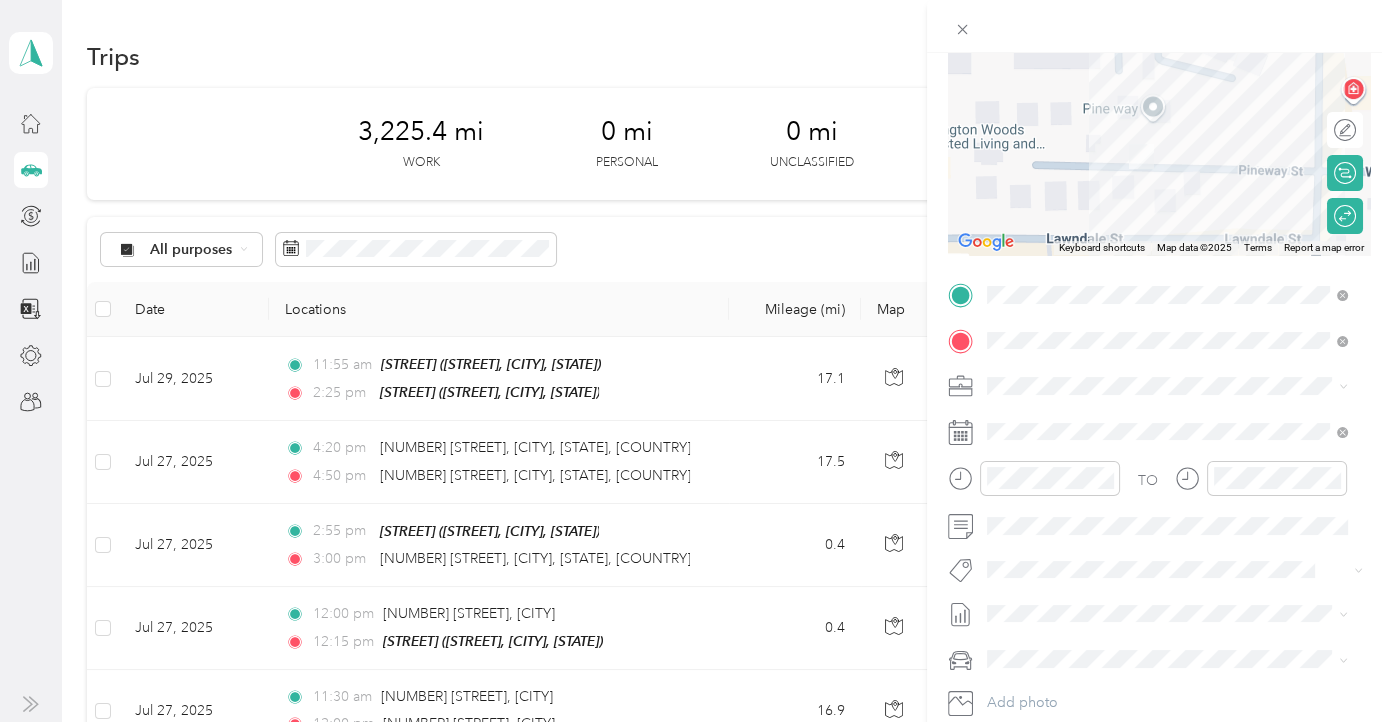 click on "New Trip Save This trip cannot be edited because it is either under review, approved, or paid. Contact your Team Manager to edit it. Miles ← Move left → Move right ↑ Move up ↓ Move down + Zoom in - Zoom out Home Jump left by 75% End Jump right by 75% Page Up Jump up by 75% Page Down Jump down by 75% Keyboard shortcuts Map Data Map data ©2025 Map data ©2025 50 m  Click to toggle between metric and imperial units Terms Report a map error Edit route Calculate route Round trip TO Add photo" at bounding box center (1159, 315) 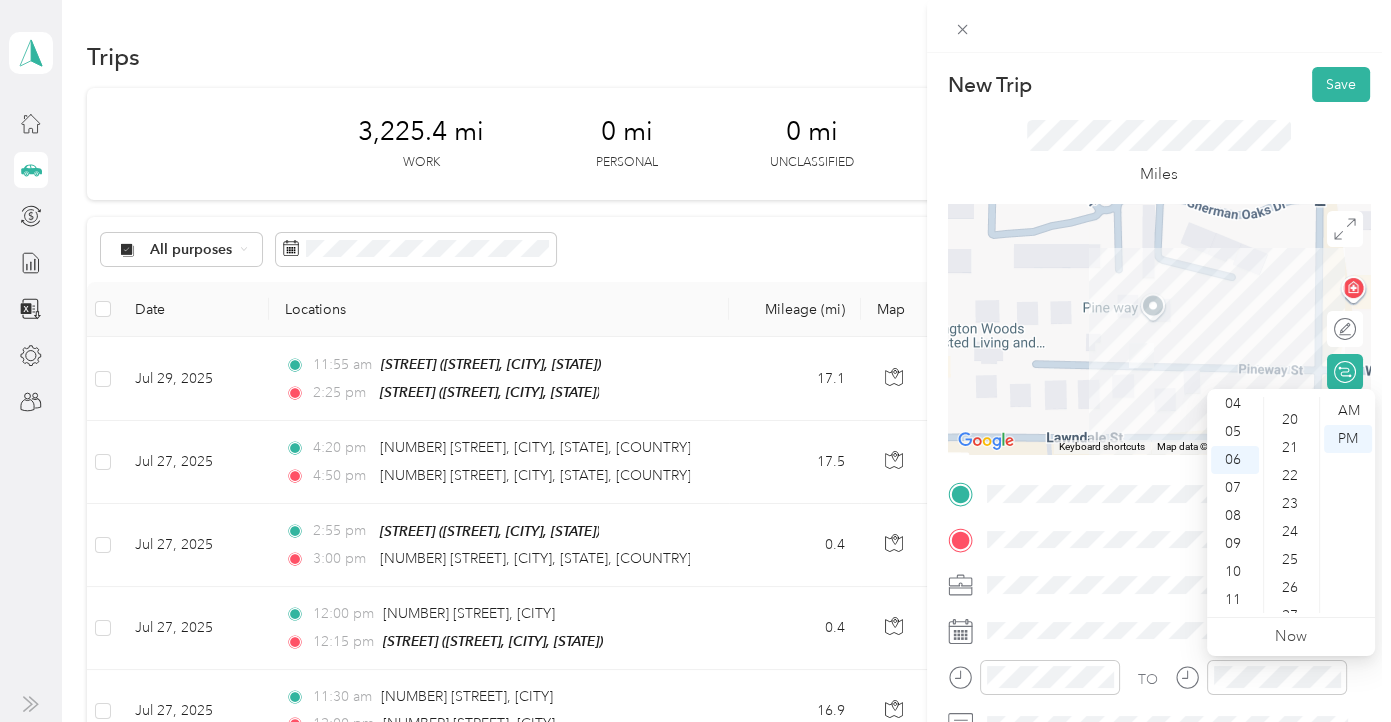 scroll, scrollTop: 639, scrollLeft: 0, axis: vertical 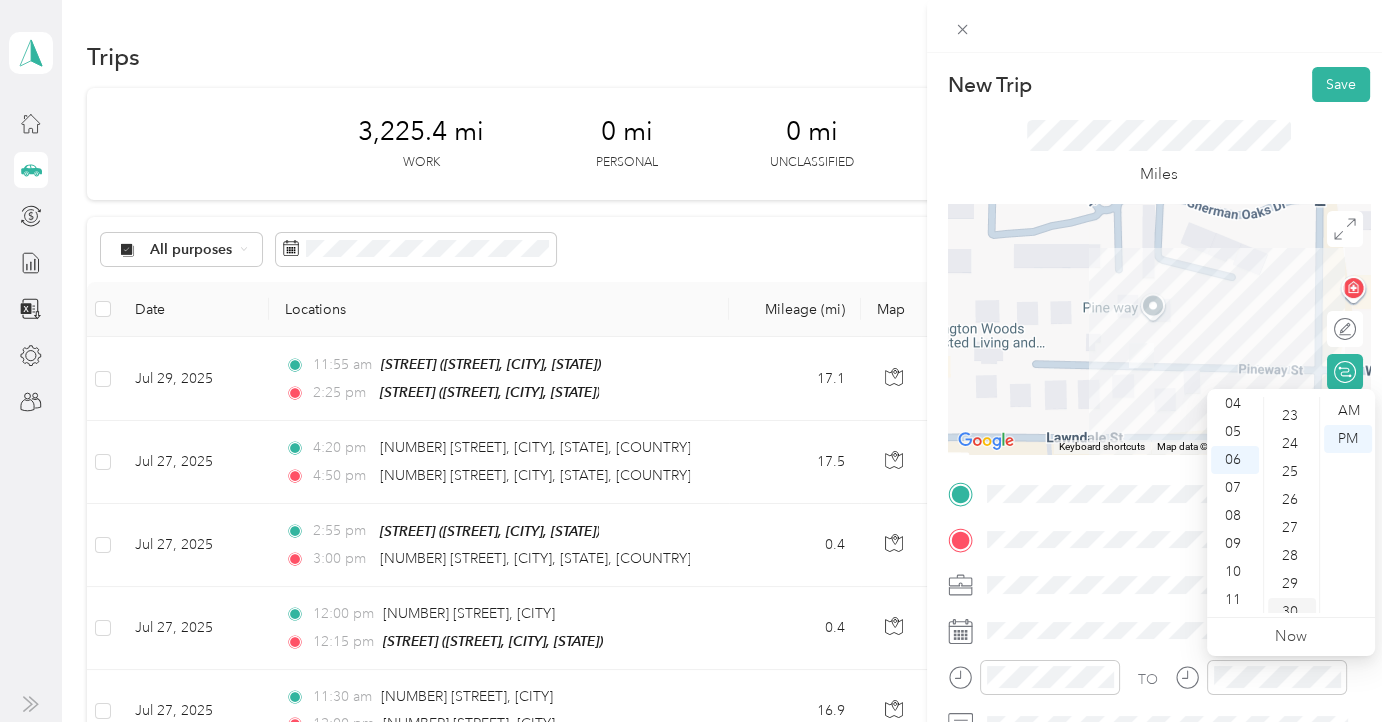 click on "30" at bounding box center [1292, 612] 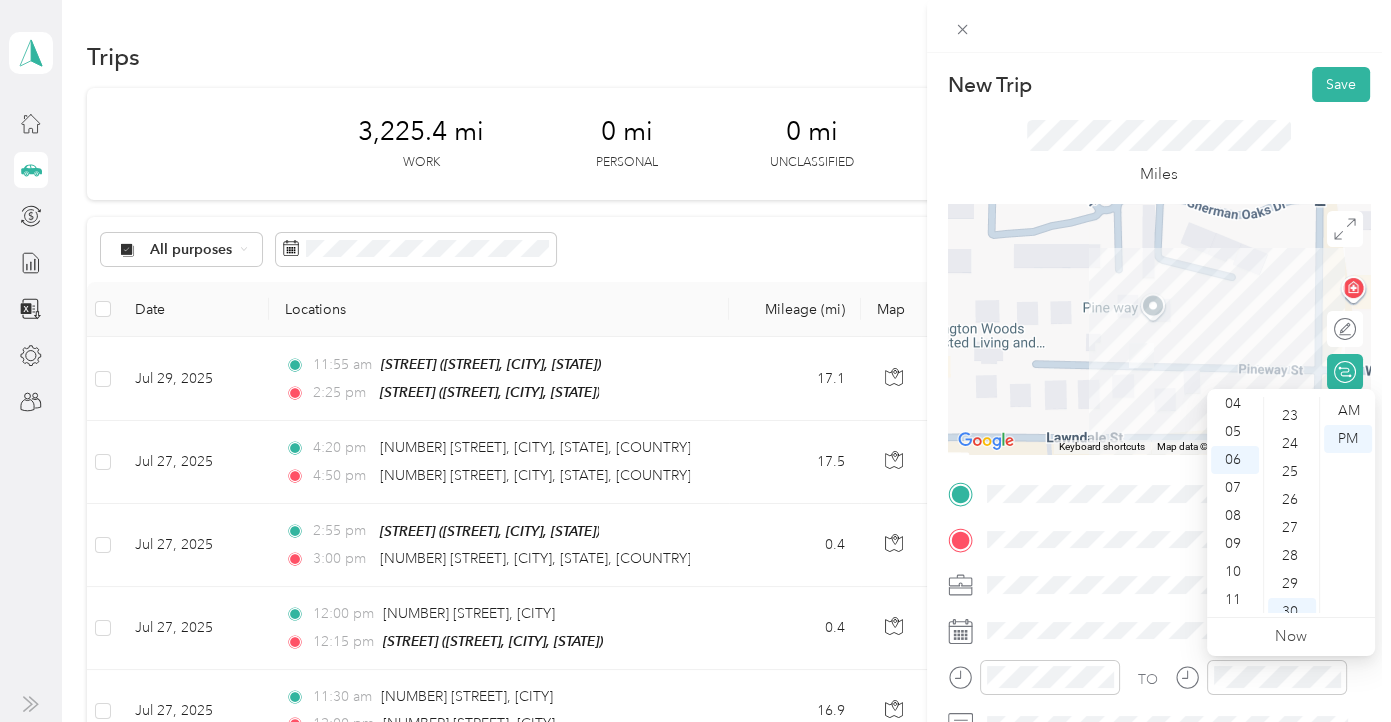 scroll, scrollTop: 839, scrollLeft: 0, axis: vertical 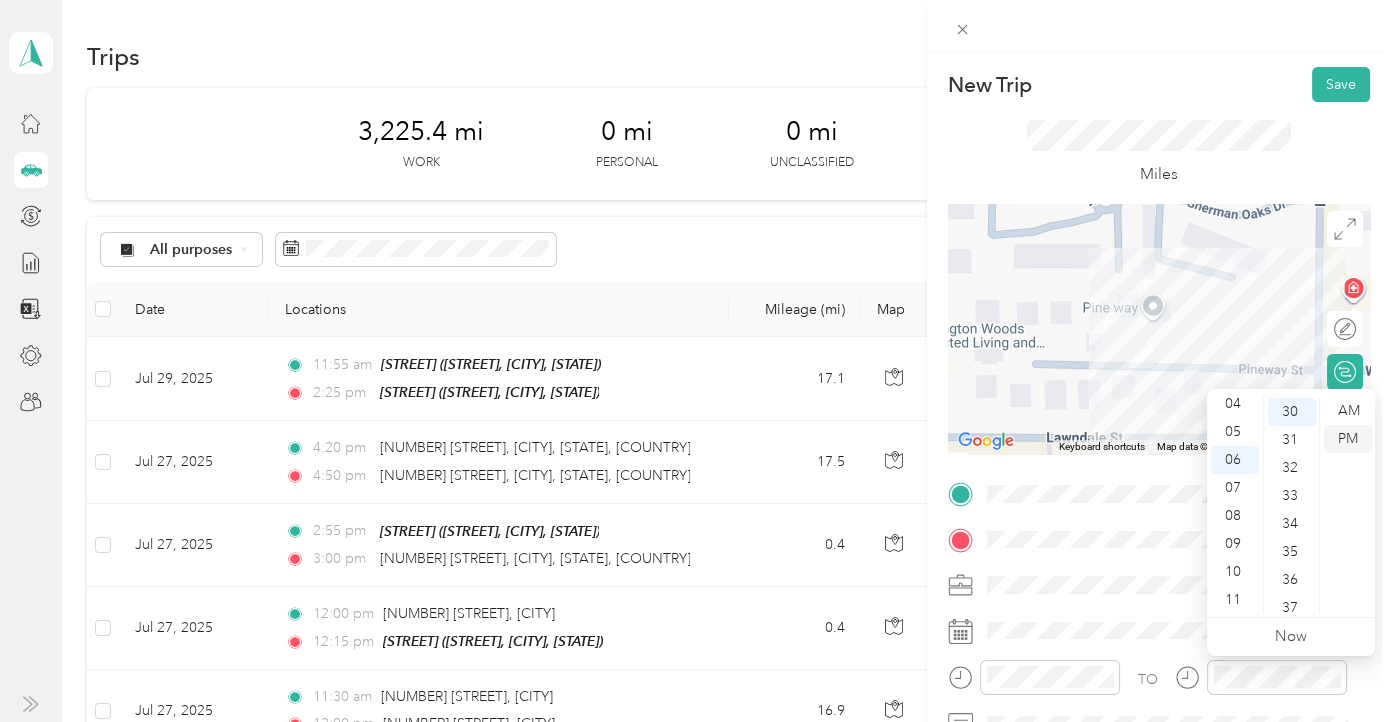 click on "PM" at bounding box center (1348, 439) 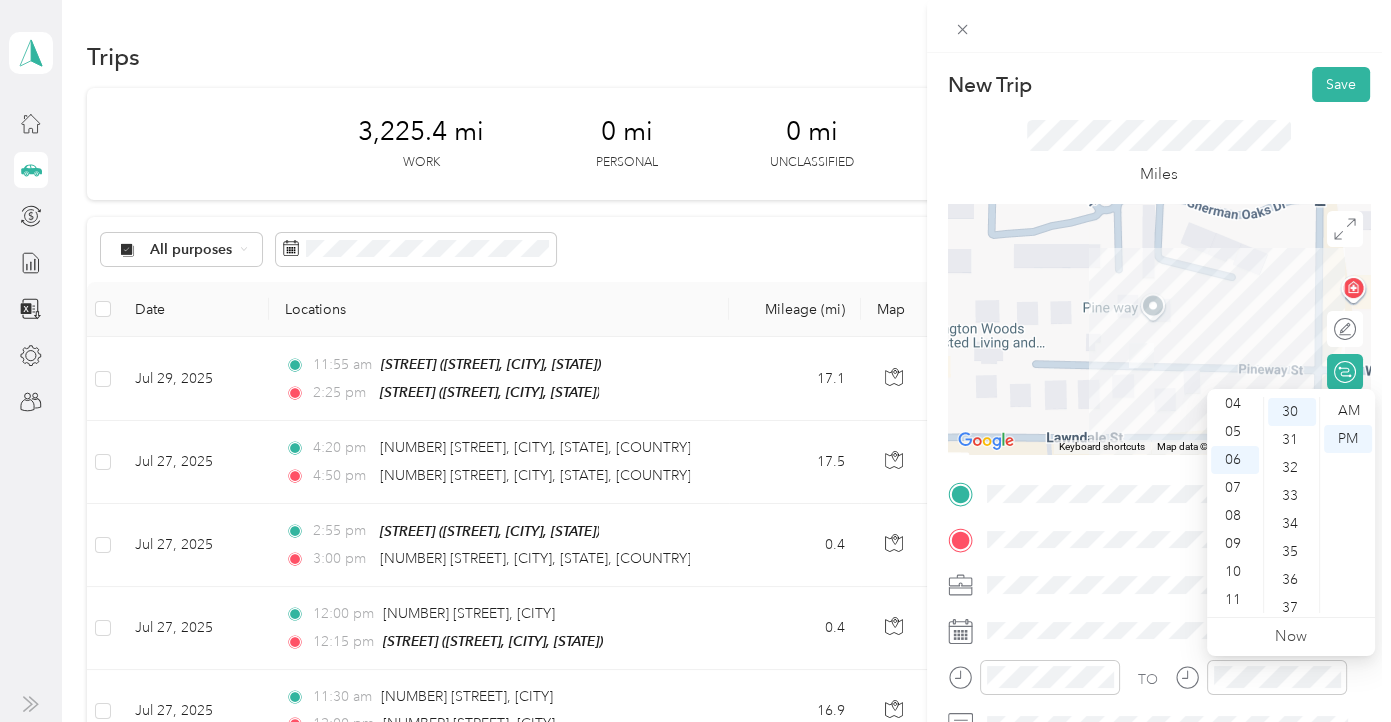 click on "New Trip Save This trip cannot be edited because it is either under review, approved, or paid. Contact your Team Manager to edit it. Miles ← Move left → Move right ↑ Move up ↓ Move down + Zoom in - Zoom out Home Jump left by 75% End Jump right by 75% Page Up Jump up by 75% Page Down Jump down by 75% Keyboard shortcuts Map Data Map data ©2025 Map data ©2025 50 m  Click to toggle between metric and imperial units Terms Report a map error Edit route Calculate route Round trip TO Add photo" at bounding box center [1159, 514] 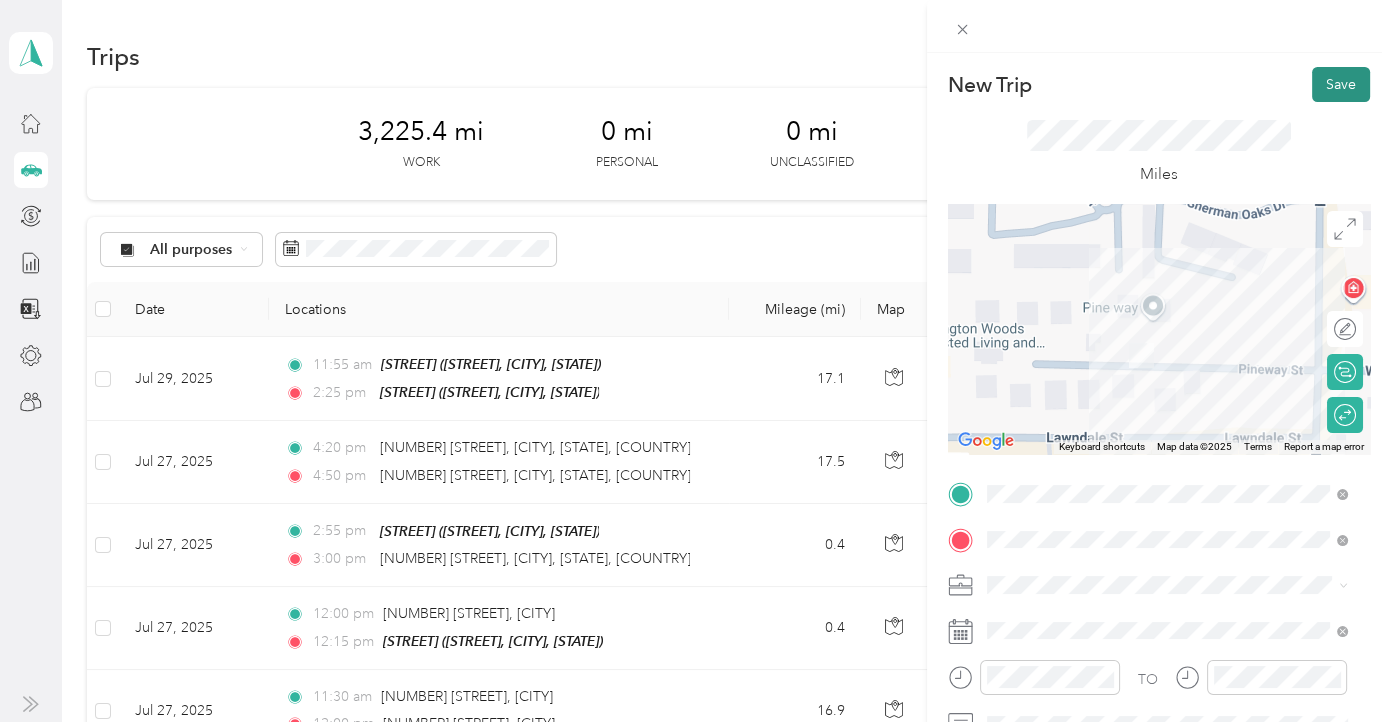 click on "Save" at bounding box center [1341, 84] 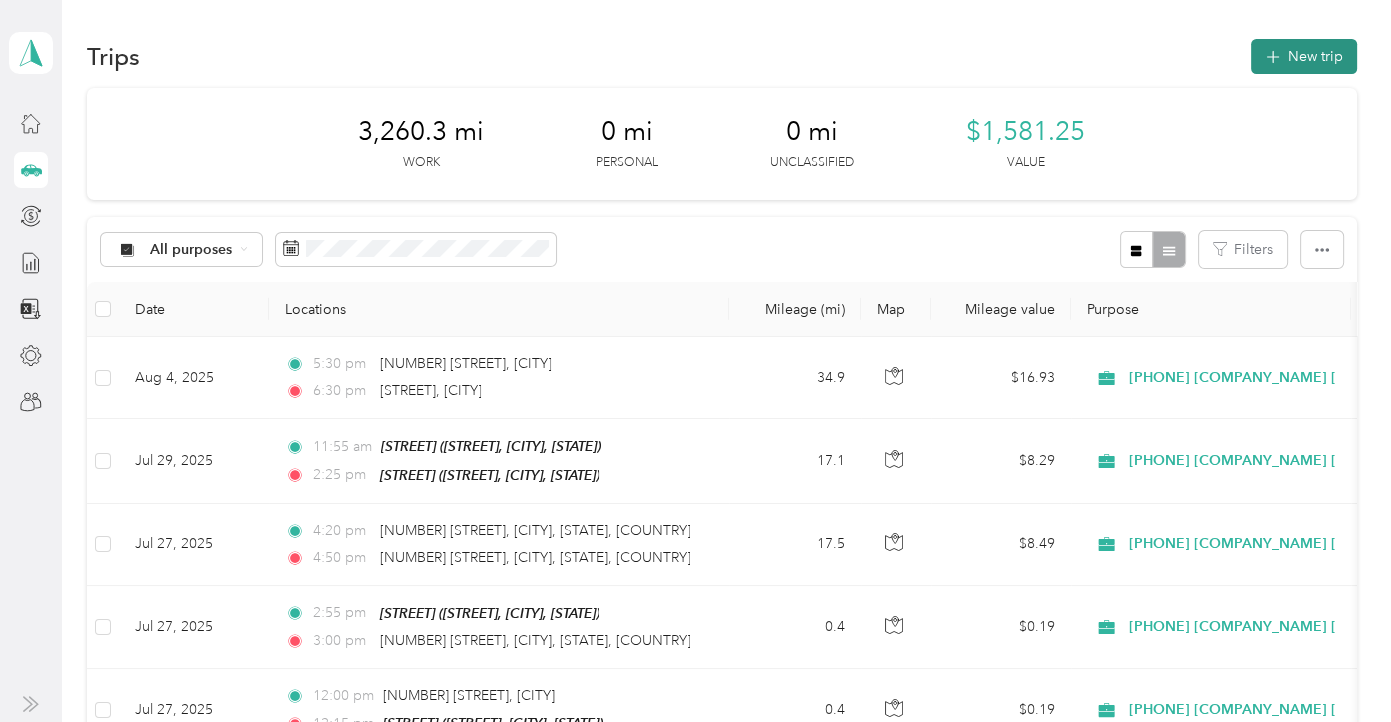 click on "New trip" at bounding box center [1304, 56] 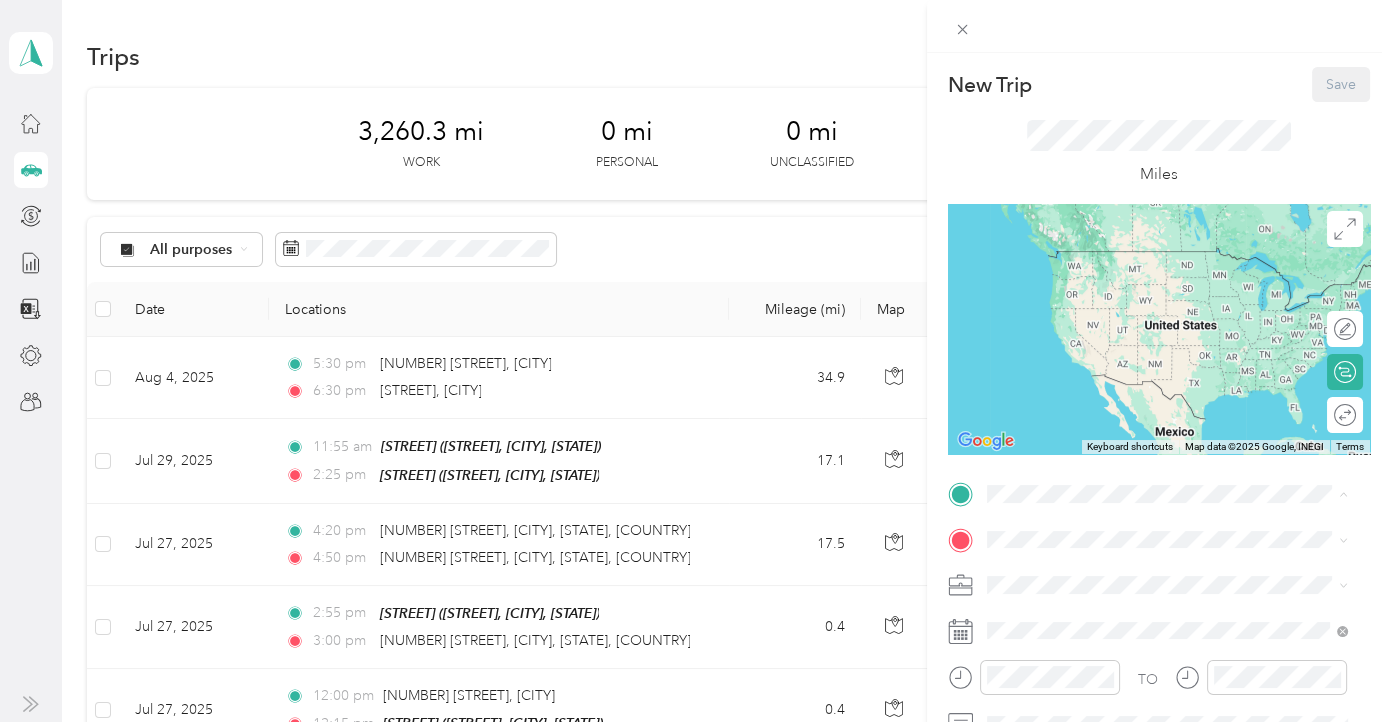 click on "New Trip Save This trip cannot be edited because it is either under review, approved, or paid. Contact your Team Manager to edit it. Miles ← Move left → Move right ↑ Move up ↓ Move down + Zoom in - Zoom out Home Jump left by 75% End Jump right by 75% Page Up Jump up by 75% Page Down Jump down by 75% Keyboard shortcuts Map Data Map data ©2025 Google, INEGI Map data ©2025 Google, INEGI 1000 km  Click to toggle between metric and imperial units Terms Report a map error Edit route Calculate route Round trip TO Add photo" at bounding box center (695, 361) 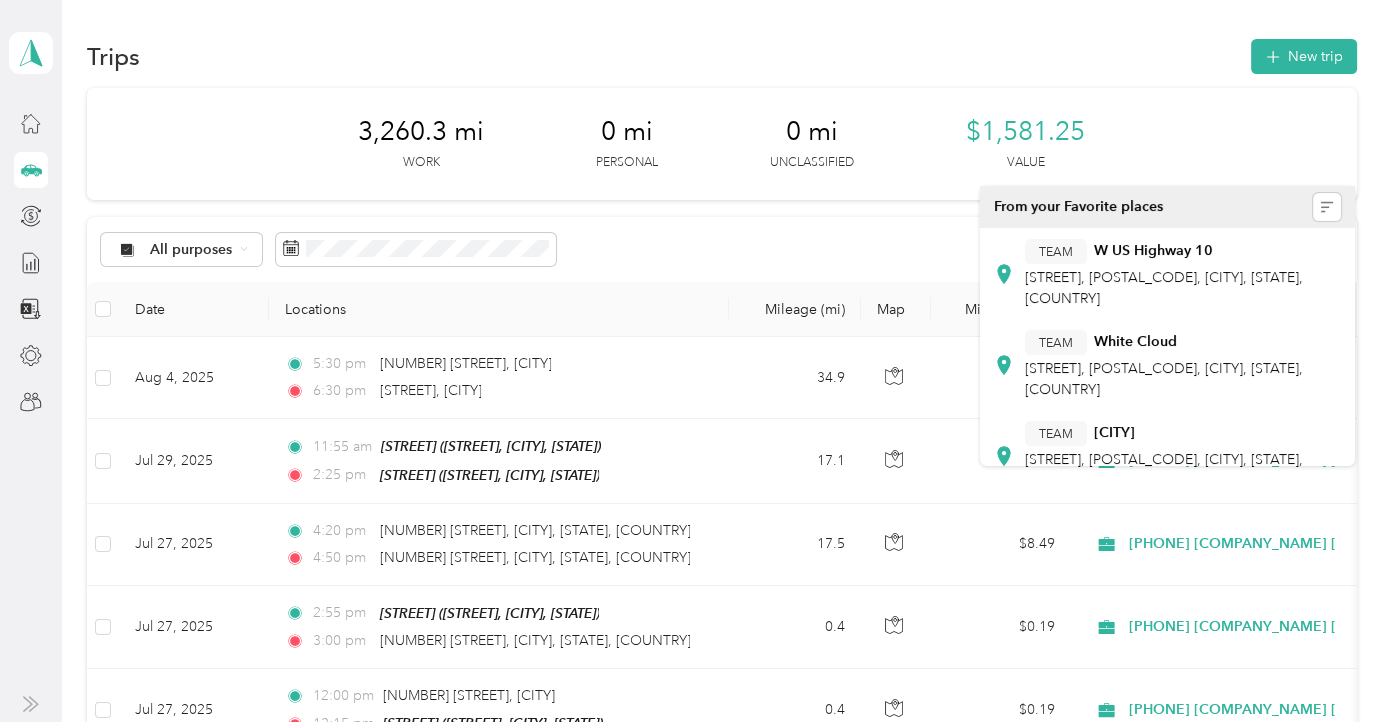 click on "[TIME] [NUMBER] [STREET], [CITY]" at bounding box center (495, 364) 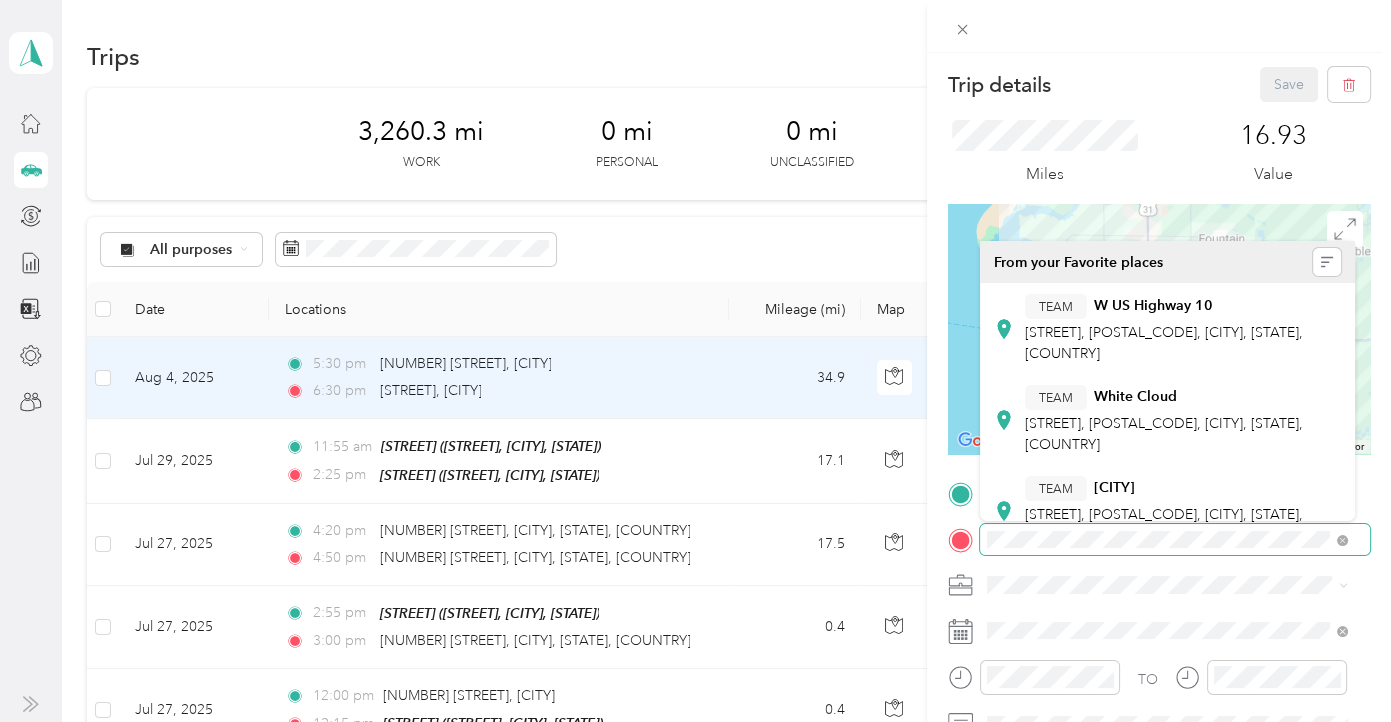 click on "Trip details Save This trip cannot be edited because it is either under review, approved, or paid. Contact your Team Manager to edit it. Miles [DISTANCE] Value  ← Move left → Move right ↑ Move up ↓ Move down + Zoom in - Zoom out Home Jump left by 75% End Jump right by 75% Page Up Jump up by 75% Page Down Jump down by 75% Map Data Map data ©2025 Google Map data ©2025 5 km  Click to toggle between metric and imperial units Terms Report a map error TO Add photo" at bounding box center [695, 361] 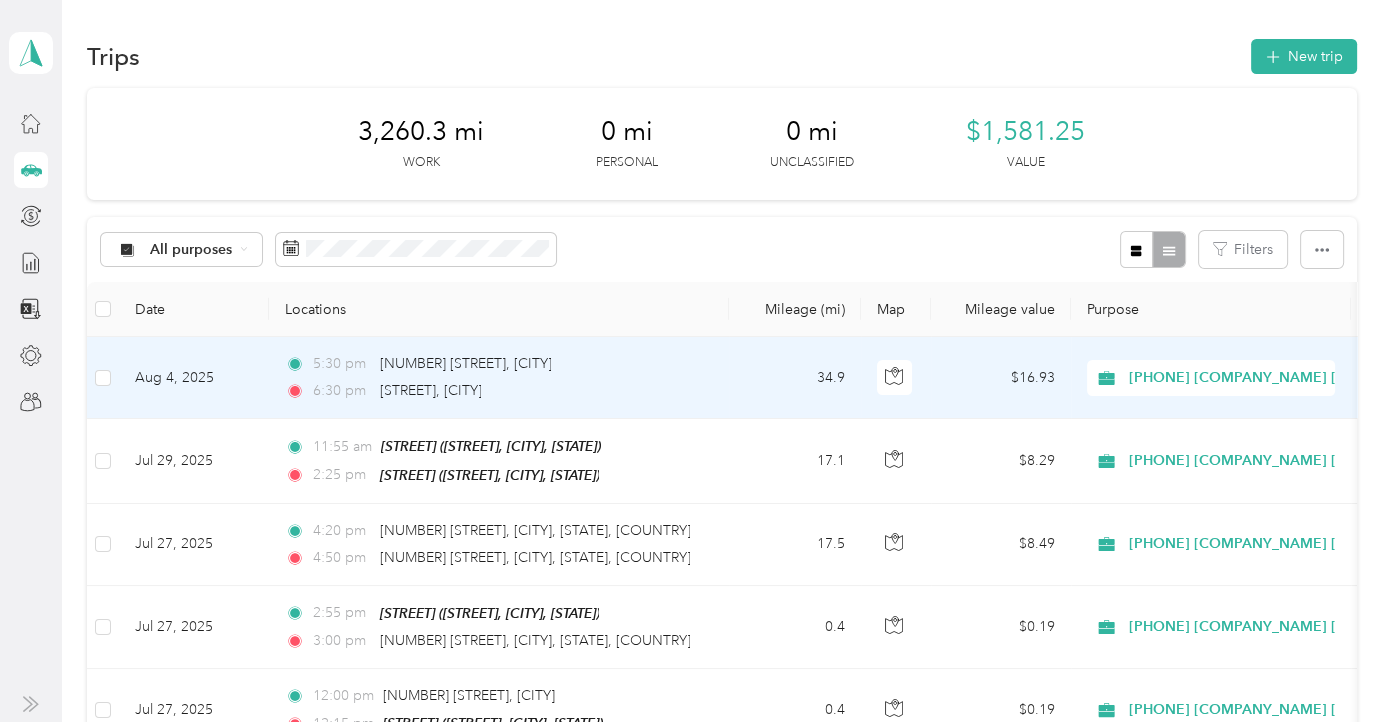 click on "[TIME] [NUMBER] [STREET], [CITY] [TIME] [STREET], [CITY]" at bounding box center [499, 378] 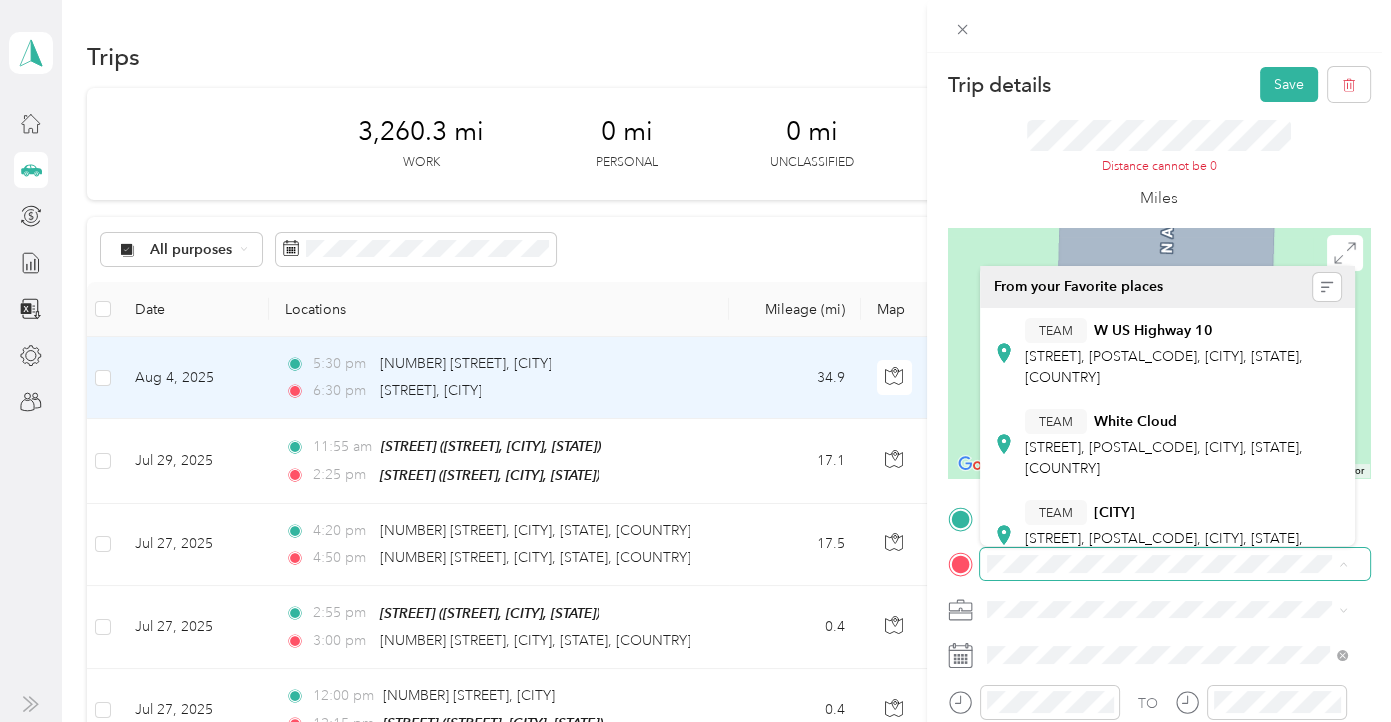 click at bounding box center (1175, 564) 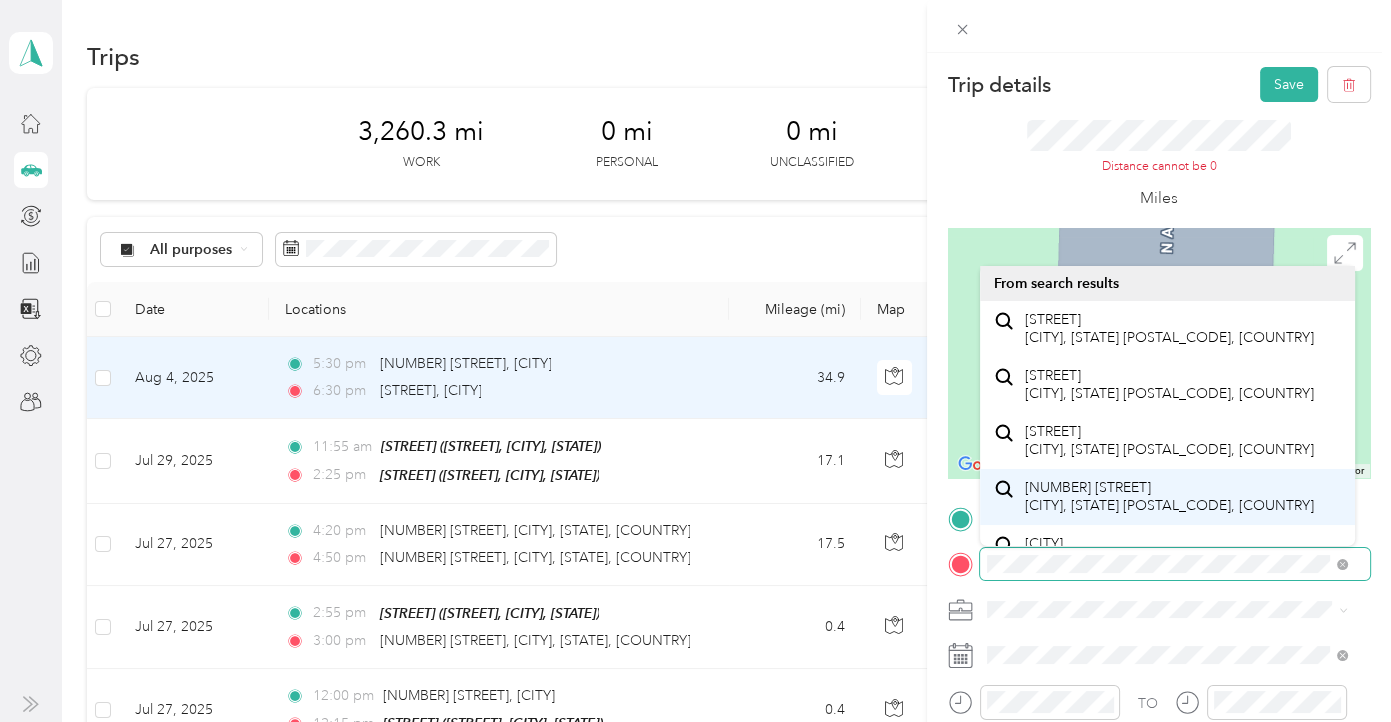scroll, scrollTop: 35, scrollLeft: 0, axis: vertical 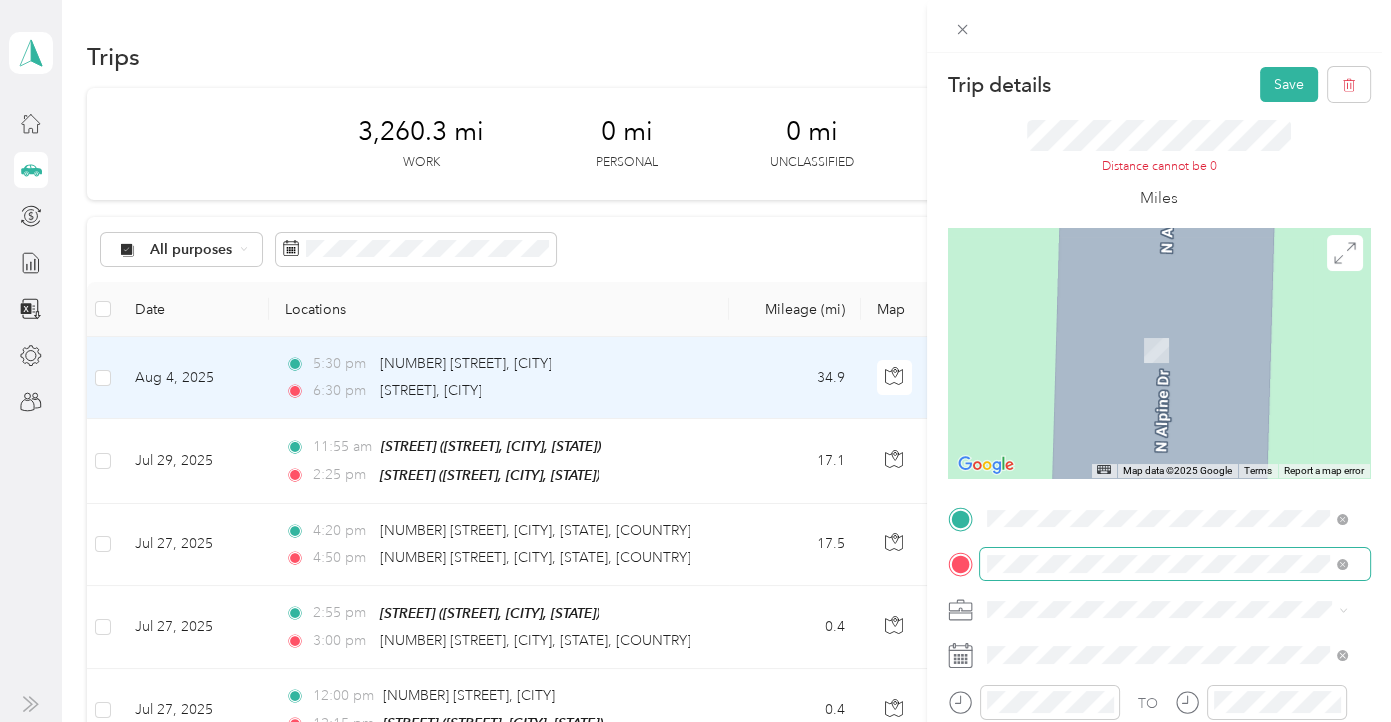 click at bounding box center [1175, 564] 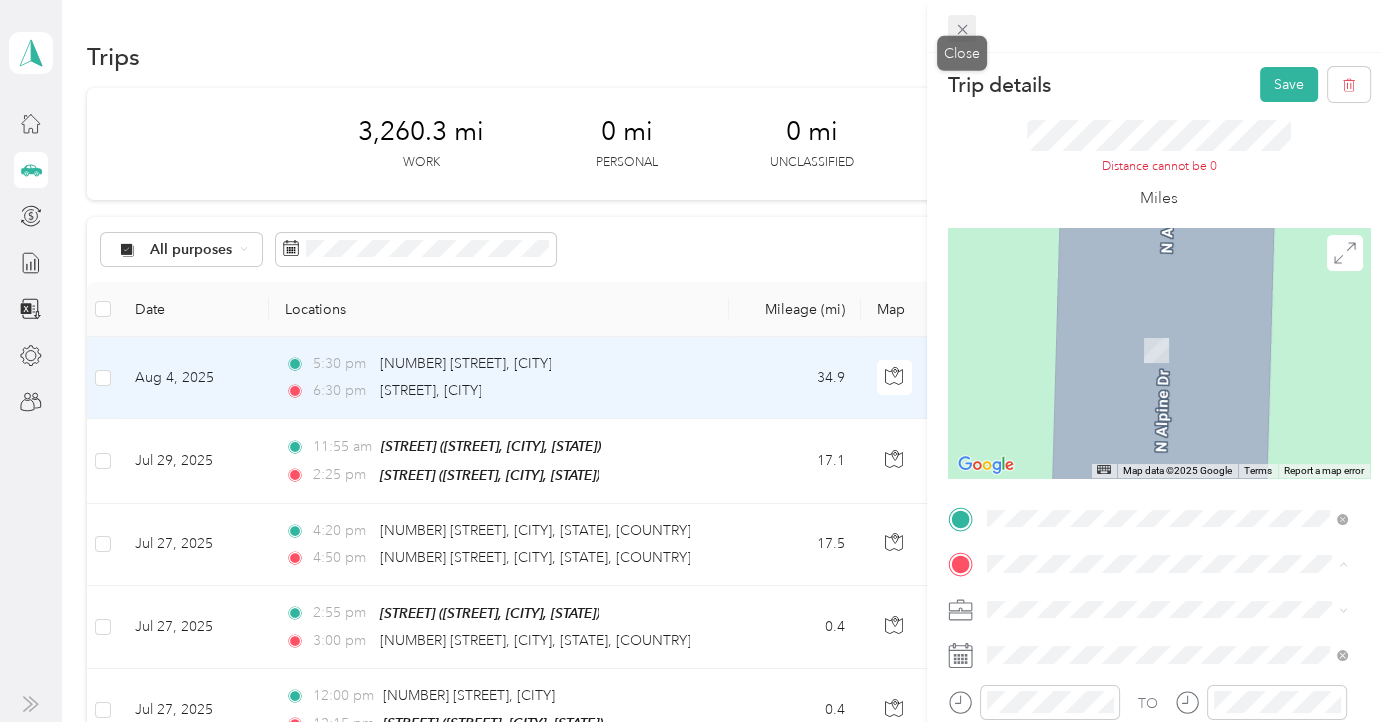 click on "Trip details Save This trip cannot be edited because it is either under review, approved, or paid. Contact your Team Manager to edit it. Distance cannot be 0 Miles ← Move left → Move right ↑ Move up ↓ Move down + Zoom in - Zoom out Home Jump left by 75% End Jump right by 75% Page Up Jump up by 75% Page Down Jump down by 75% Map Data Map data ©2025 Google Map data ©2025 2 m  Click to toggle between metric and imperial units Terms Report a map error TO Add photo From search results [STREET]
[CITY], [STATE] [POSTAL_CODE], [COUNTRY] [STREET]
[CITY], [STATE] [POSTAL_CODE], [COUNTRY] [NUMBER] [STREET]
[CITY], [STATE] [POSTAL_CODE], [COUNTRY] [NUMBER] [STREET]
[CITY], [STATE] [POSTAL_CODE], [COUNTRY] [CITY]
[STATE], [COUNTRY] Close" at bounding box center [690, 722] 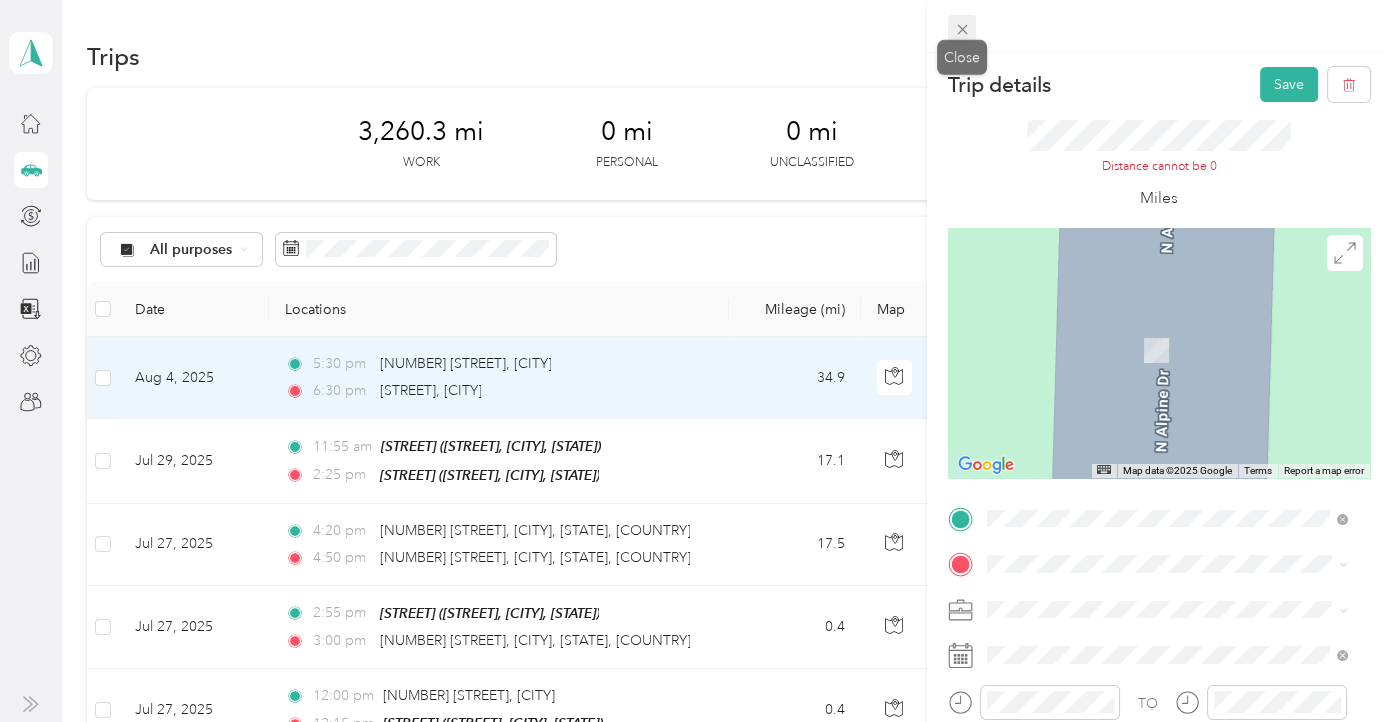 click 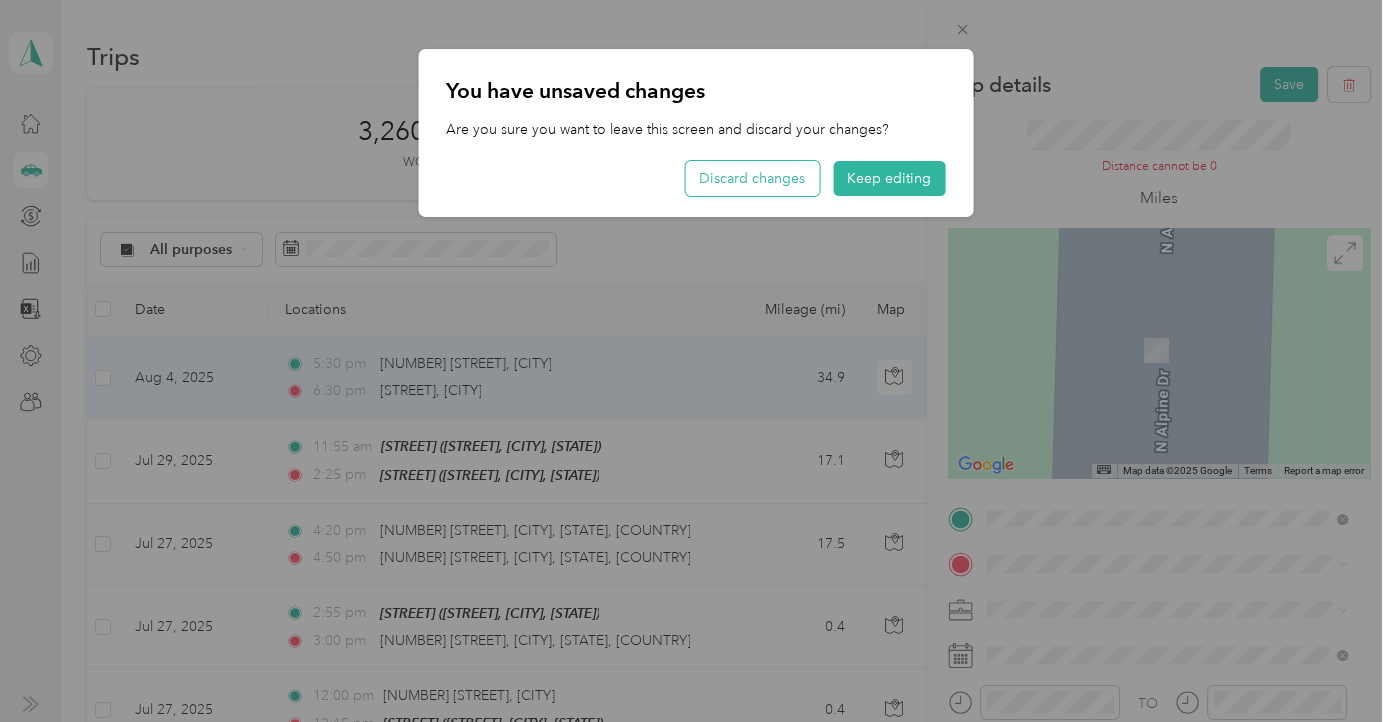 click on "Discard changes" at bounding box center (752, 178) 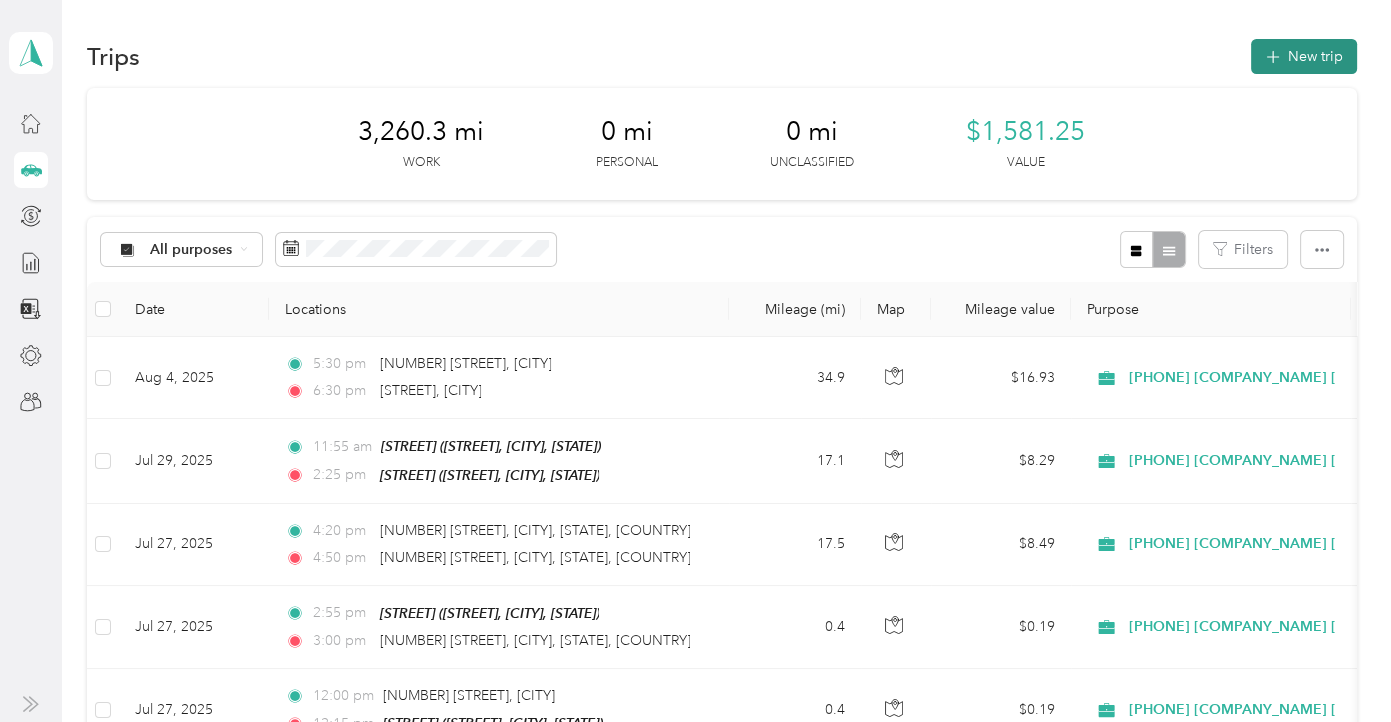 click on "New trip" at bounding box center [1304, 56] 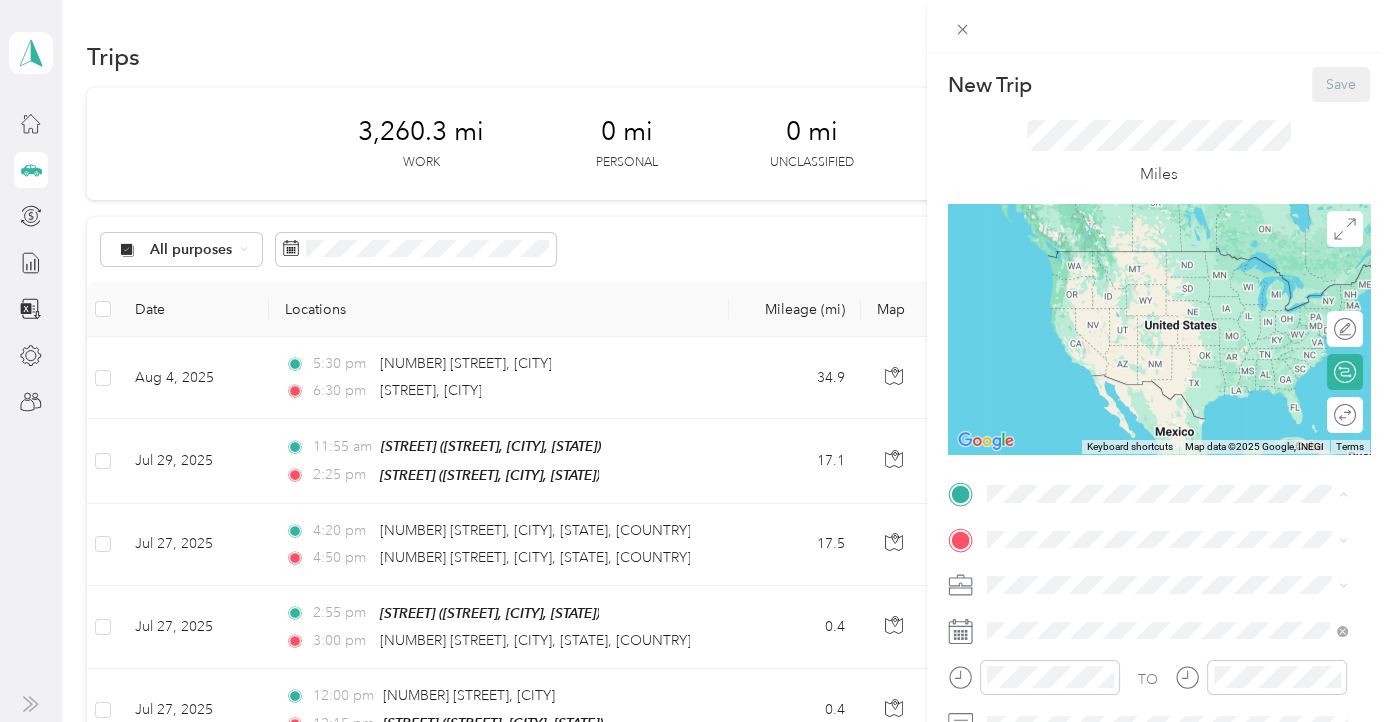 click on "W US Highway 10" at bounding box center [1153, 261] 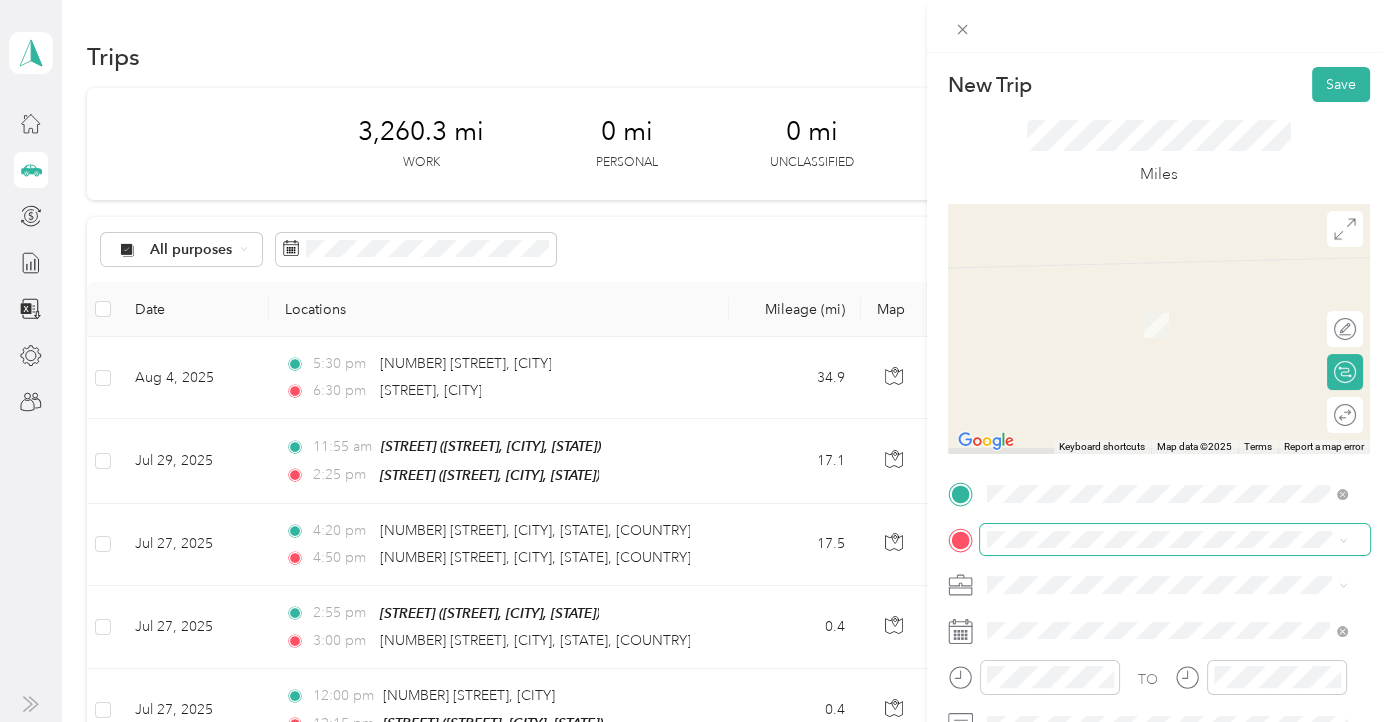 click at bounding box center (1175, 540) 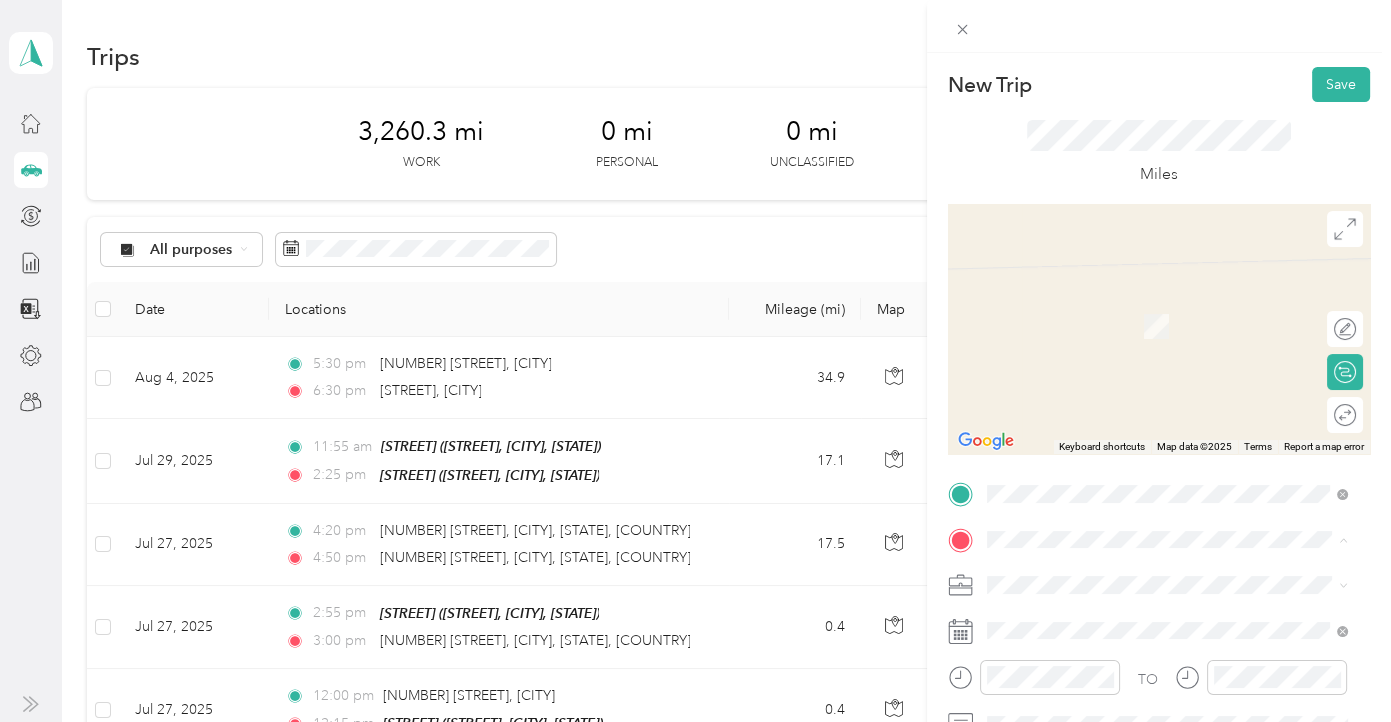 click on "W US Highway 10" at bounding box center (1153, 306) 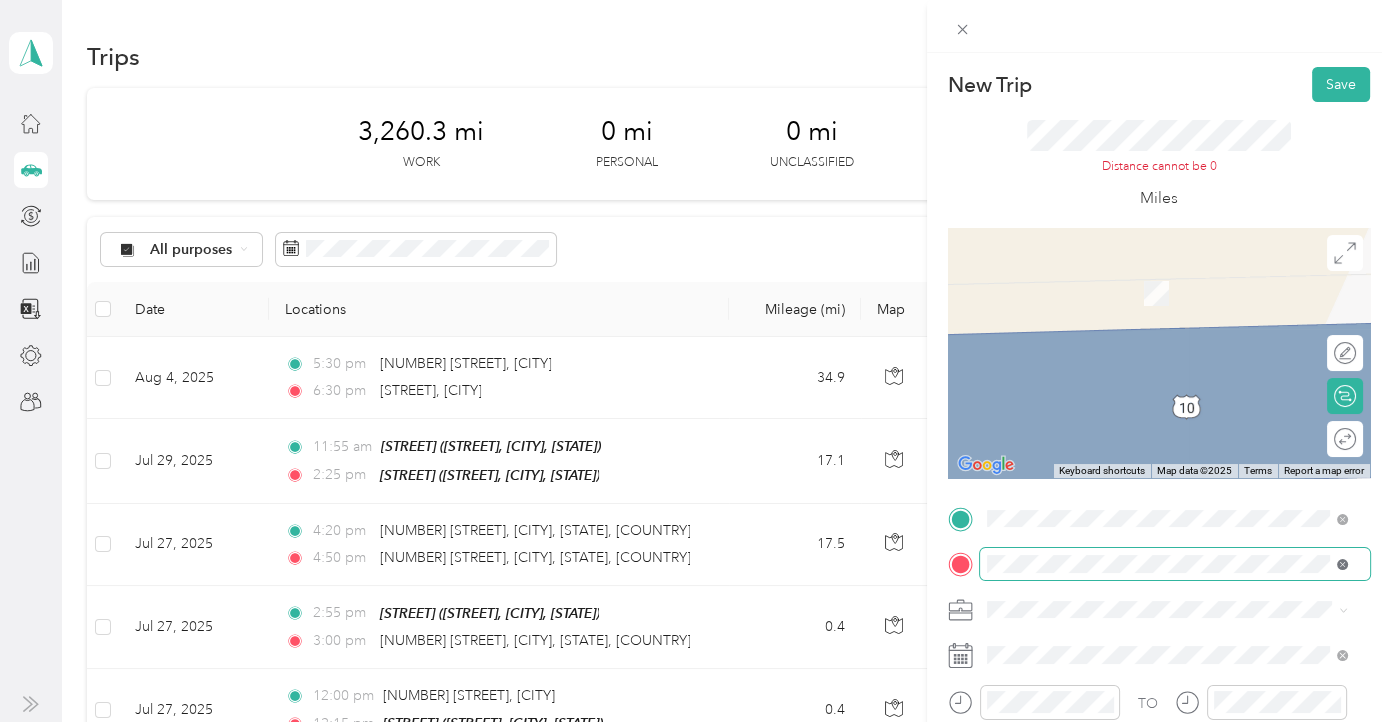 click 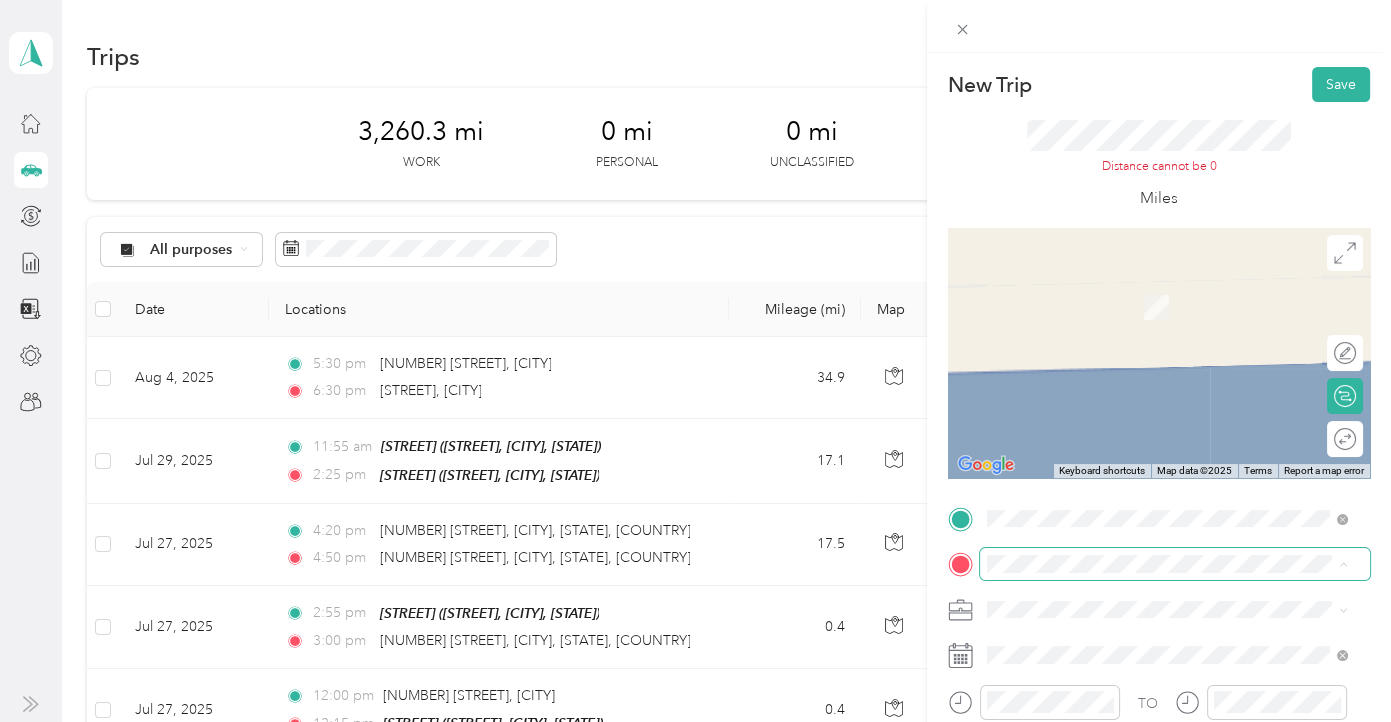 click at bounding box center (1175, 564) 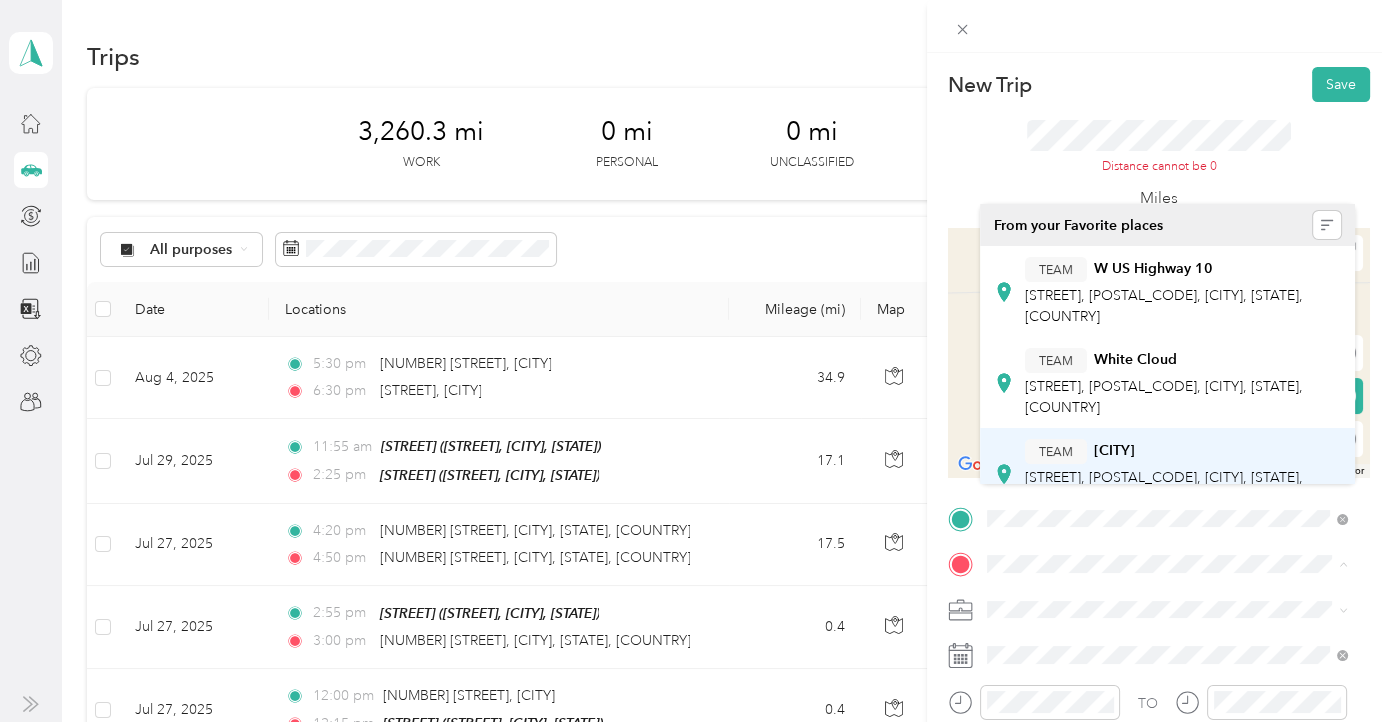 scroll, scrollTop: 351, scrollLeft: 0, axis: vertical 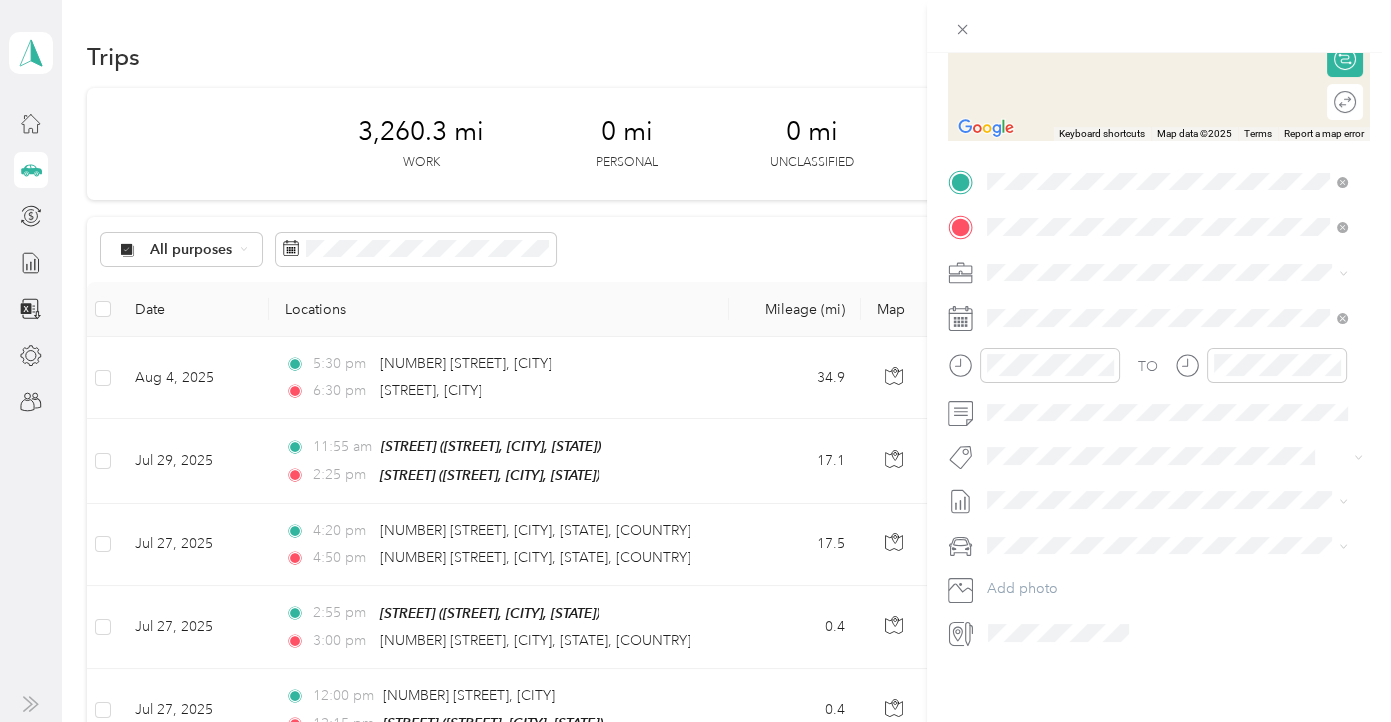 click on "[STREET]
[CITY], [STATE] [POSTAL_CODE], [COUNTRY]" at bounding box center (1169, 292) 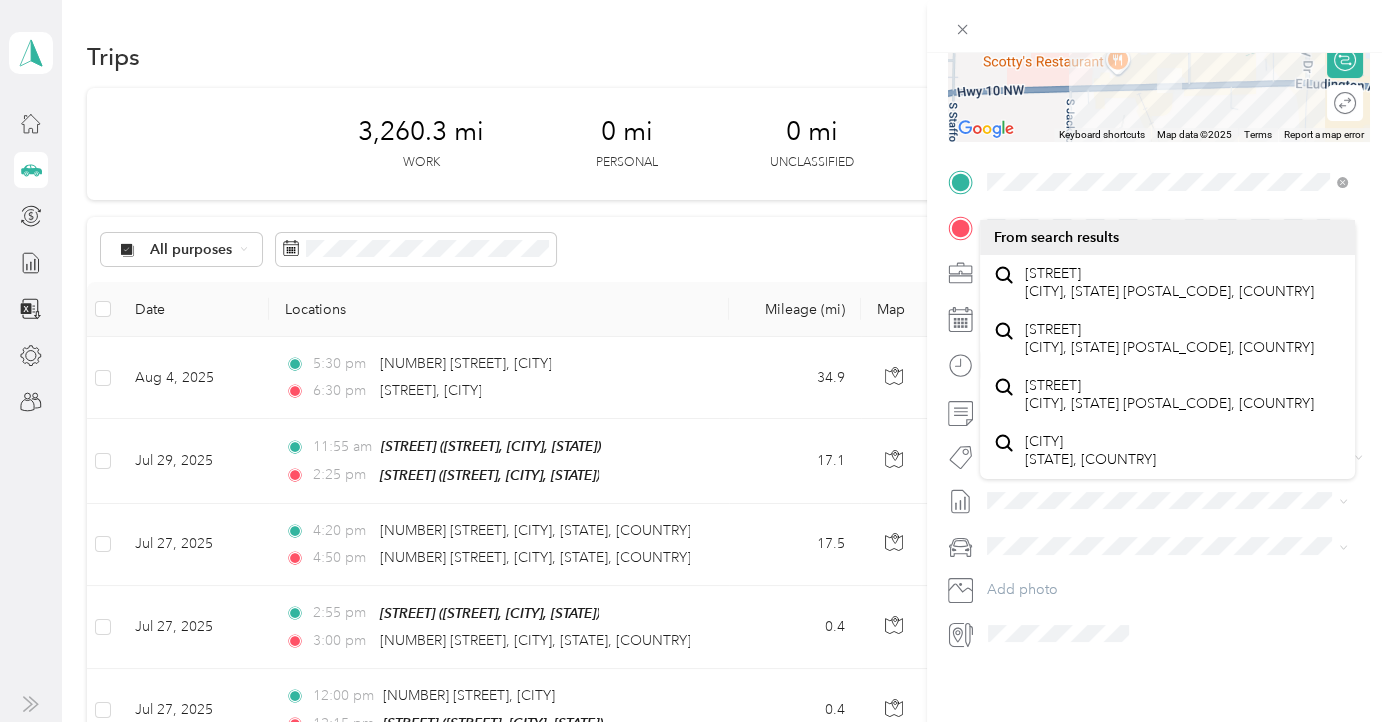 scroll, scrollTop: 326, scrollLeft: 0, axis: vertical 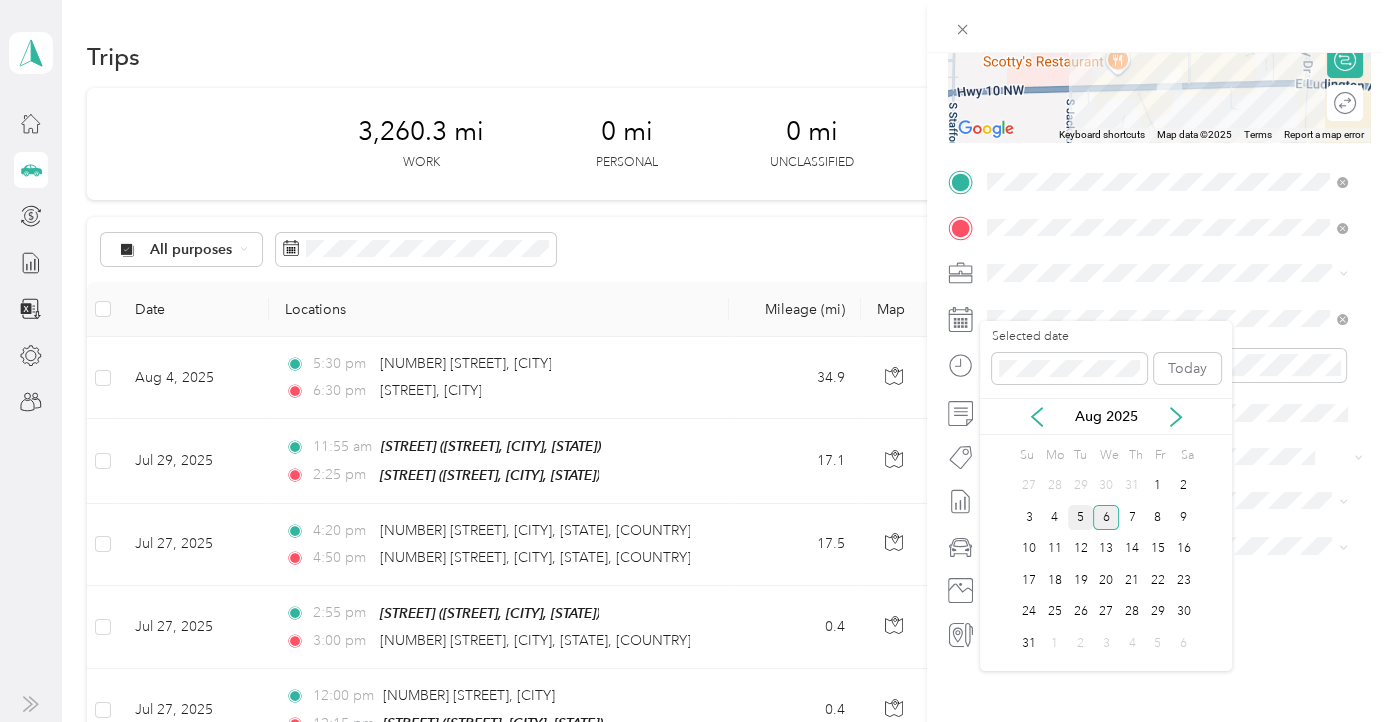 click on "5" at bounding box center [1081, 517] 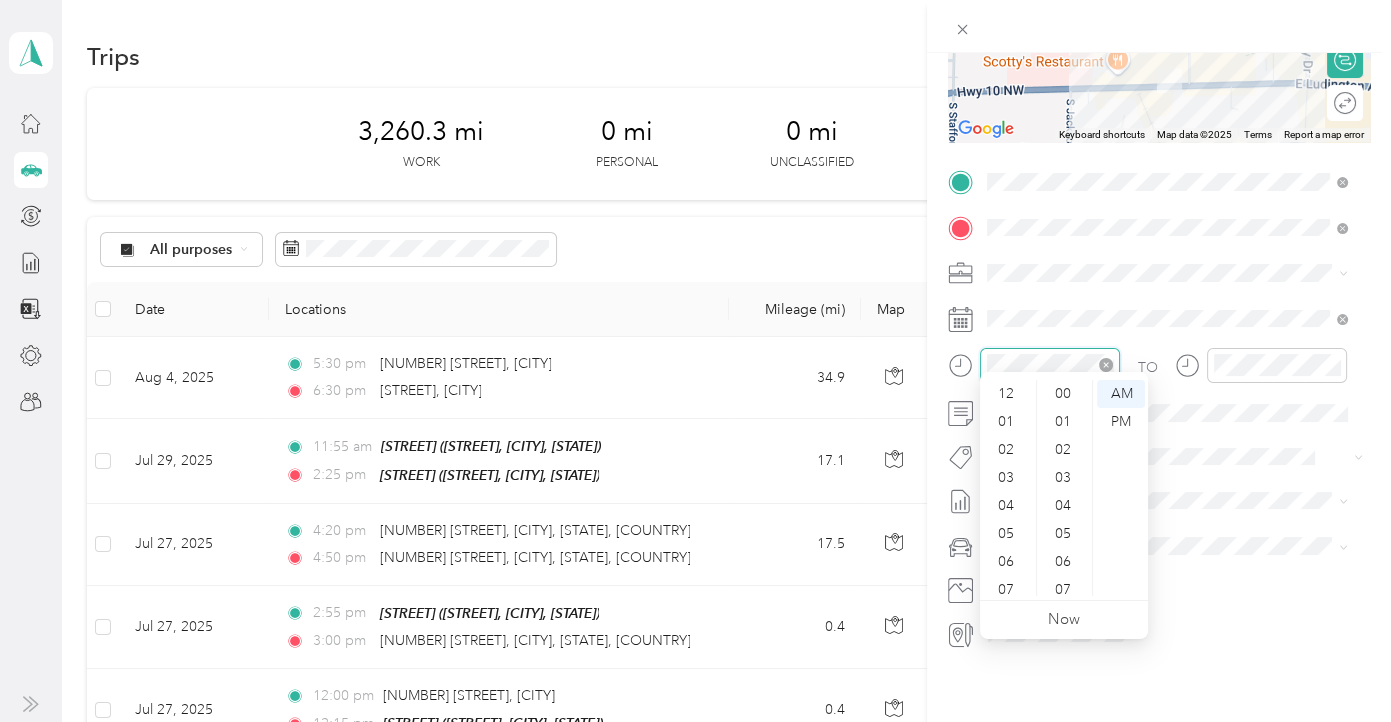 scroll, scrollTop: 728, scrollLeft: 0, axis: vertical 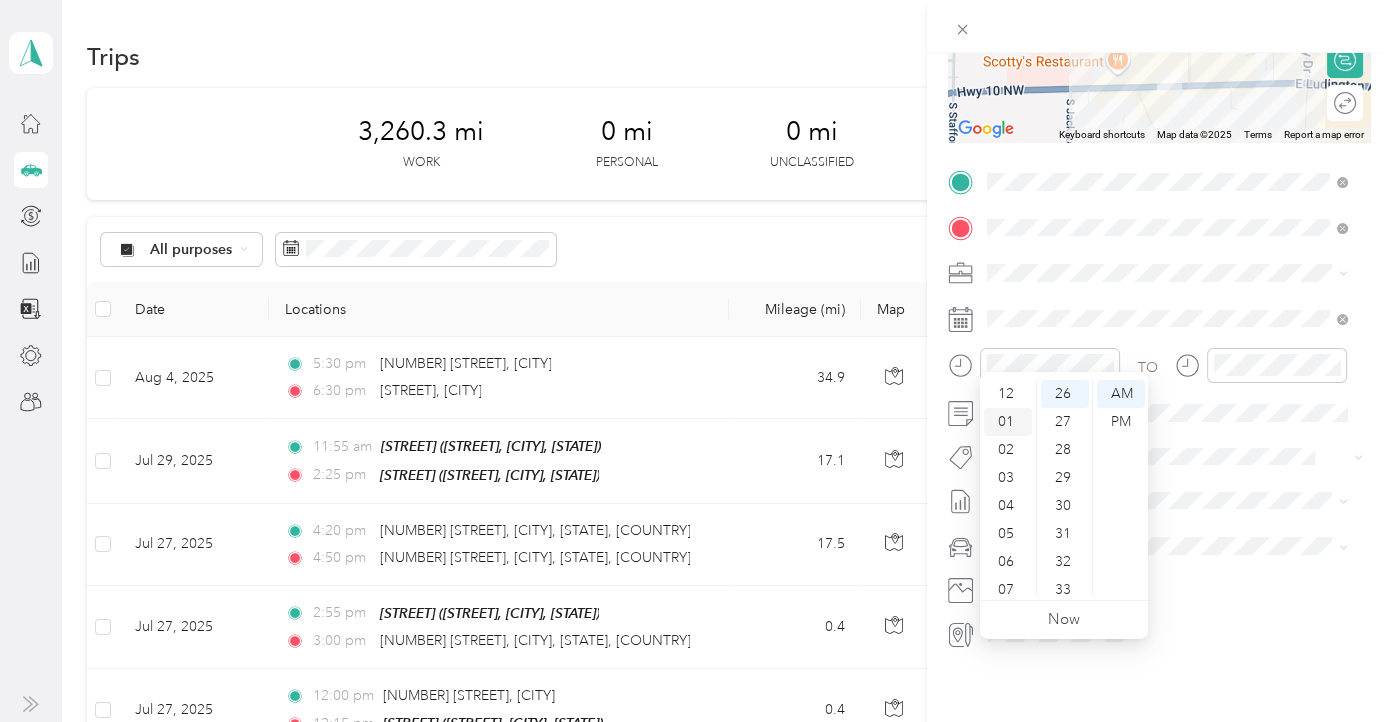 click on "01" at bounding box center [1008, 422] 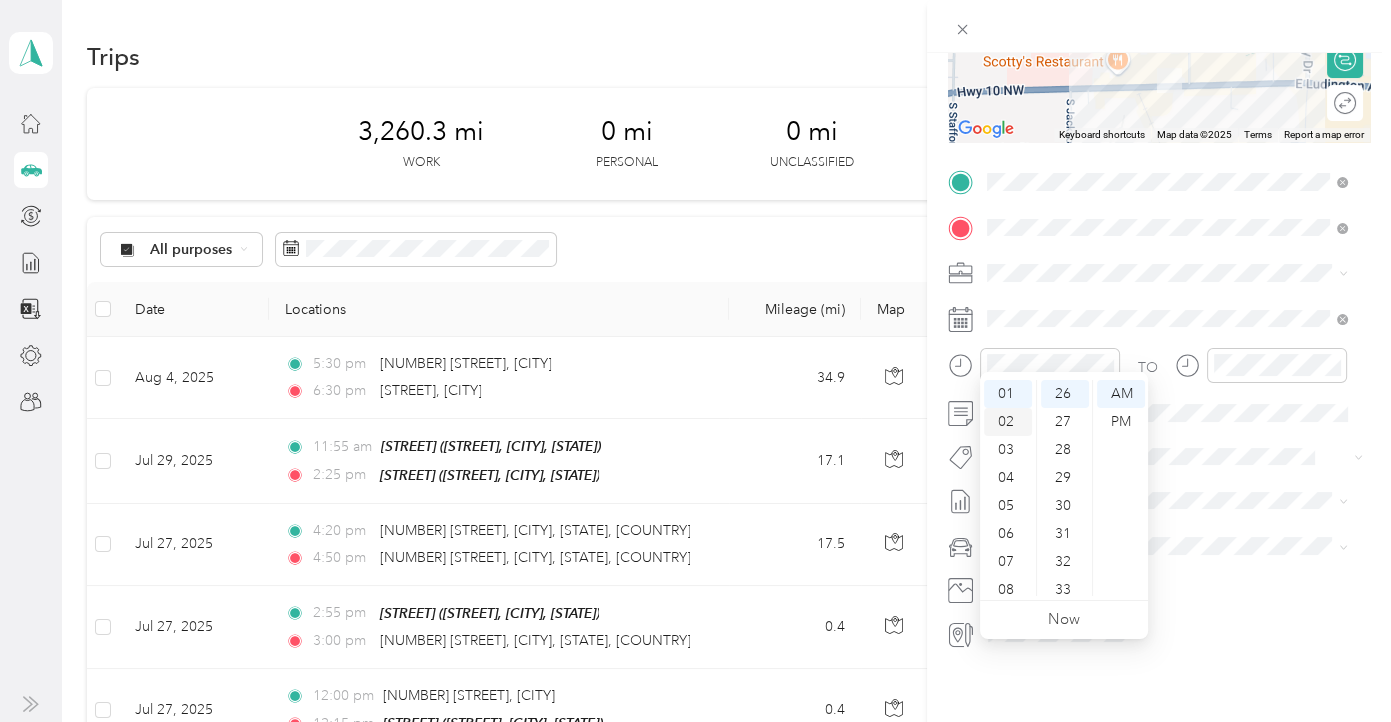 scroll, scrollTop: 28, scrollLeft: 0, axis: vertical 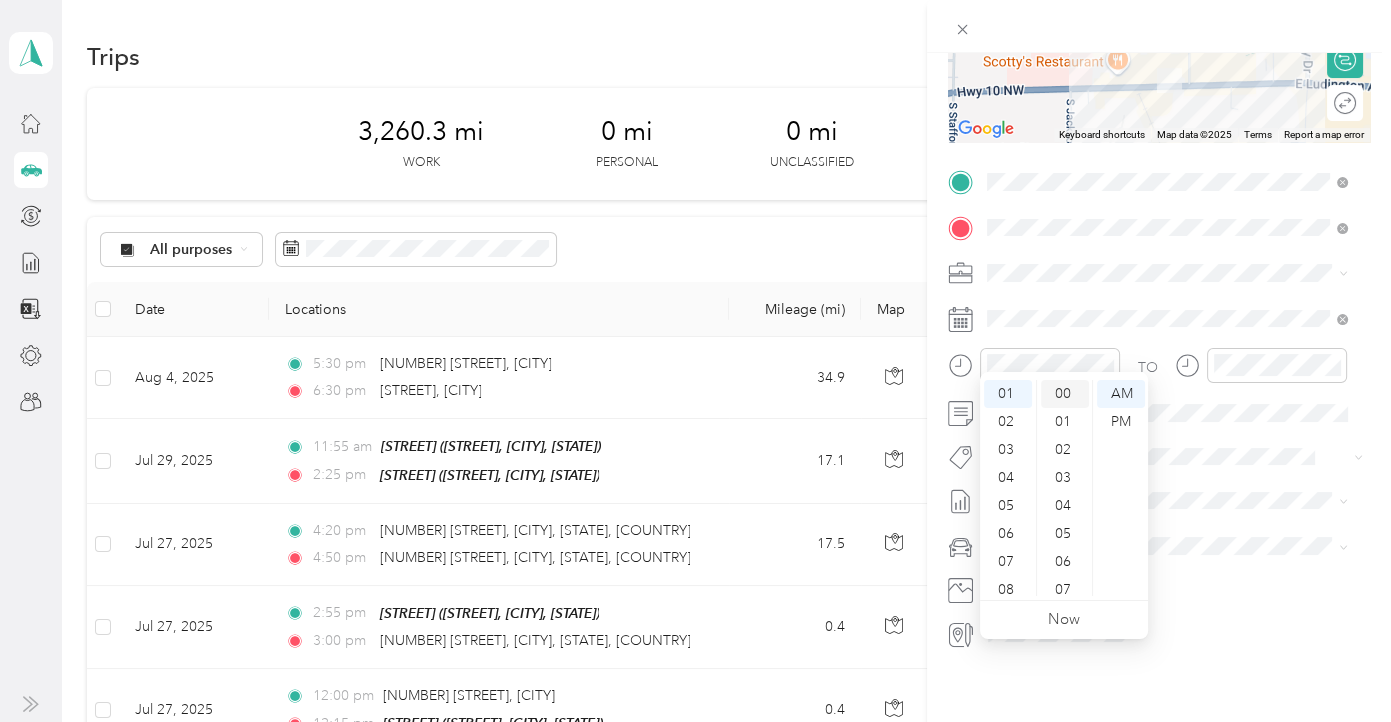 click on "00" at bounding box center [1065, 394] 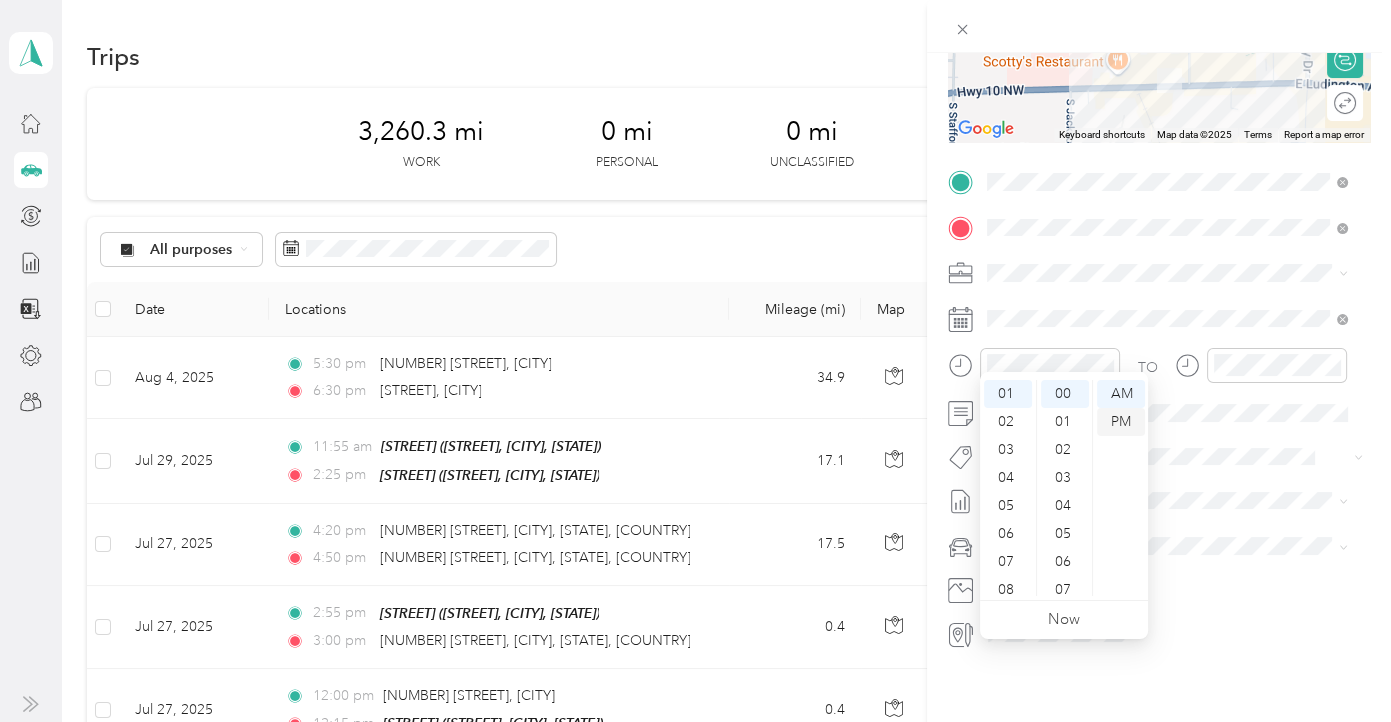 click on "PM" at bounding box center (1121, 422) 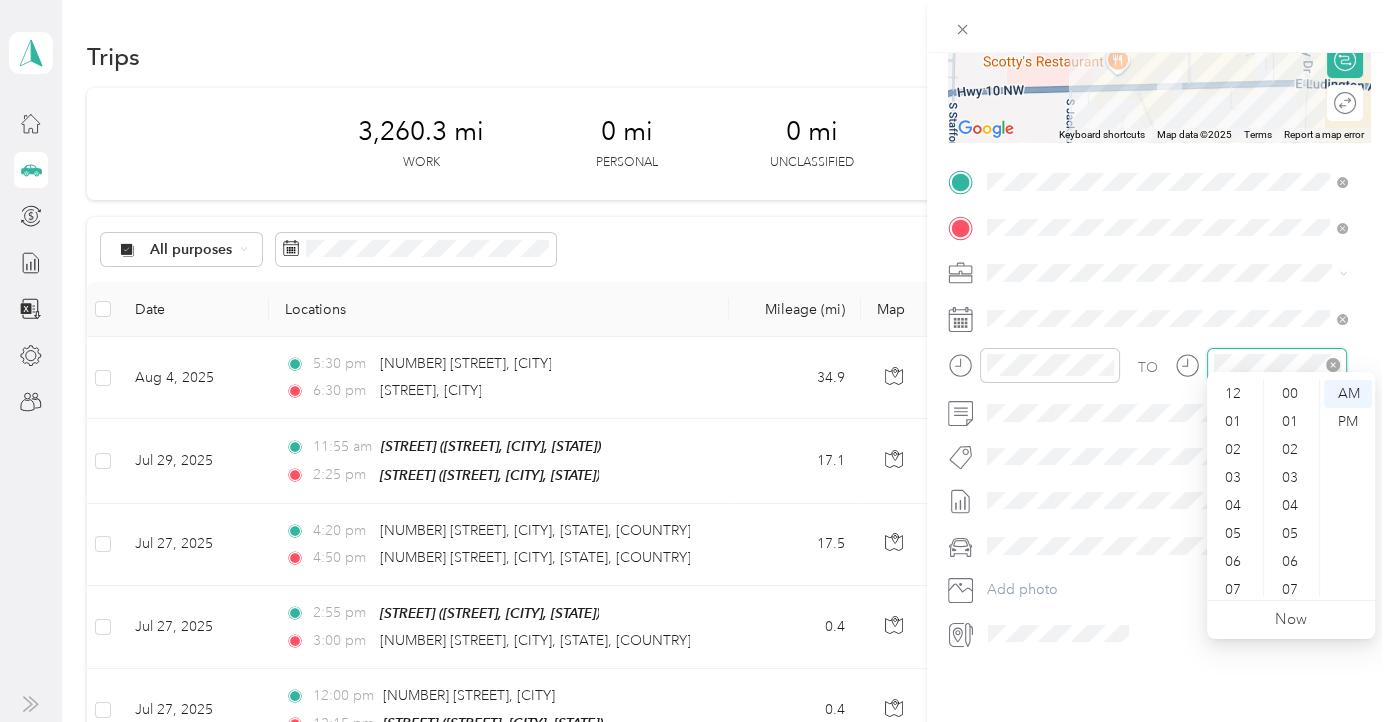 scroll, scrollTop: 728, scrollLeft: 0, axis: vertical 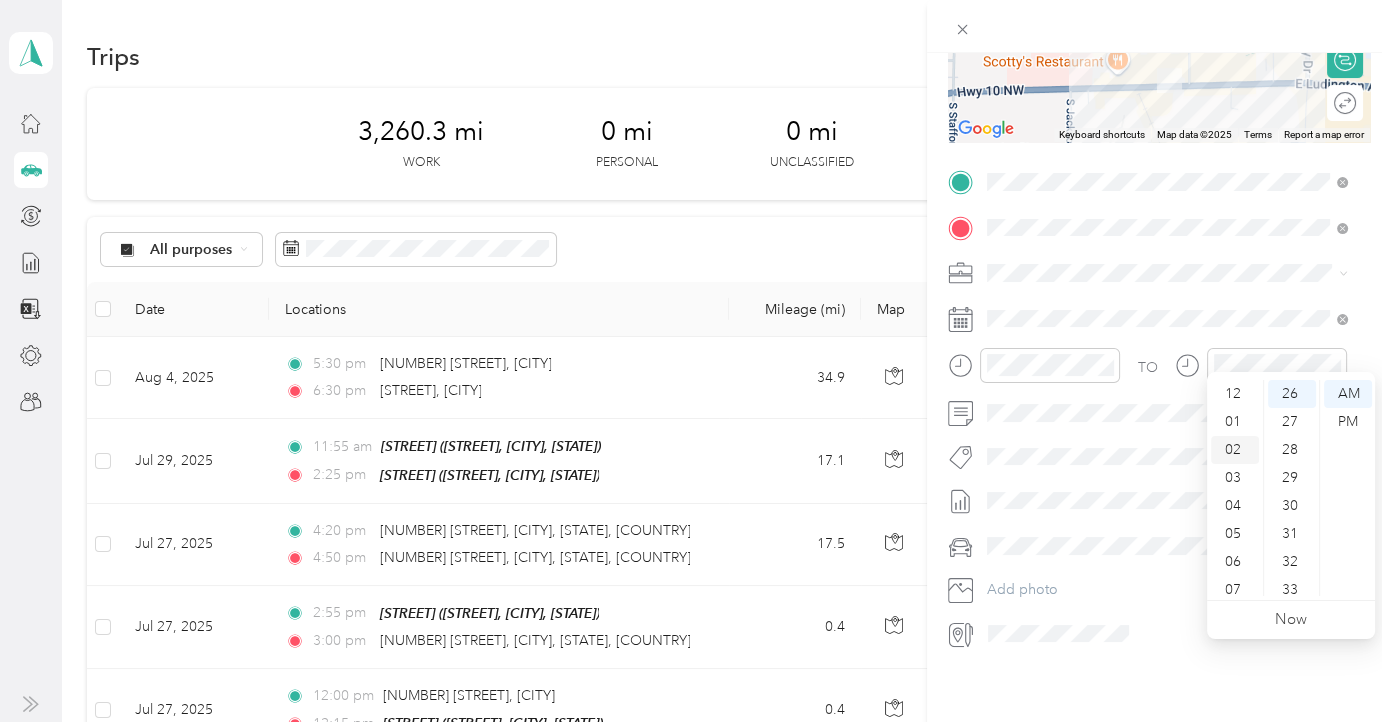 click on "02" at bounding box center [1235, 450] 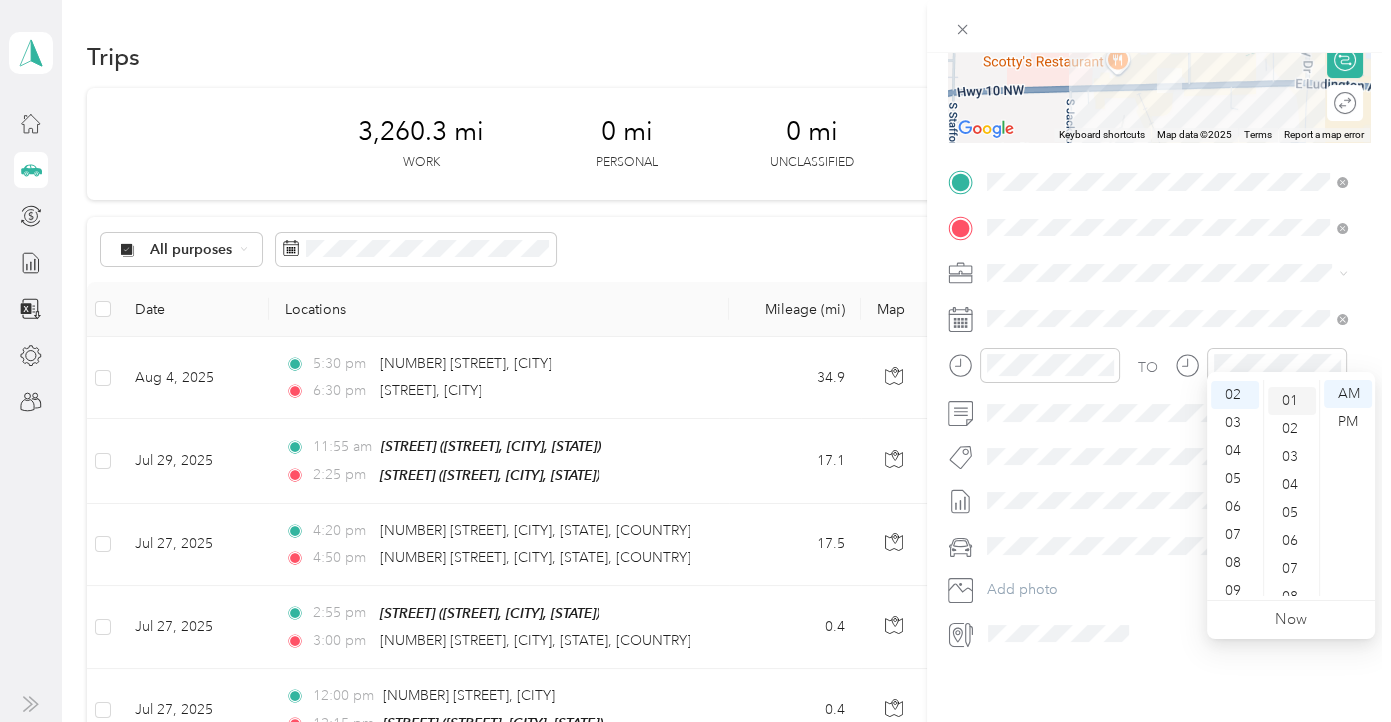 scroll, scrollTop: 0, scrollLeft: 0, axis: both 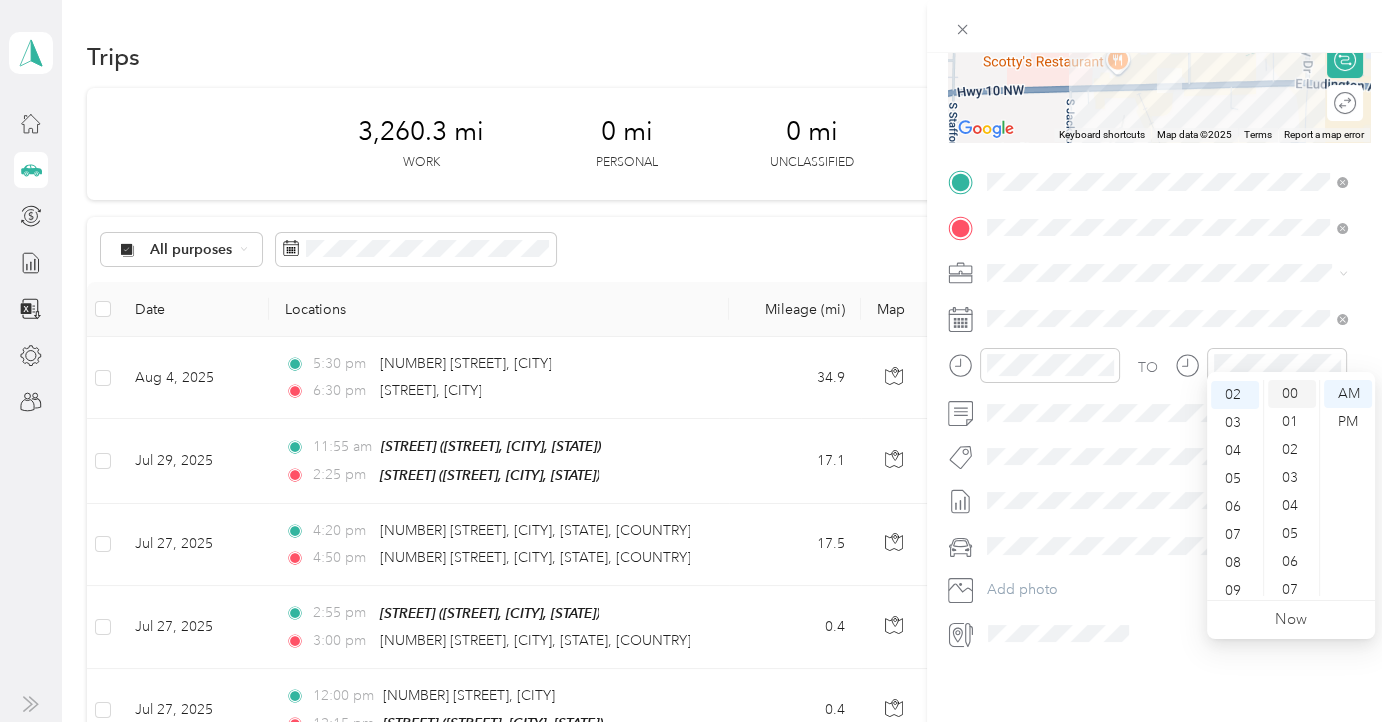 click on "00" at bounding box center (1292, 394) 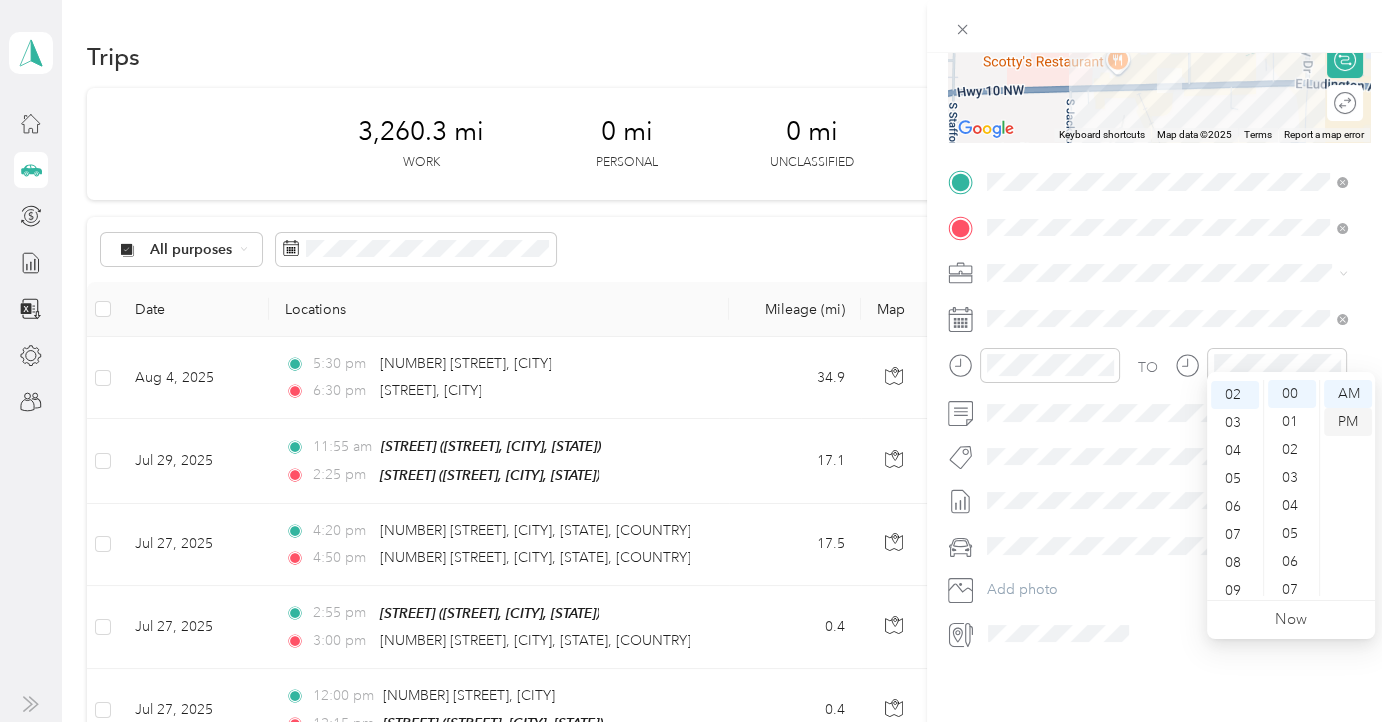 click on "PM" at bounding box center (1348, 422) 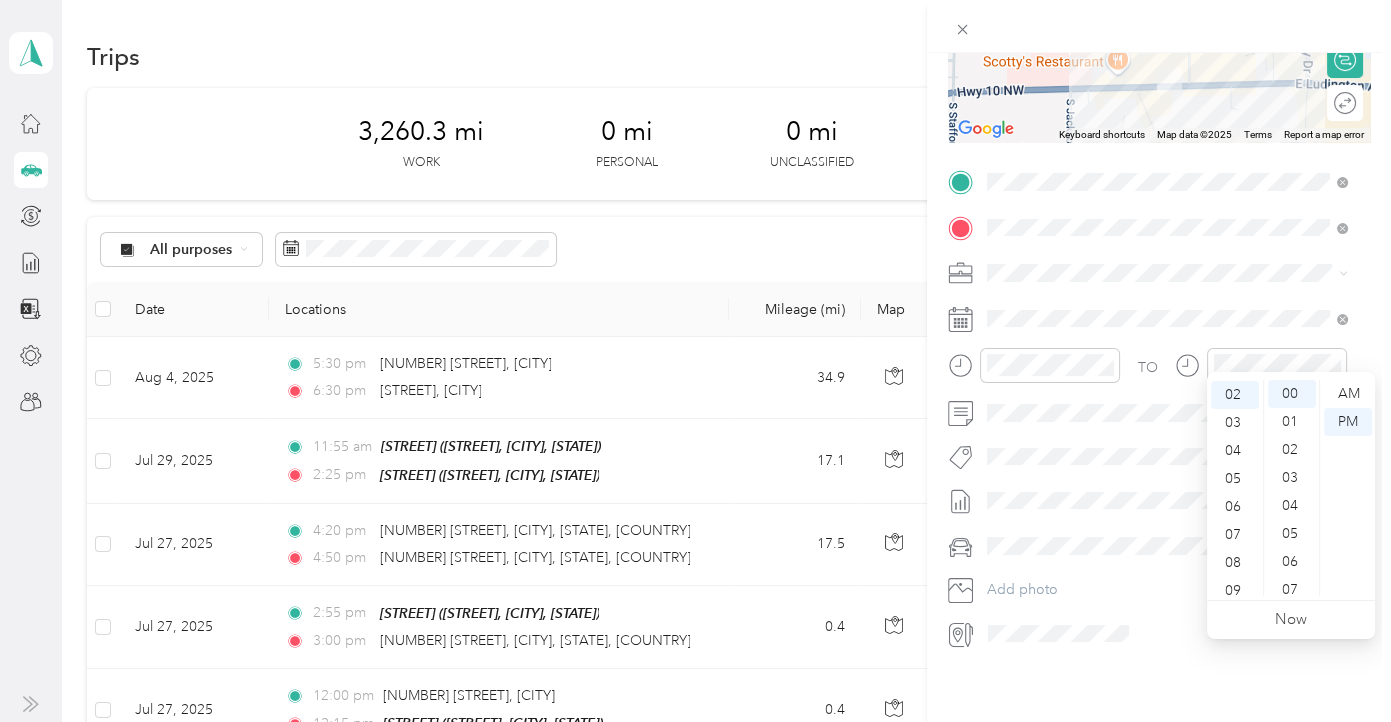 click on "New Trip Save This trip cannot be edited because it is either under review, approved, or paid. Contact your Team Manager to edit it. Miles ← Move left → Move right ↑ Move up ↓ Move down + Zoom in - Zoom out Home Jump left by 75% End Jump right by 75% Page Up Jump up by 75% Page Down Jump down by 75% Keyboard shortcuts Map Data Map data ©2025 Map data ©2025 200 m  Click to toggle between metric and imperial units Terms Report a map error Edit route Calculate route Round trip TO Add photo" at bounding box center [1159, 202] 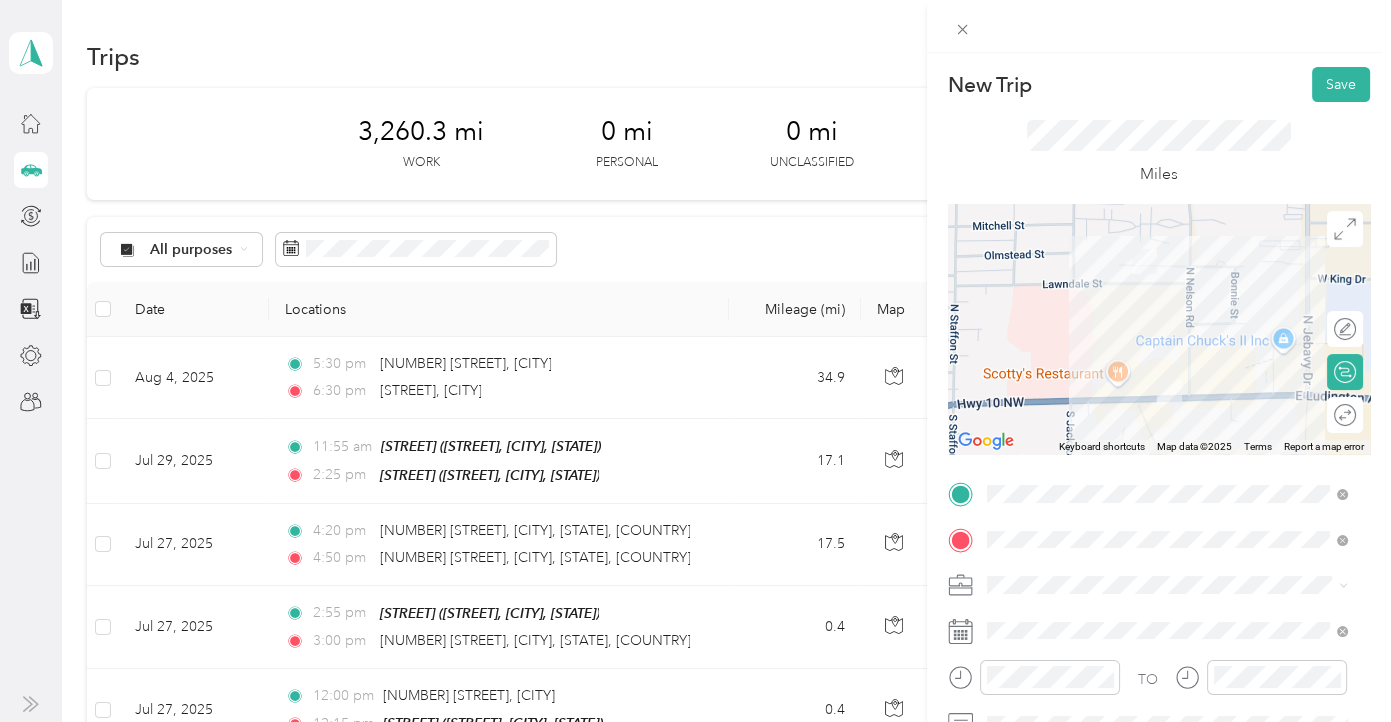 scroll, scrollTop: 326, scrollLeft: 0, axis: vertical 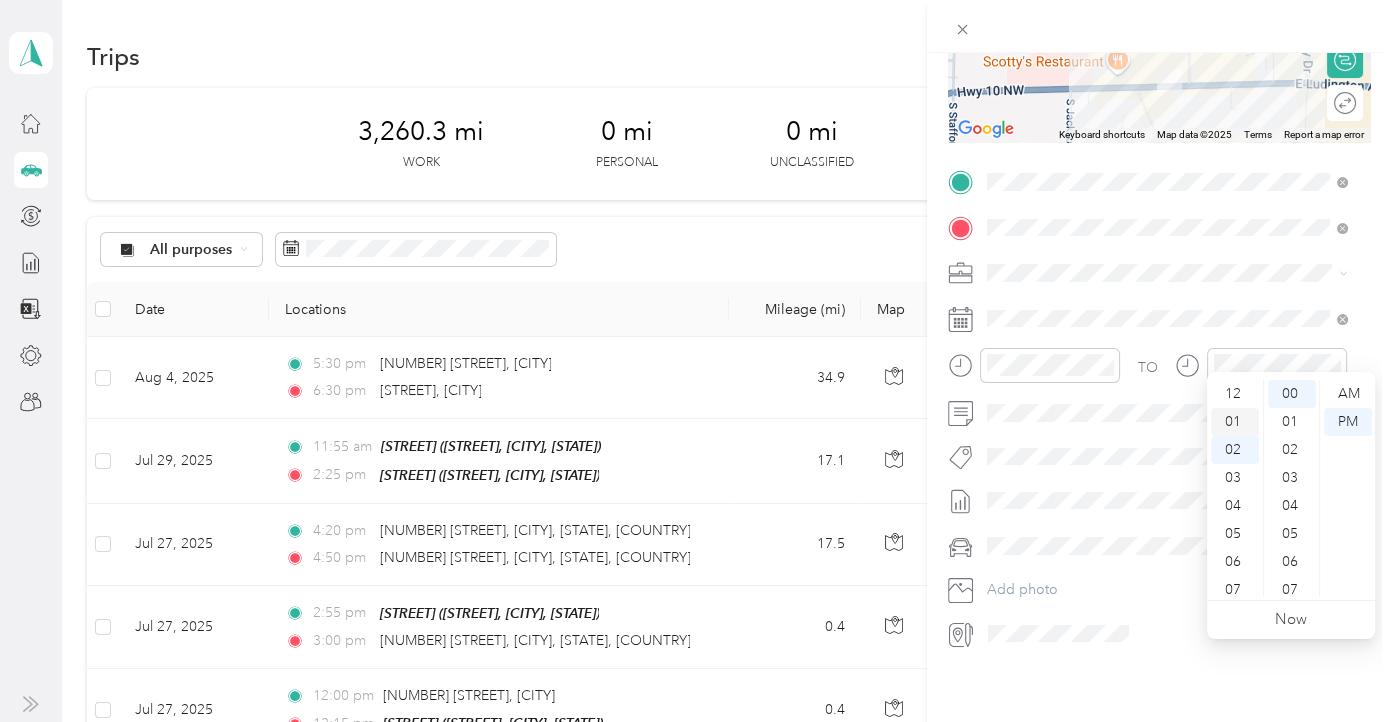 click on "01" at bounding box center (1235, 422) 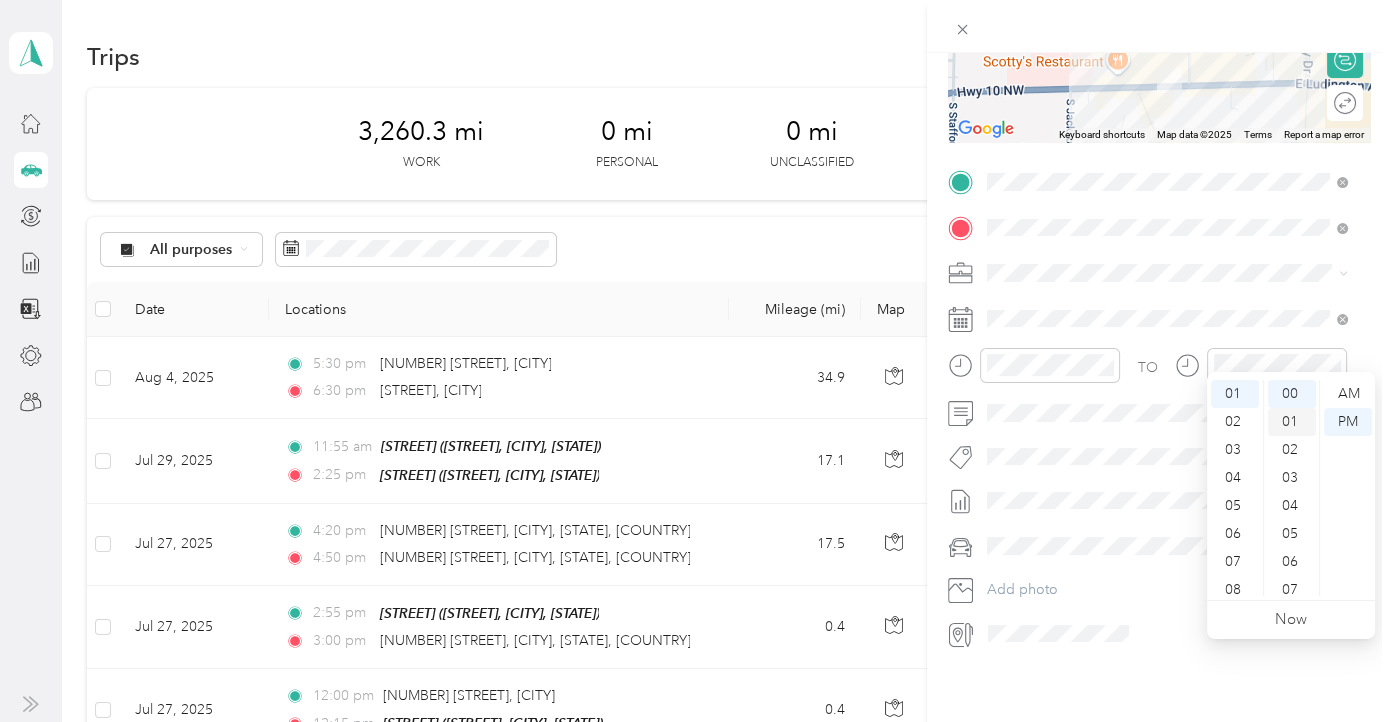 scroll, scrollTop: 28, scrollLeft: 0, axis: vertical 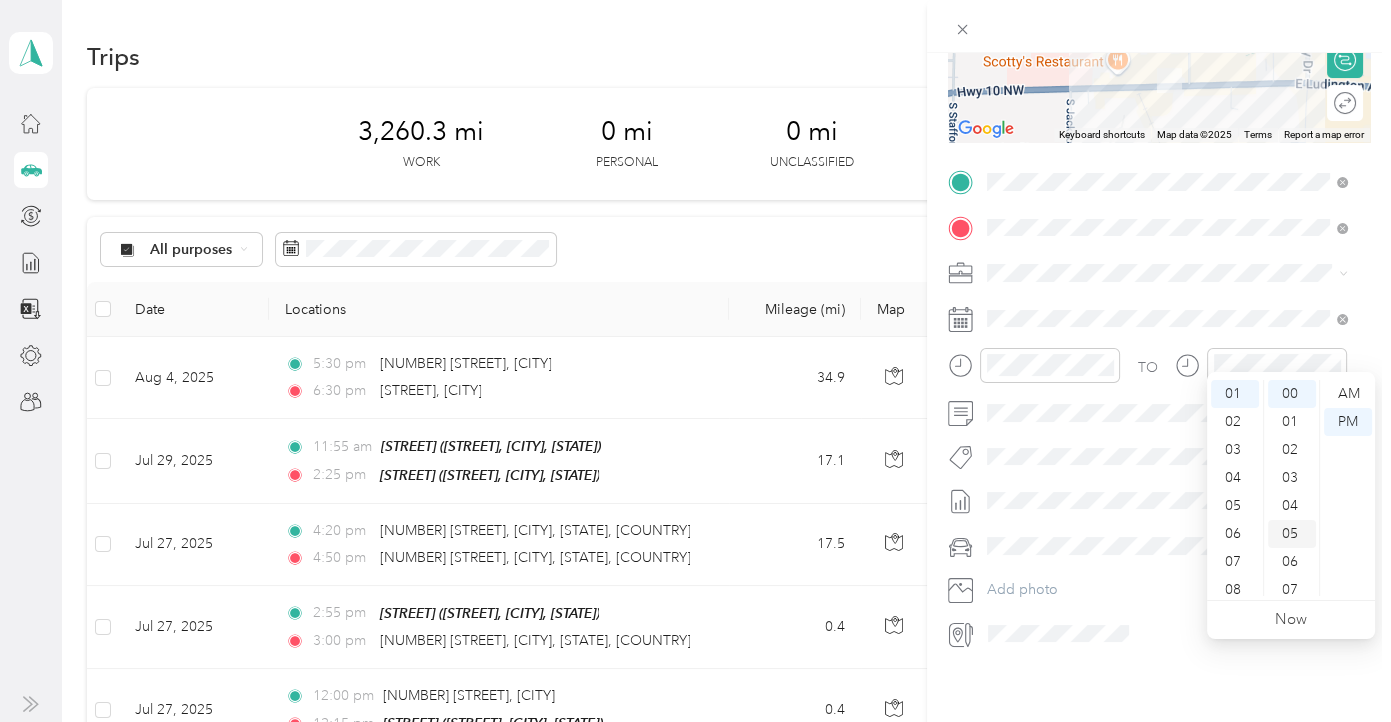 click on "05" at bounding box center (1292, 534) 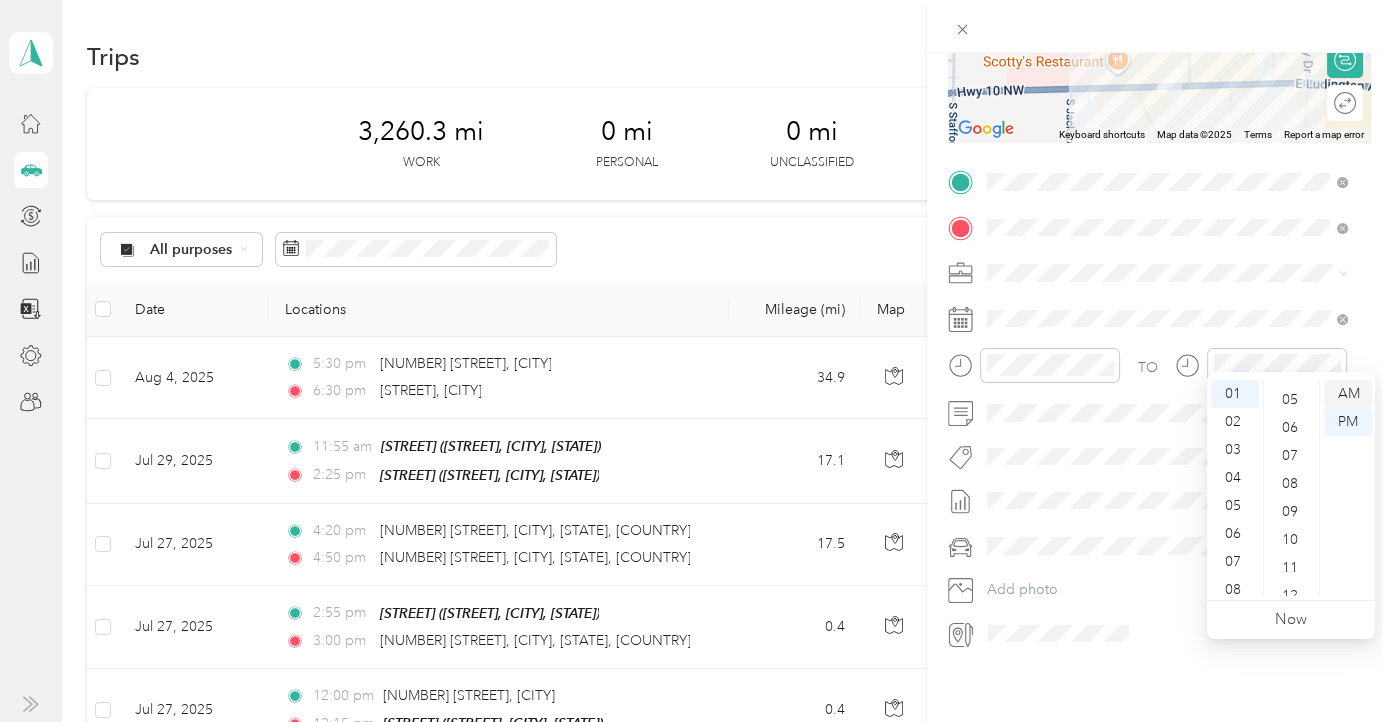 scroll, scrollTop: 140, scrollLeft: 0, axis: vertical 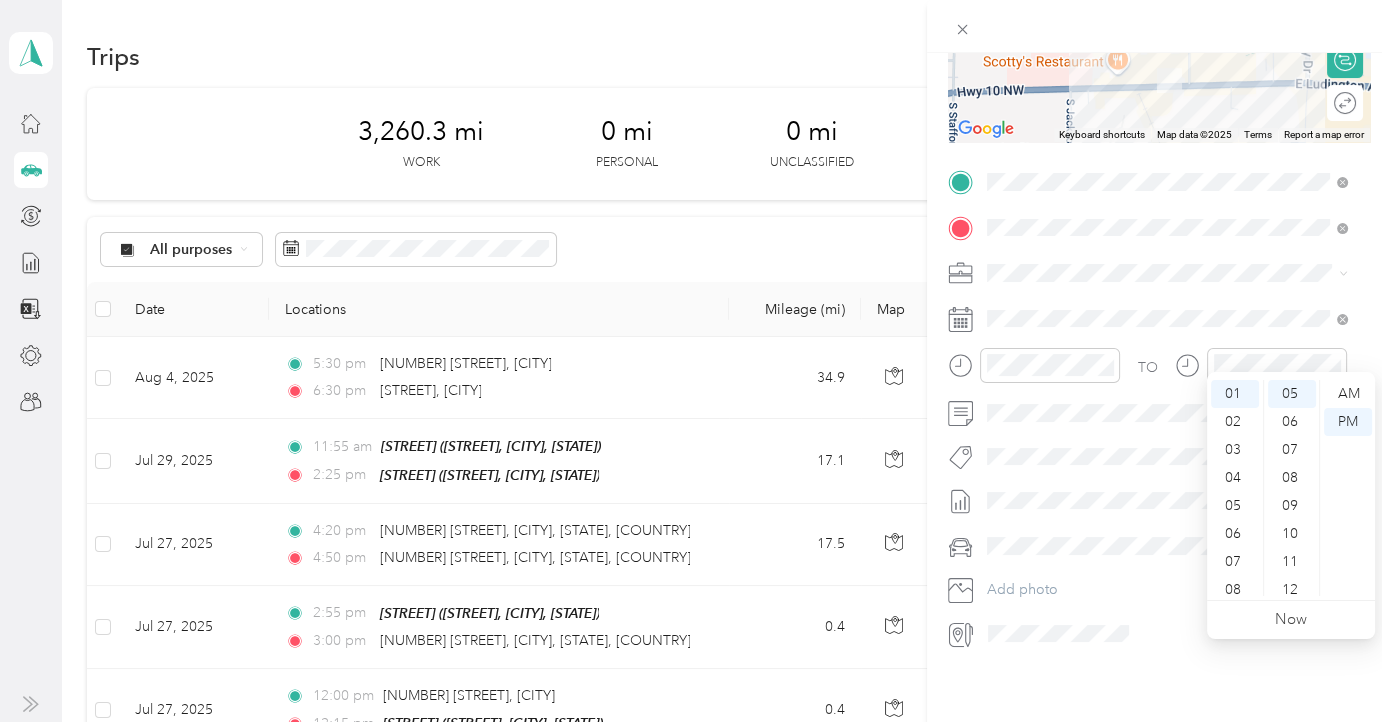 click on "New Trip Save This trip cannot be edited because it is either under review, approved, or paid. Contact your Team Manager to edit it. Miles ← Move left → Move right ↑ Move up ↓ Move down + Zoom in - Zoom out Home Jump left by 75% End Jump right by 75% Page Up Jump up by 75% Page Down Jump down by 75% Keyboard shortcuts Map Data Map data ©2025 Map data ©2025 200 m  Click to toggle between metric and imperial units Terms Report a map error Edit route Calculate route Round trip TO Add photo" at bounding box center (1159, 202) 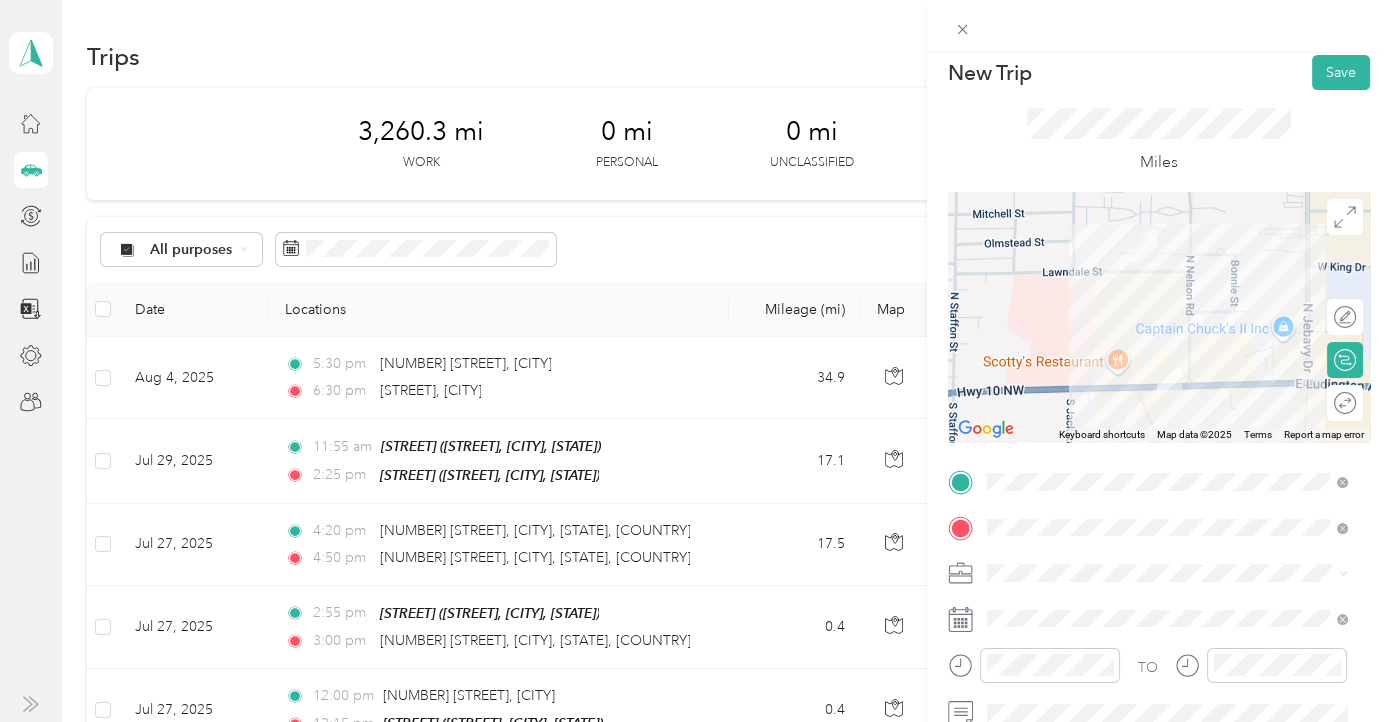 scroll, scrollTop: 0, scrollLeft: 0, axis: both 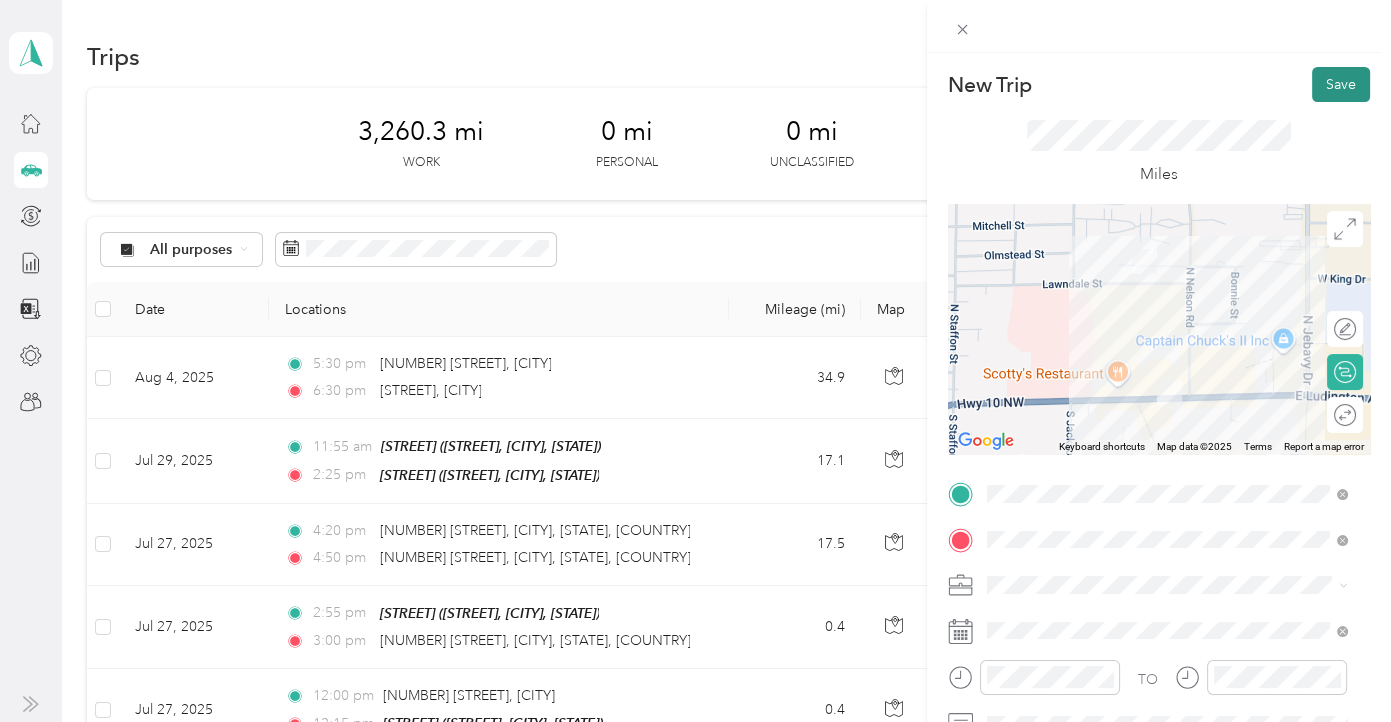 click on "Save" at bounding box center (1341, 84) 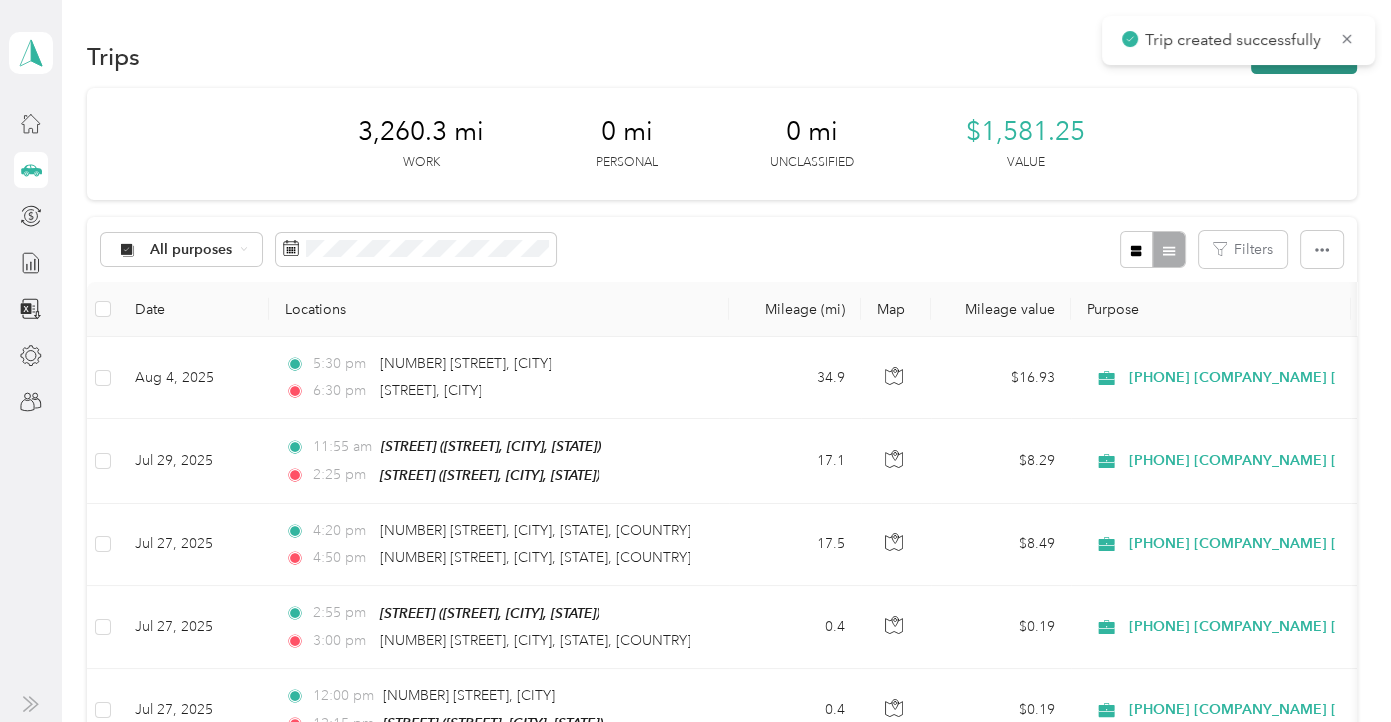 click on "New trip" at bounding box center (1304, 56) 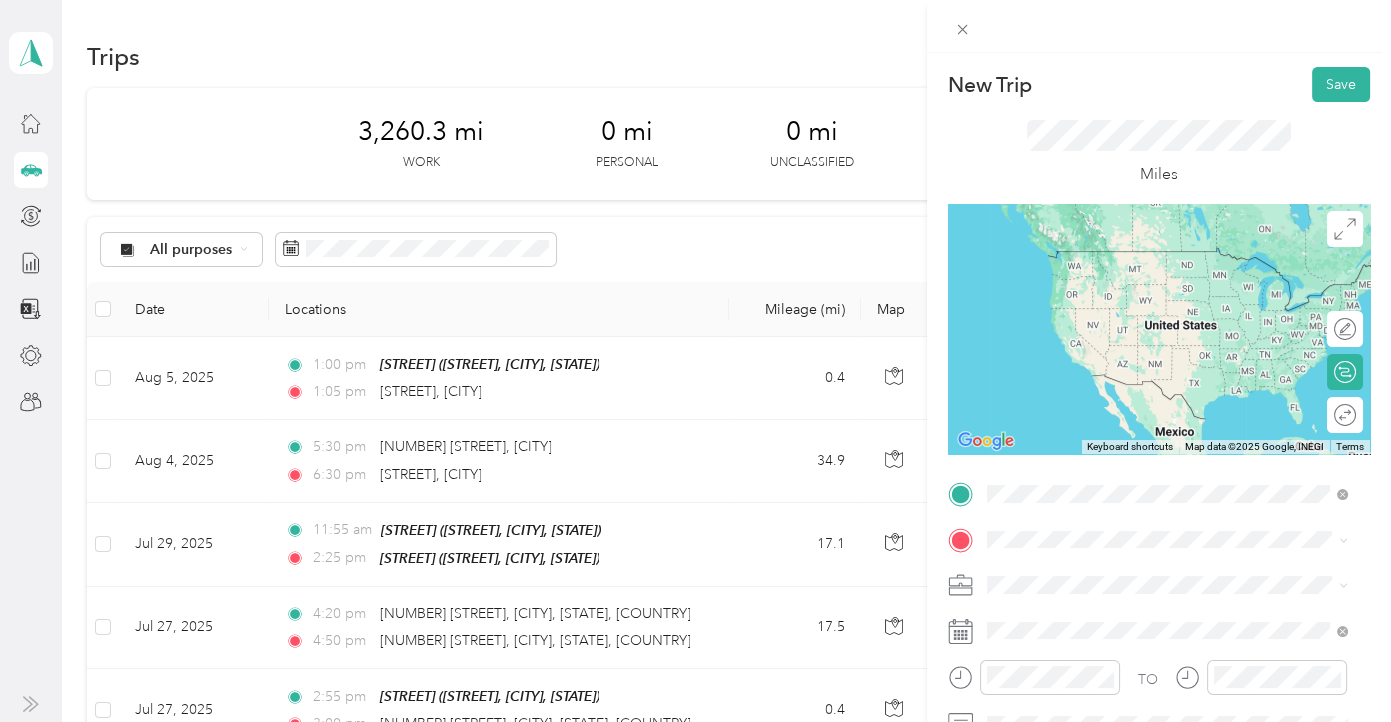click on "[STREET]
[CITY], [STATE] [POSTAL_CODE], [COUNTRY]" at bounding box center (1169, 280) 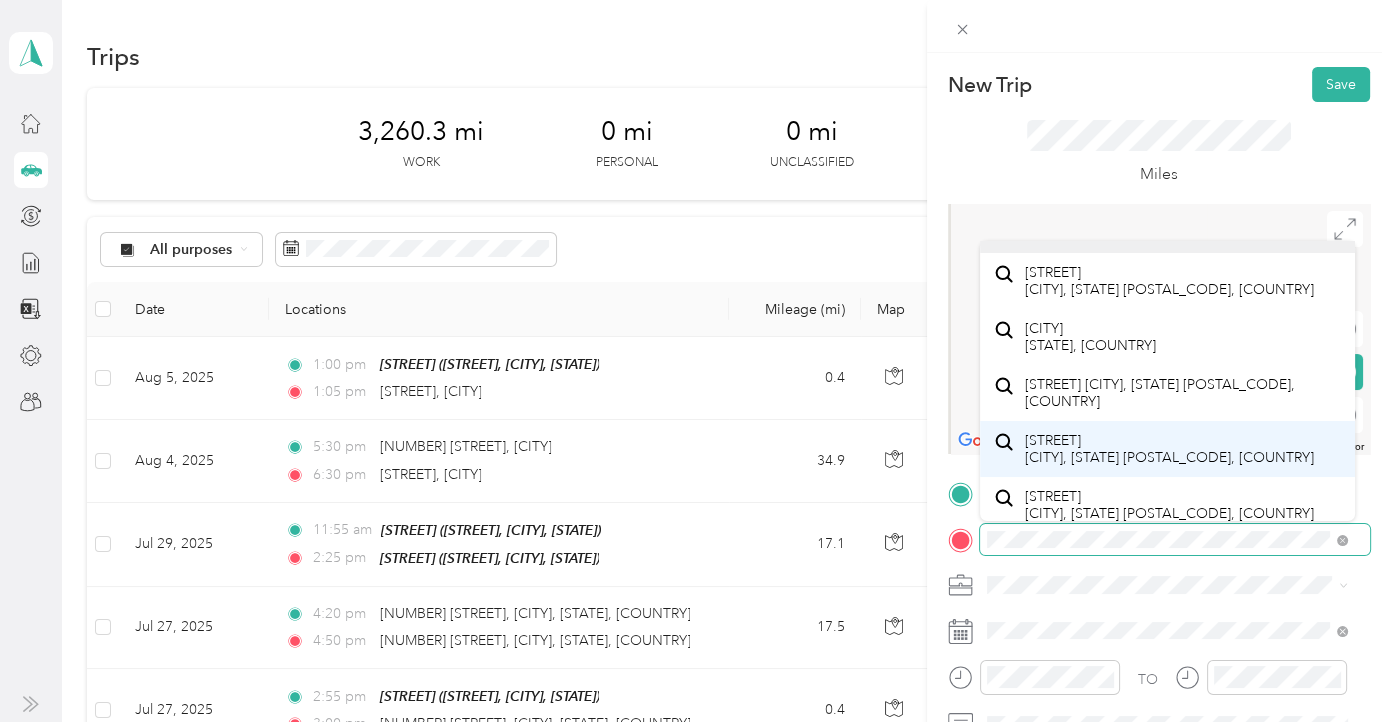 scroll, scrollTop: 34, scrollLeft: 0, axis: vertical 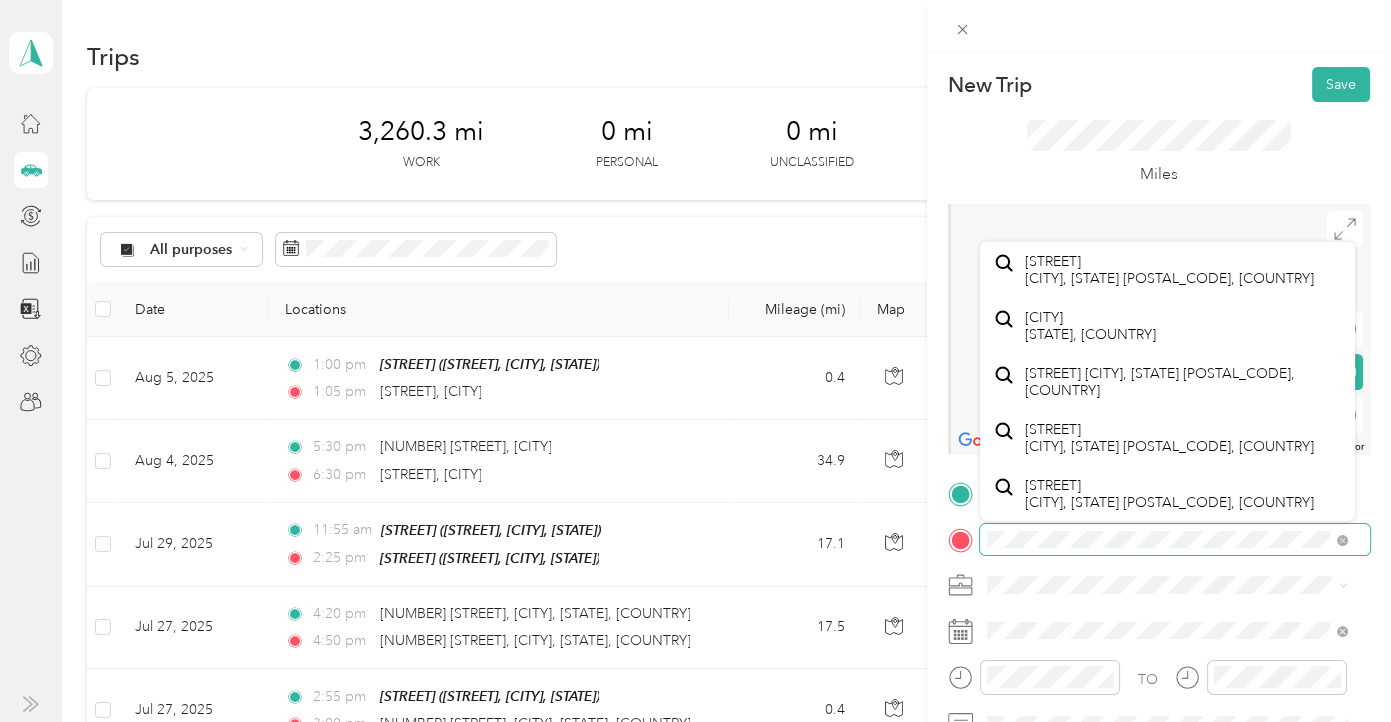 click on "New Trip Save This trip cannot be edited because it is either under review, approved, or paid. Contact your Team Manager to edit it. Miles ← Move left → Move right ↑ Move up ↓ Move down + Zoom in - Zoom out Home Jump left by 75% End Jump right by 75% Page Up Jump up by 75% Page Down Jump down by 75% Keyboard shortcuts Map Data Map data ©2025 Map data ©2025 2 m  Click to toggle between metric and imperial units Terms Report a map error Edit route Calculate route Round trip TO Add photo" at bounding box center [1159, 514] 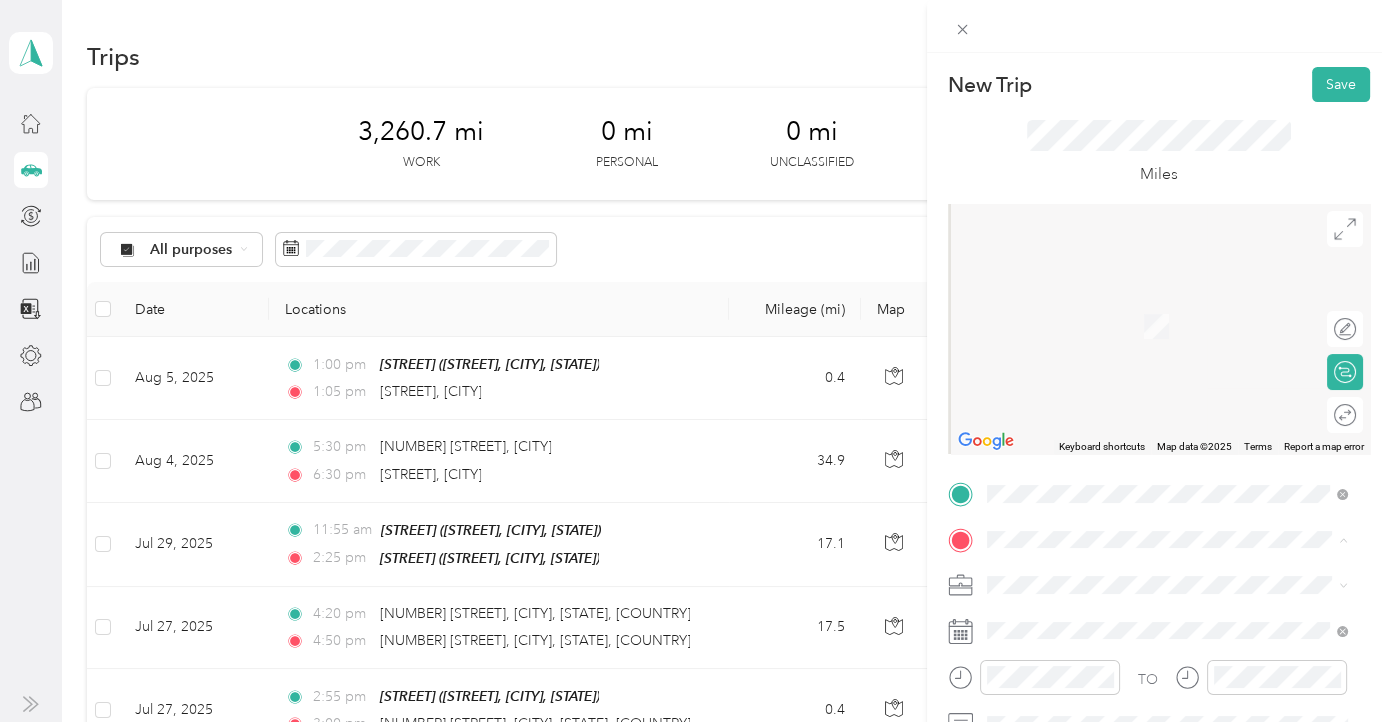 click on "[NUMBER] [STREET]
[CITY], [STATE] [POSTAL_CODE], [COUNTRY]" at bounding box center (1167, 326) 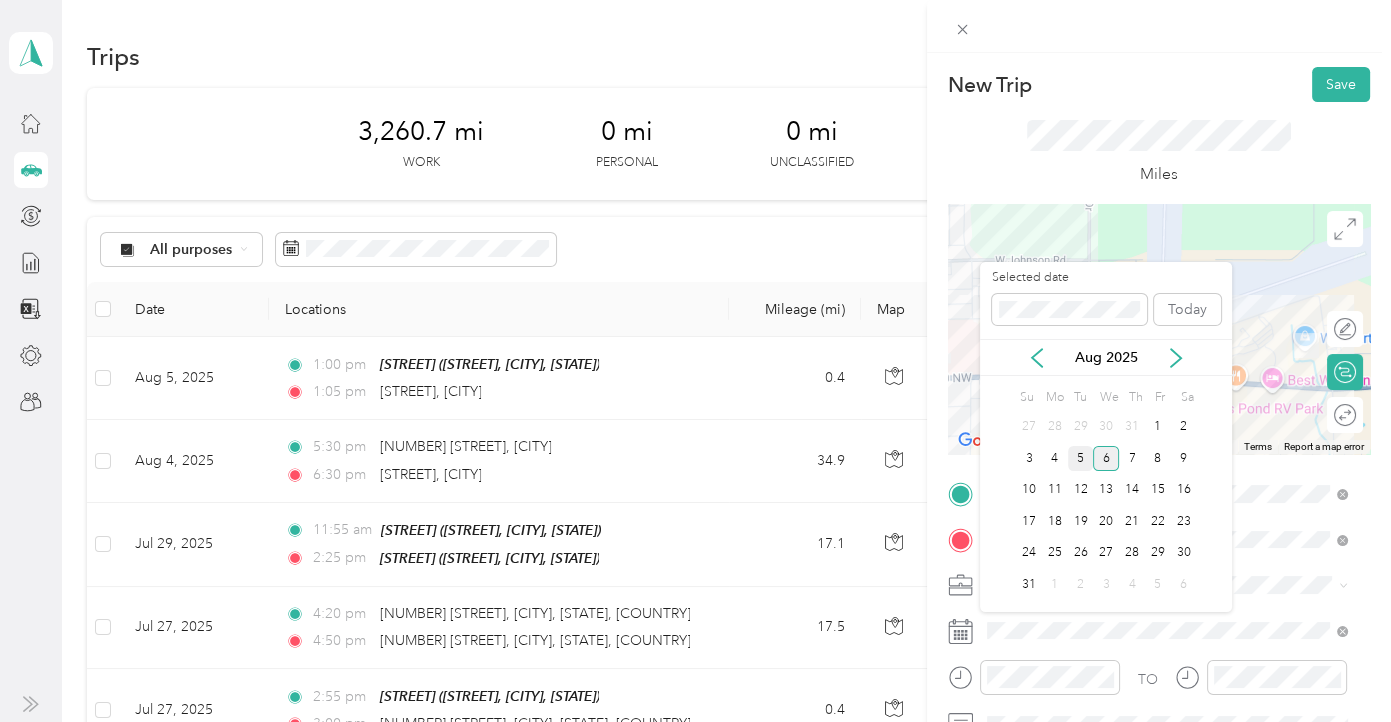click on "5" at bounding box center (1081, 458) 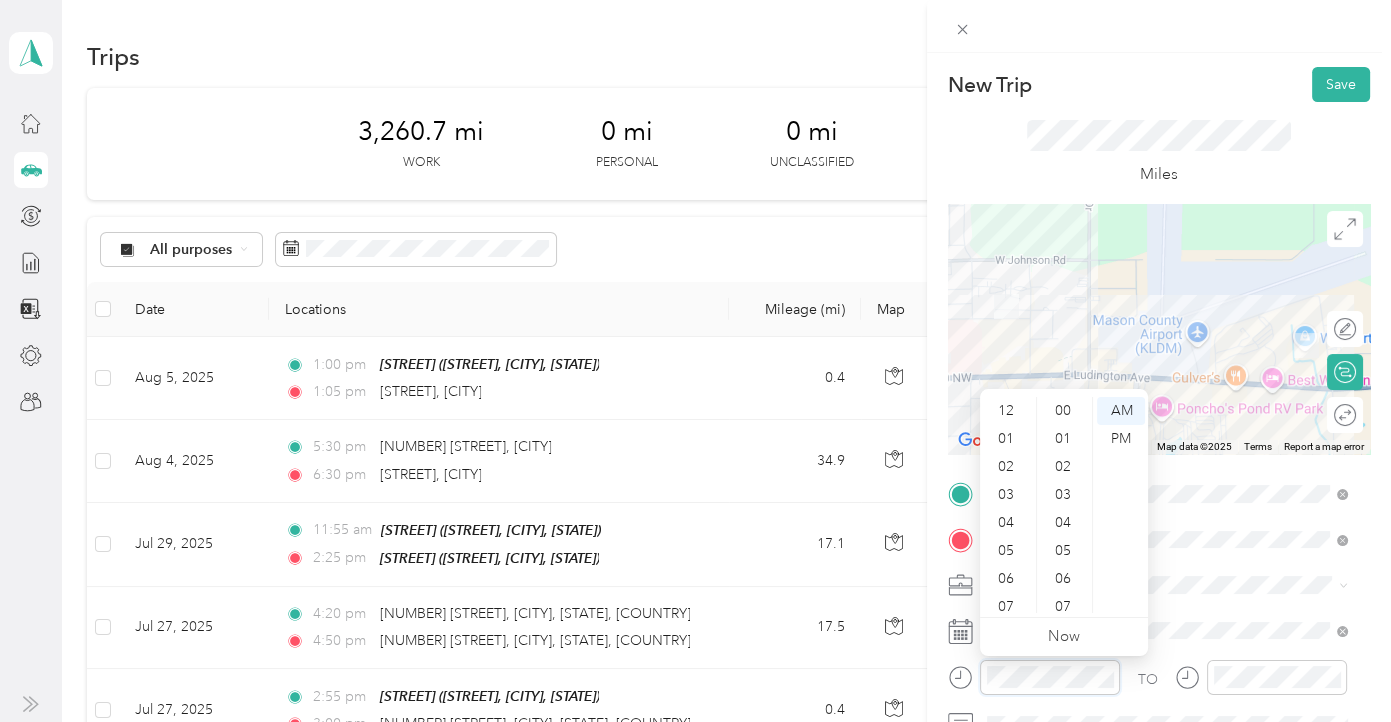 scroll, scrollTop: 755, scrollLeft: 0, axis: vertical 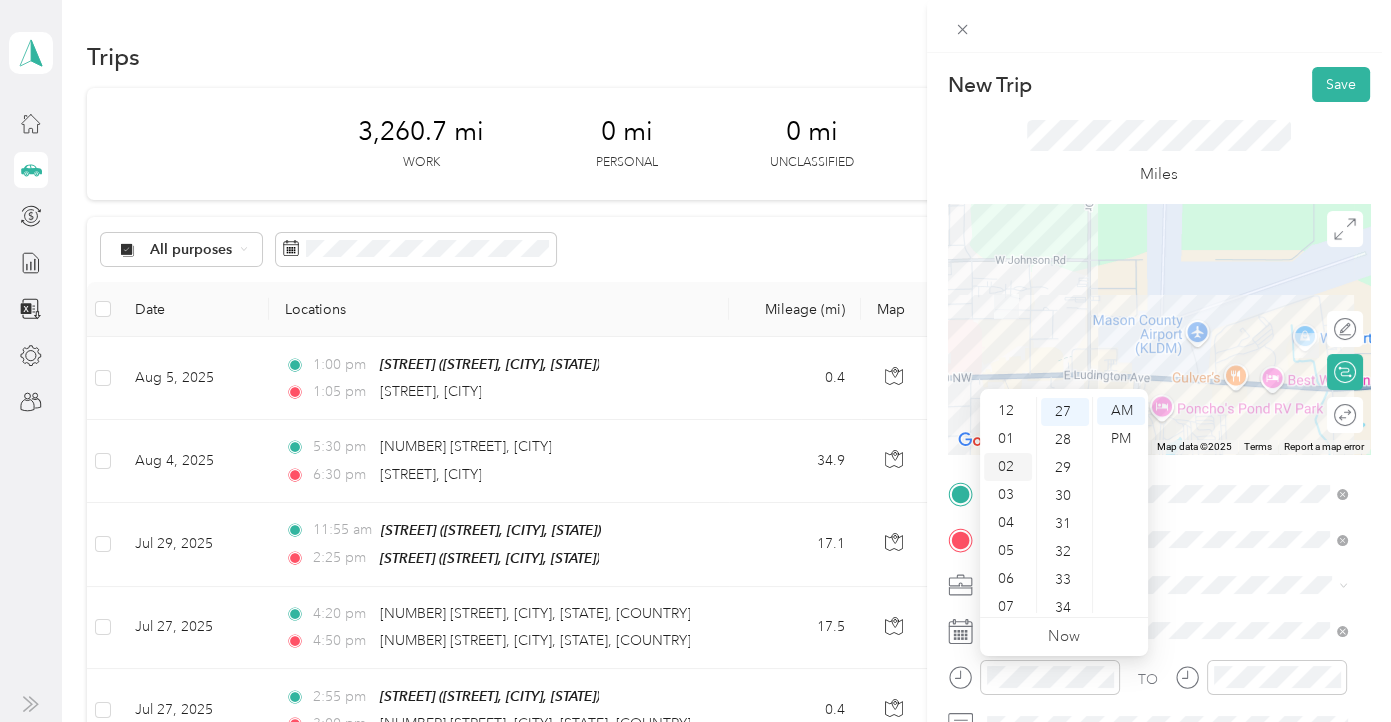 click on "02" at bounding box center [1008, 467] 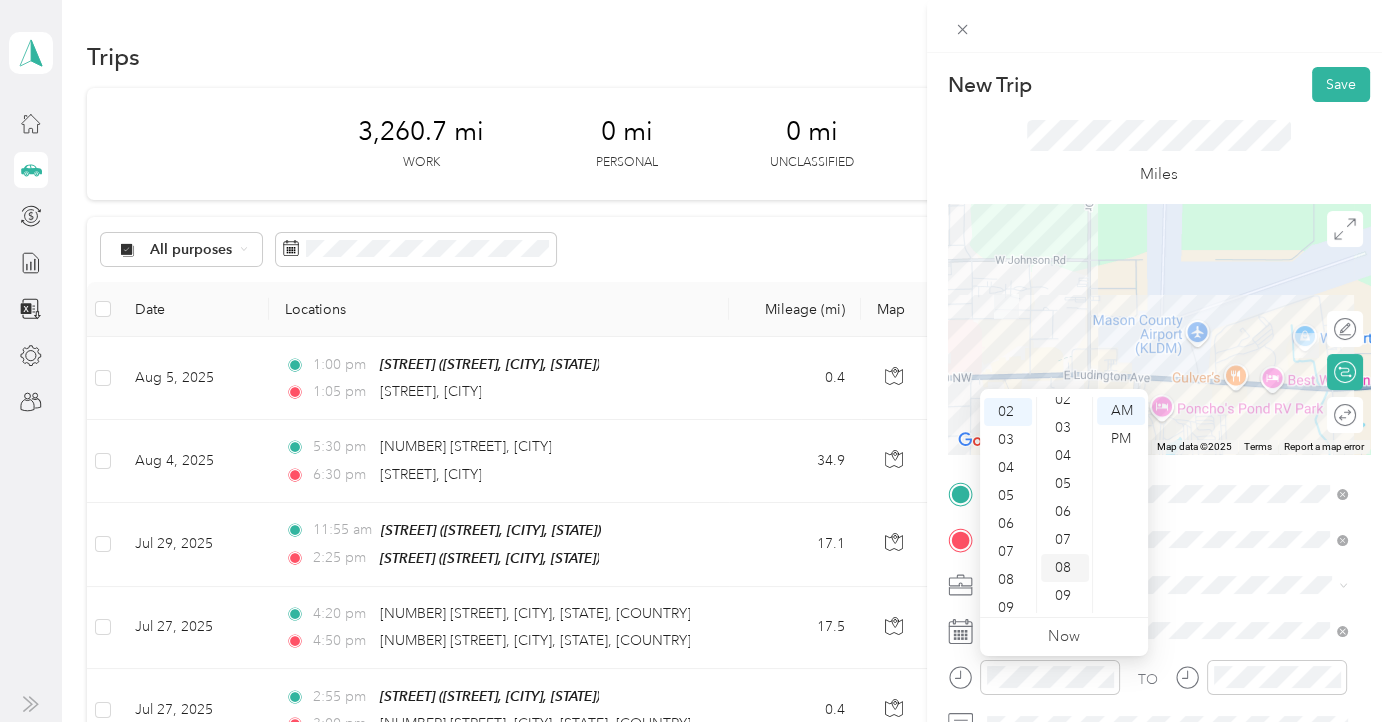 scroll, scrollTop: 0, scrollLeft: 0, axis: both 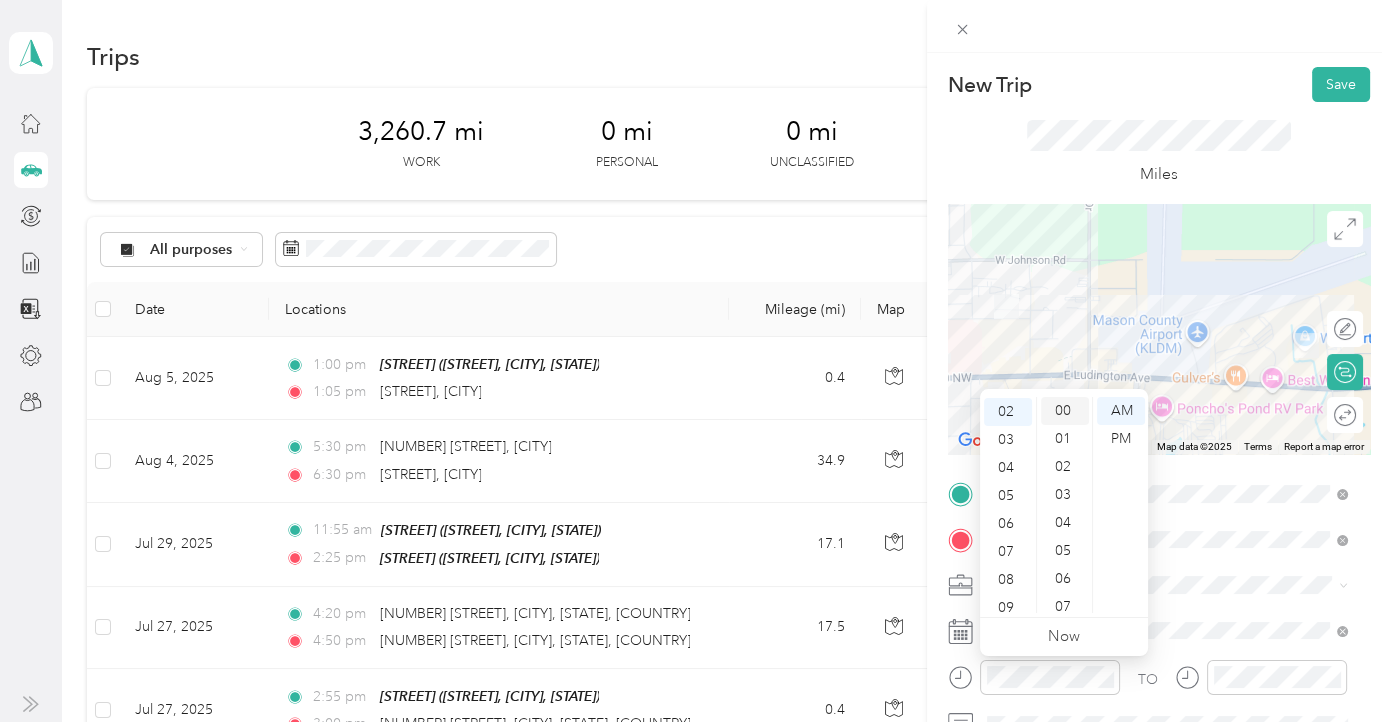 click on "00" at bounding box center [1065, 411] 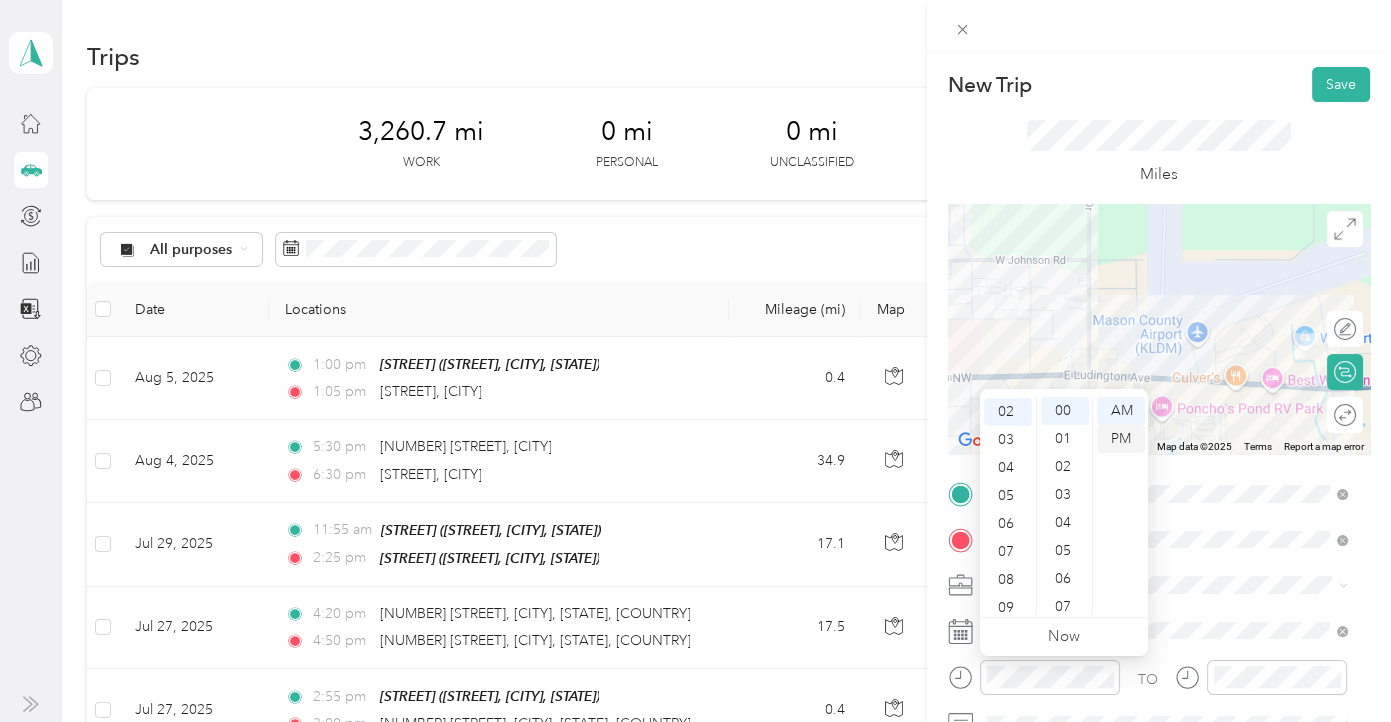 click on "PM" at bounding box center (1121, 439) 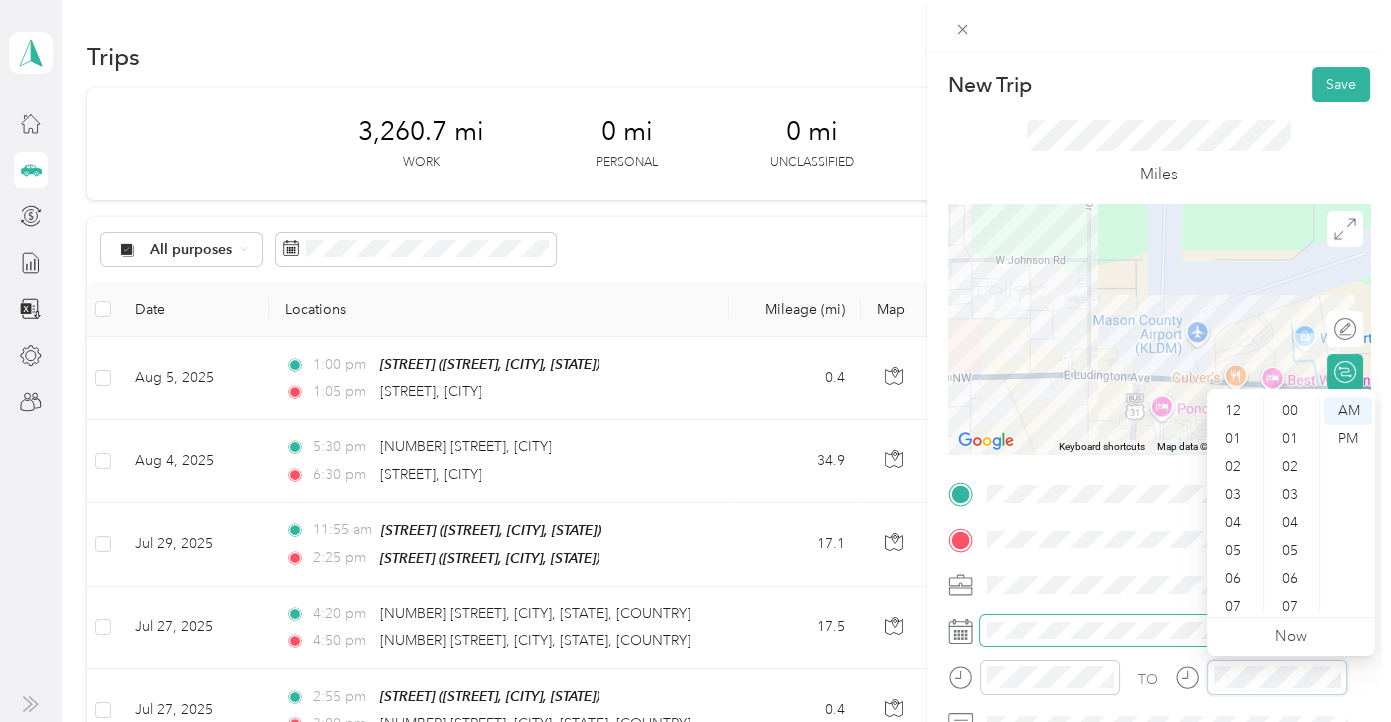 scroll, scrollTop: 755, scrollLeft: 0, axis: vertical 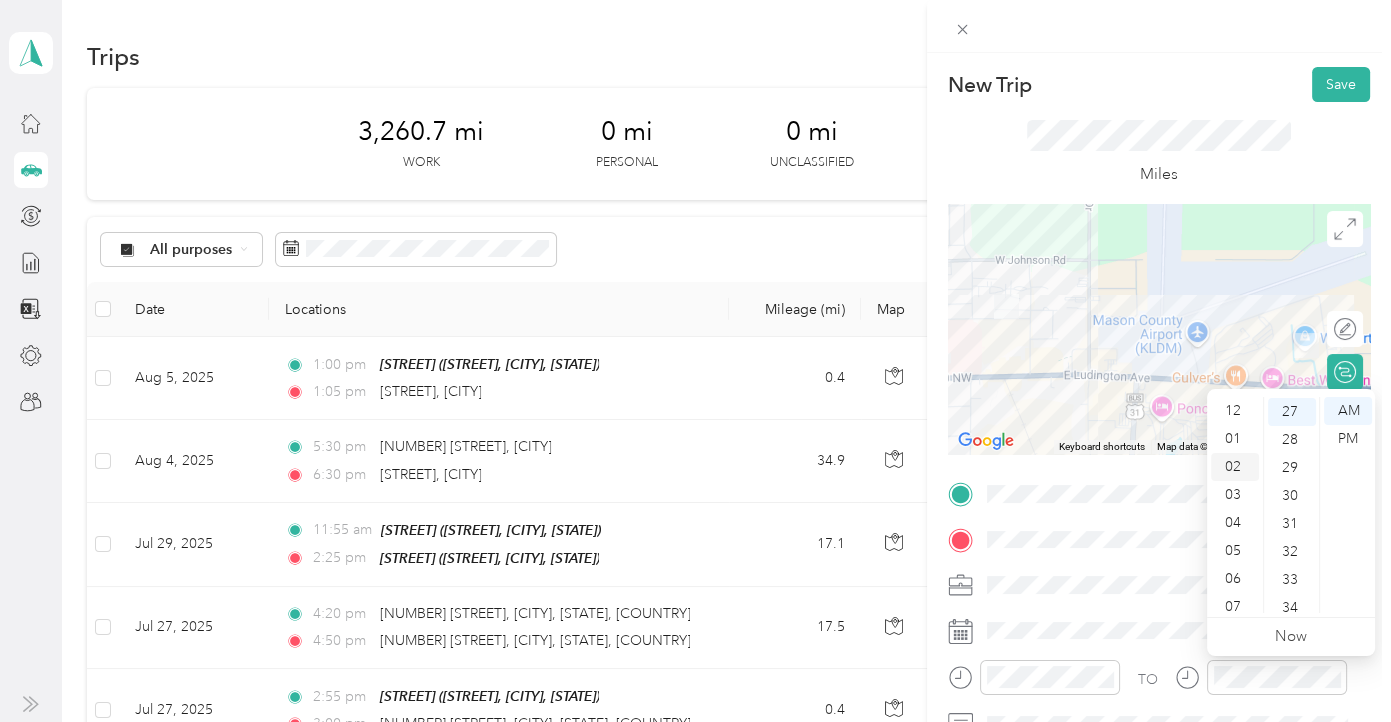 click on "02" at bounding box center [1235, 467] 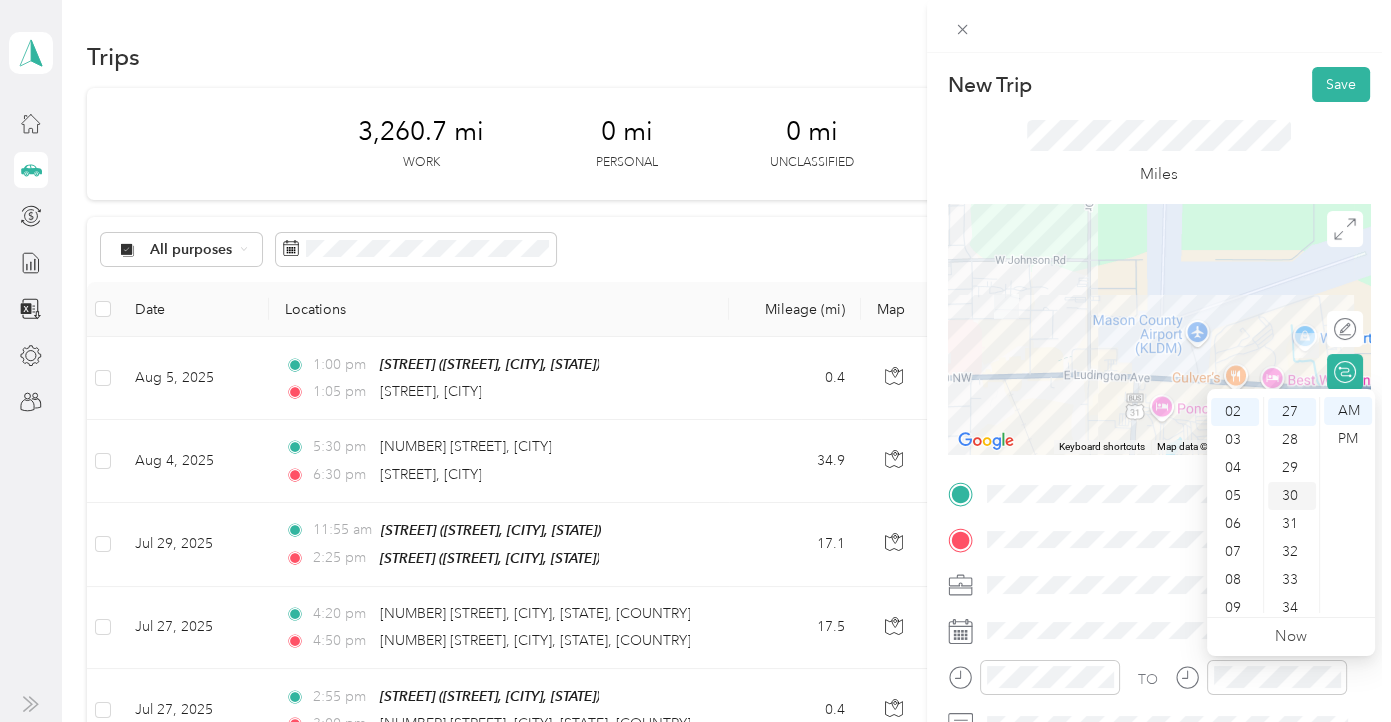 click on "30" at bounding box center (1292, 496) 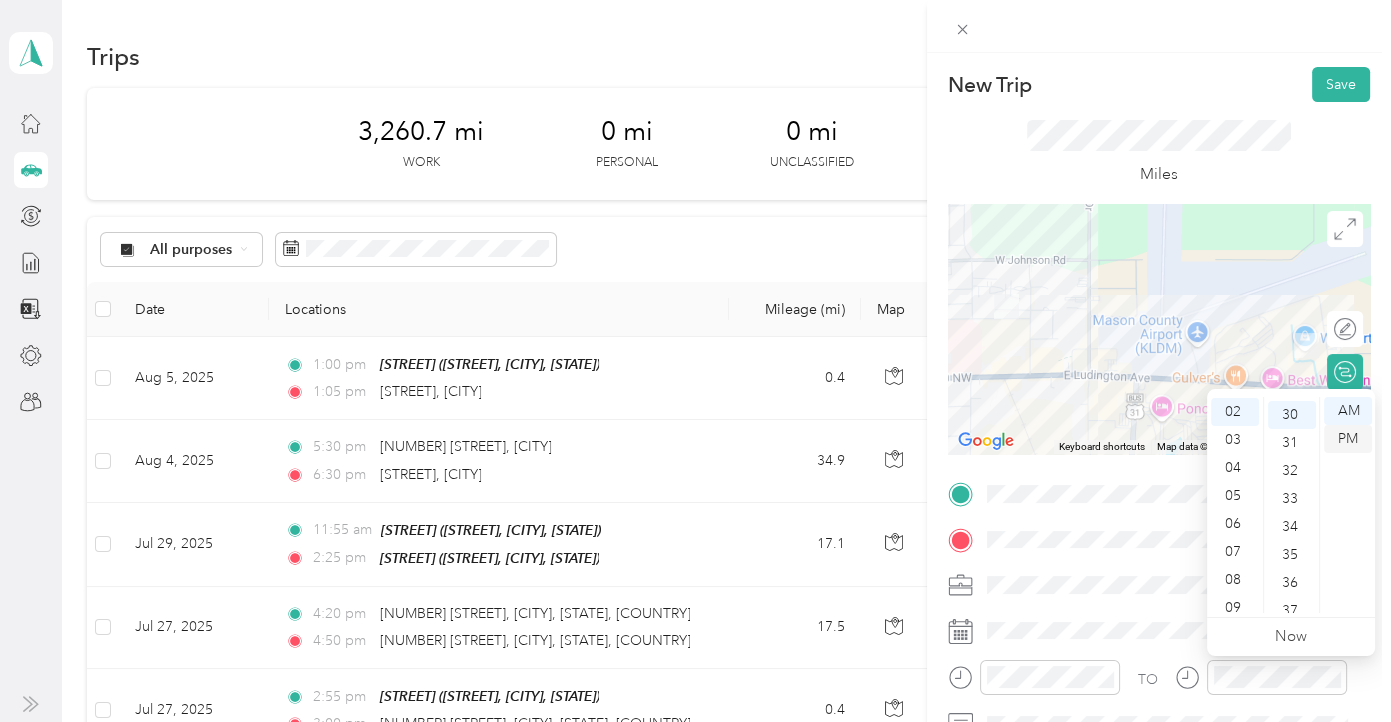 scroll, scrollTop: 839, scrollLeft: 0, axis: vertical 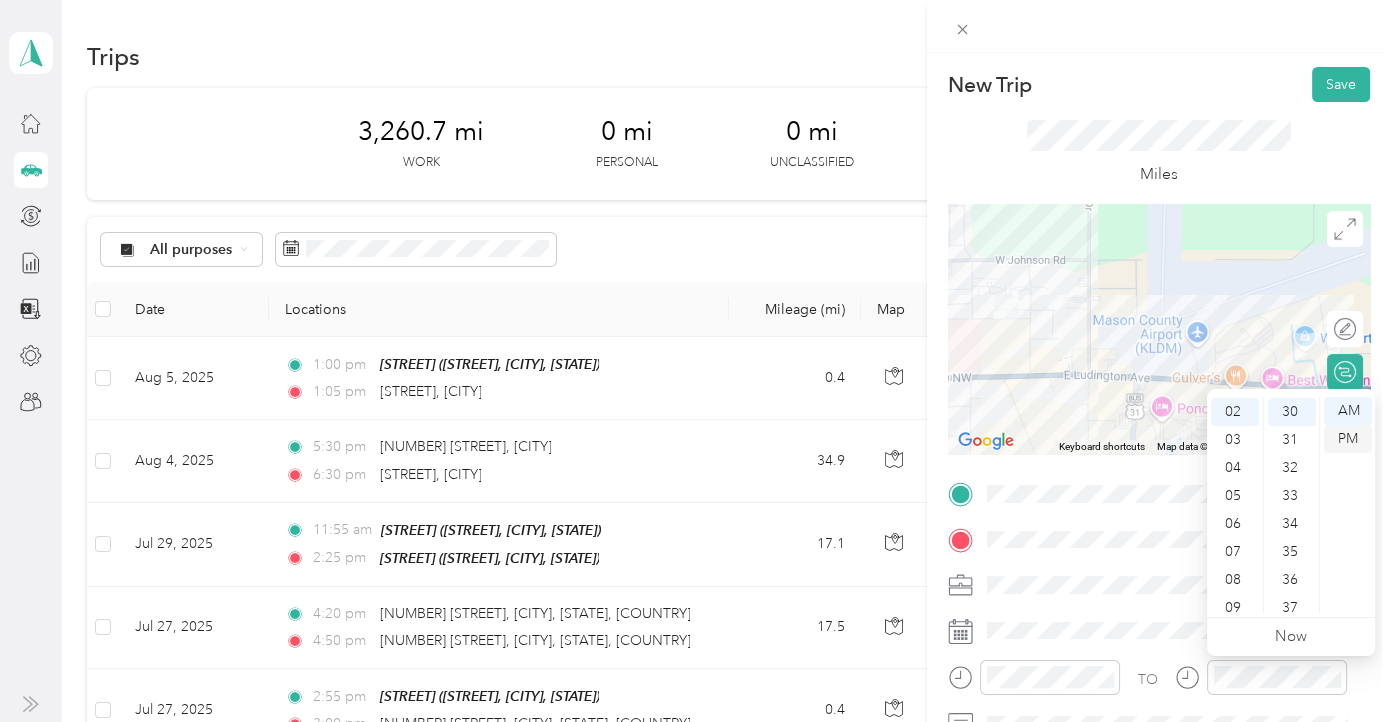click on "PM" at bounding box center [1348, 439] 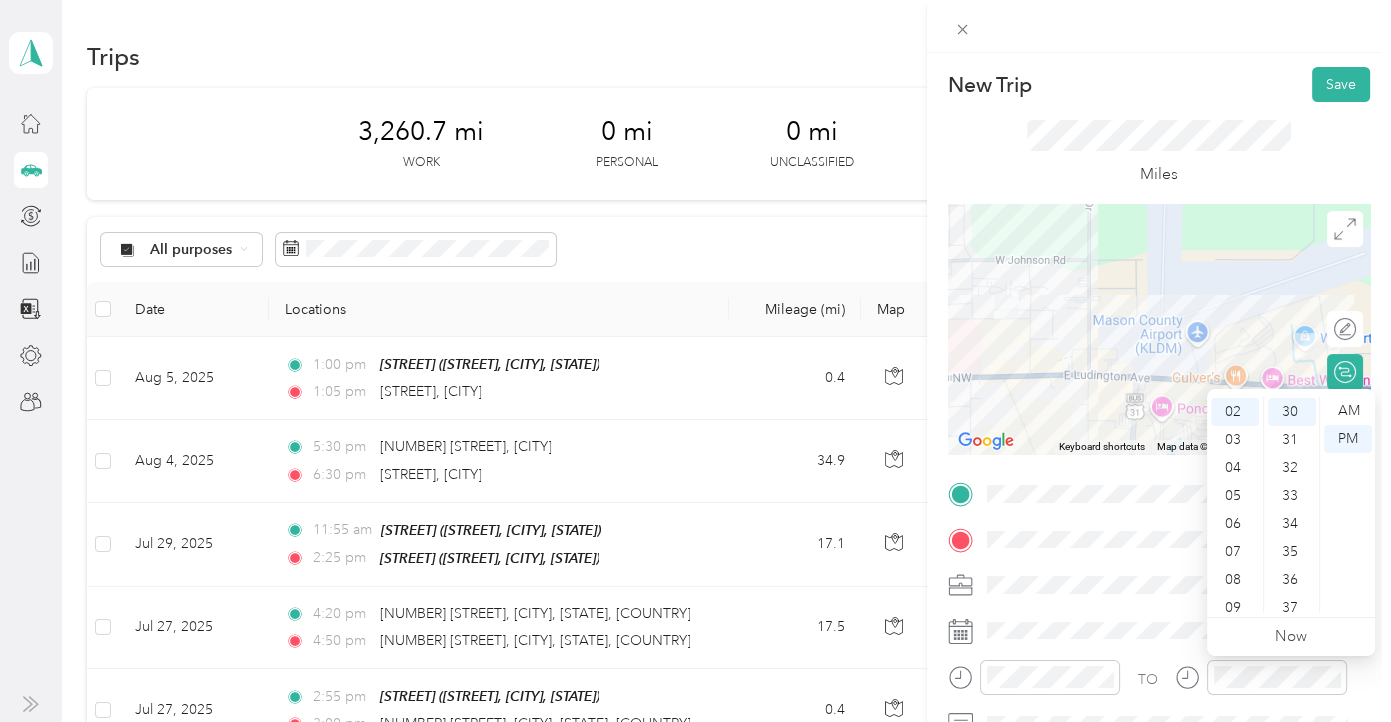 click on "New Trip Save This trip cannot be edited because it is either under review, approved, or paid. Contact your Team Manager to edit it. Miles ← Move left → Move right ↑ Move up ↓ Move down + Zoom in - Zoom out Home Jump left by 75% End Jump right by 75% Page Up Jump up by 75% Page Down Jump down by 75% Keyboard shortcuts Map Data Map data ©2025 Map data ©2025 500 m  Click to toggle between metric and imperial units Terms Report a map error Edit route Calculate route Round trip TO Add photo" at bounding box center [1159, 514] 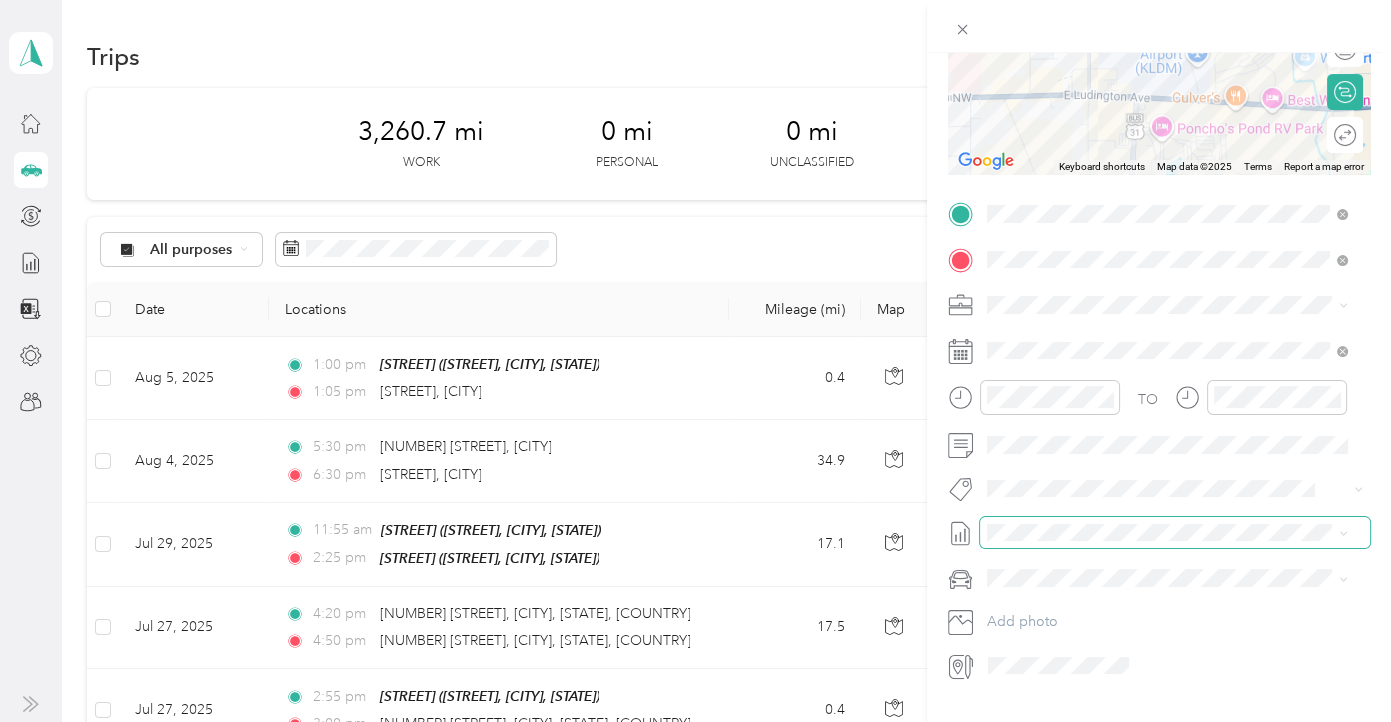 scroll, scrollTop: 300, scrollLeft: 0, axis: vertical 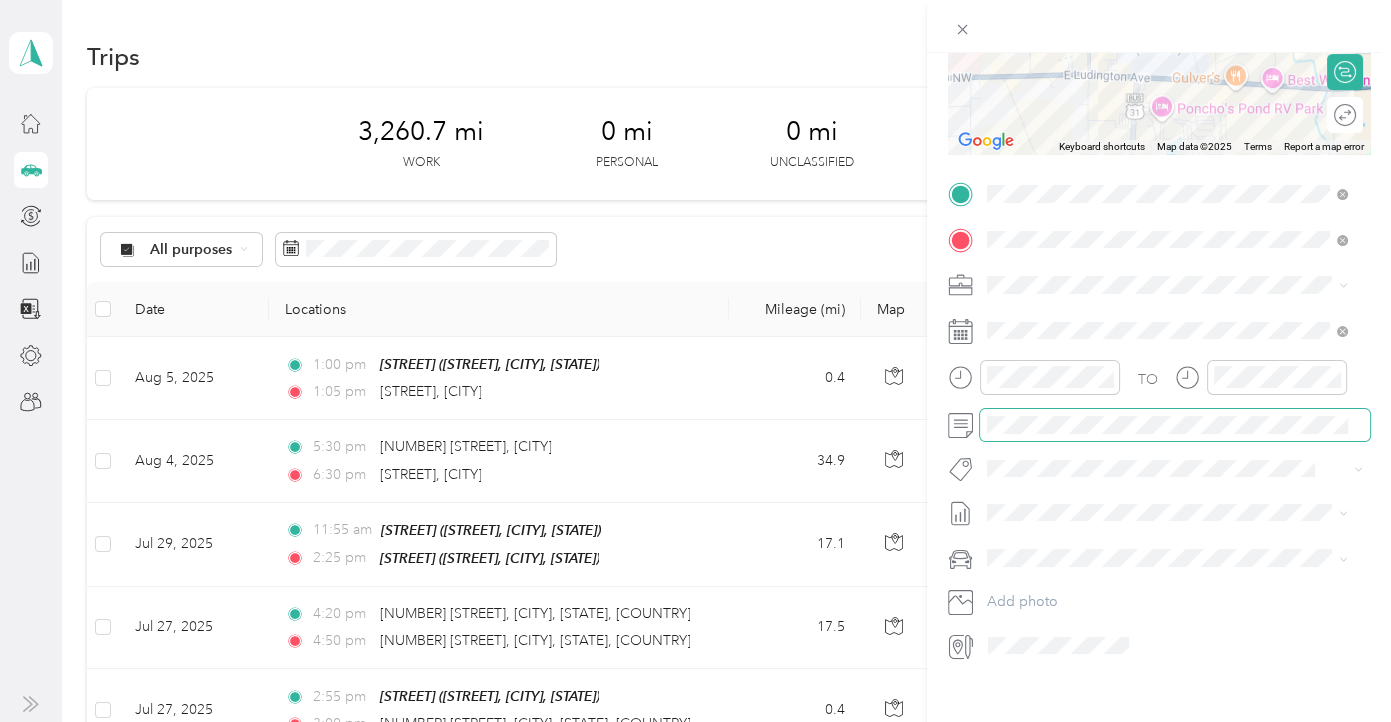 click at bounding box center [1175, 425] 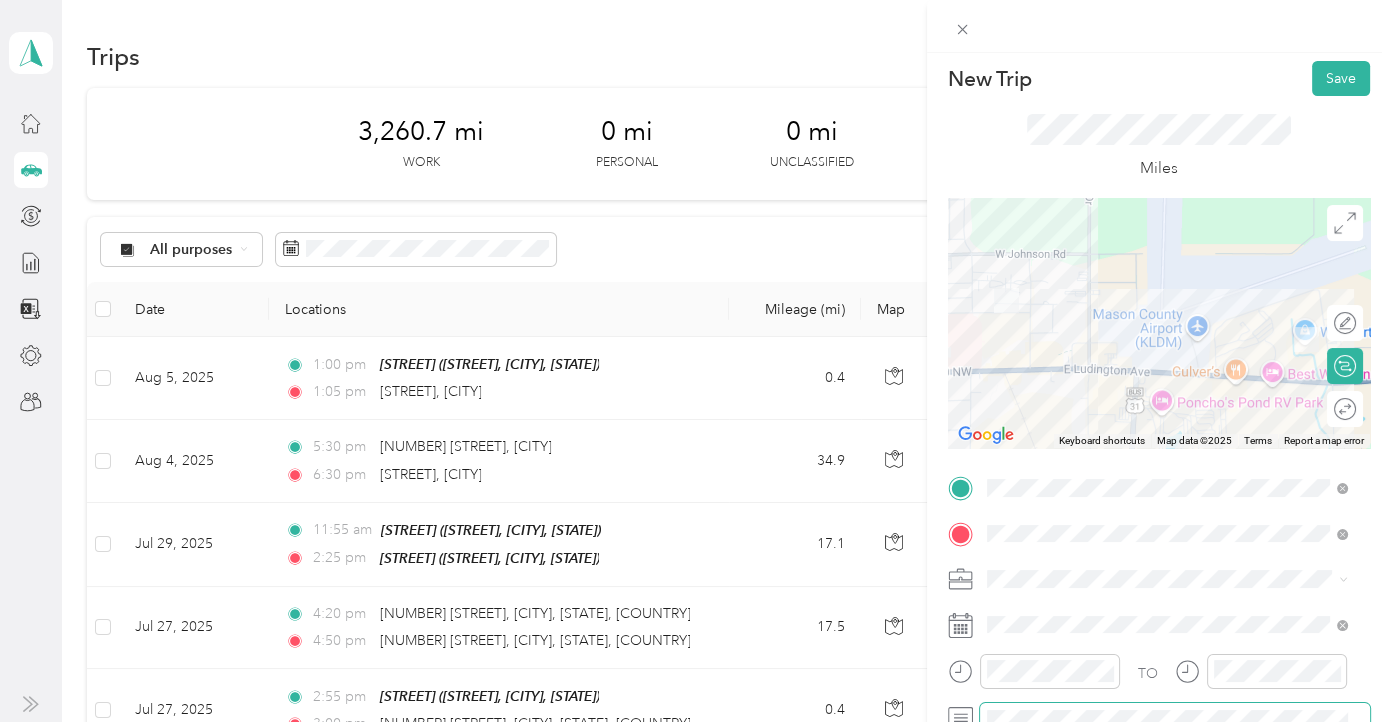 scroll, scrollTop: 0, scrollLeft: 0, axis: both 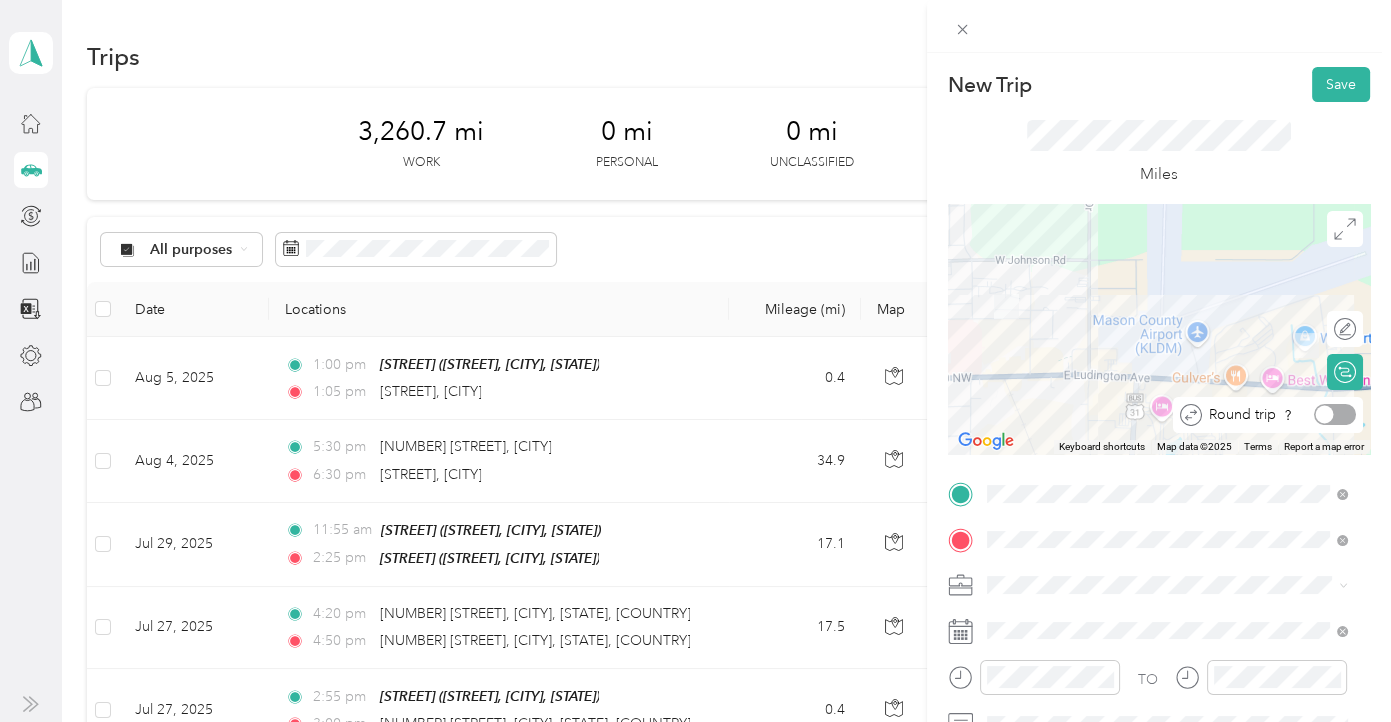click at bounding box center [1335, 414] 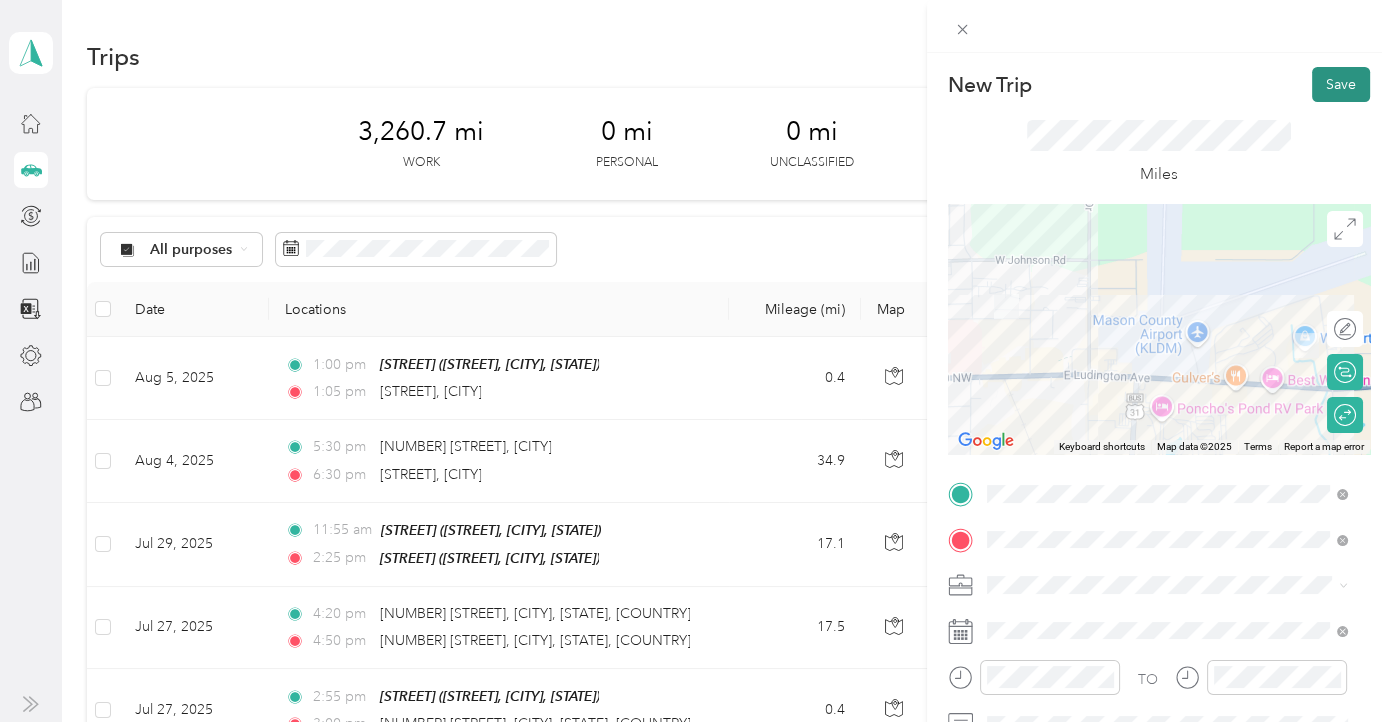 click on "Save" at bounding box center (1341, 84) 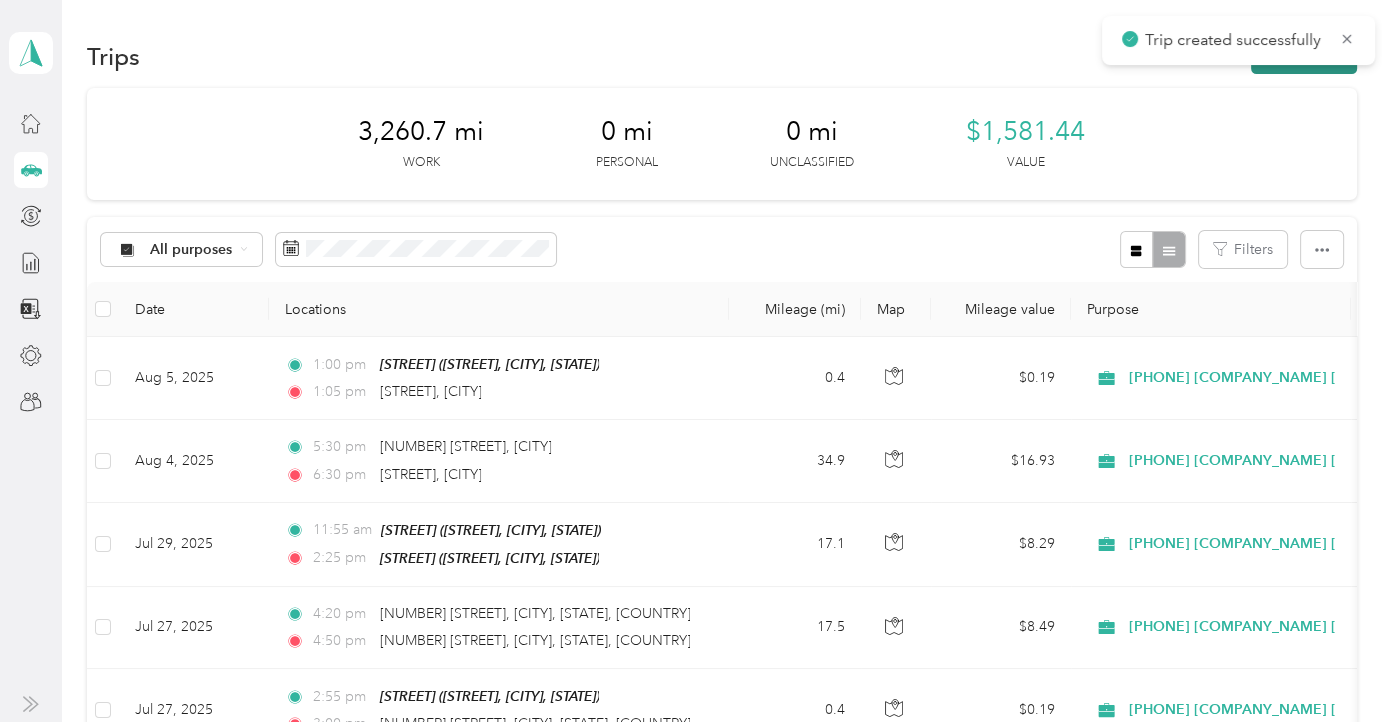 click on "New trip" at bounding box center [1304, 56] 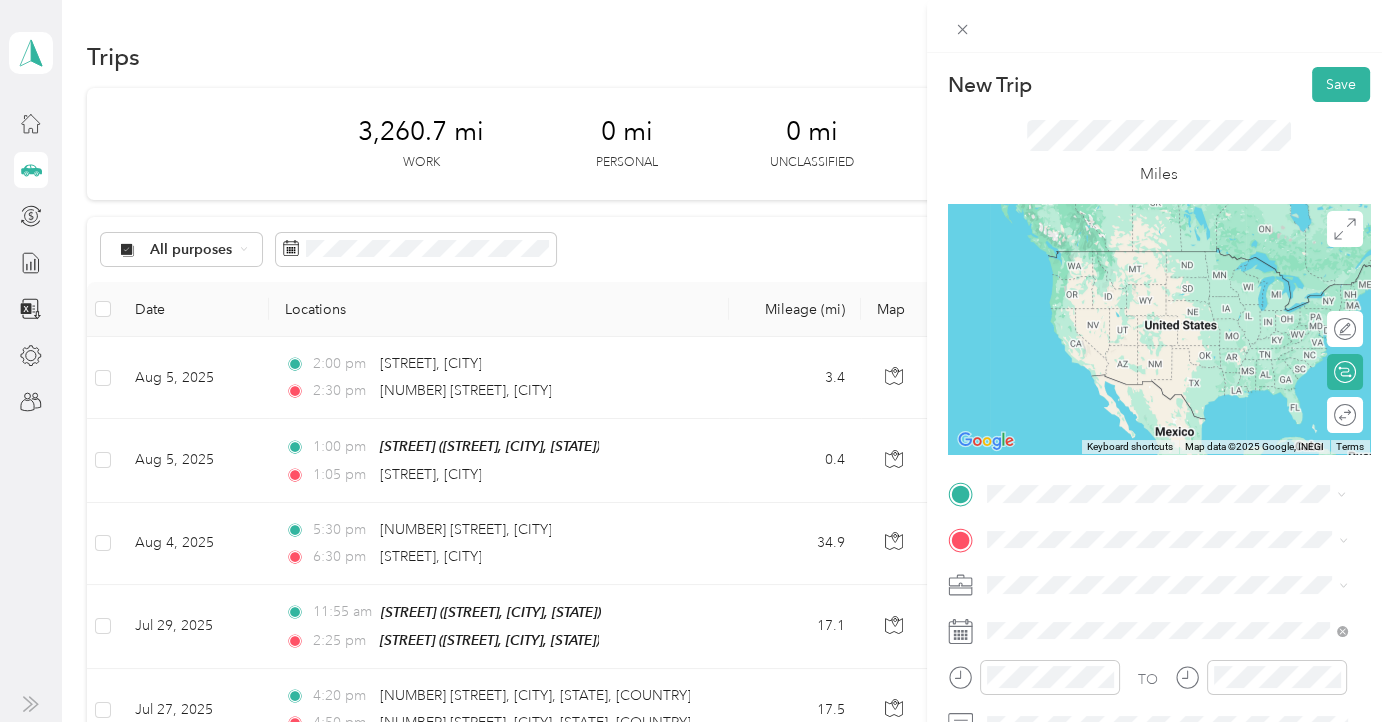 click on "[STREET]
[CITY], [STATE] [POSTAL_CODE], [COUNTRY]" at bounding box center (1169, 258) 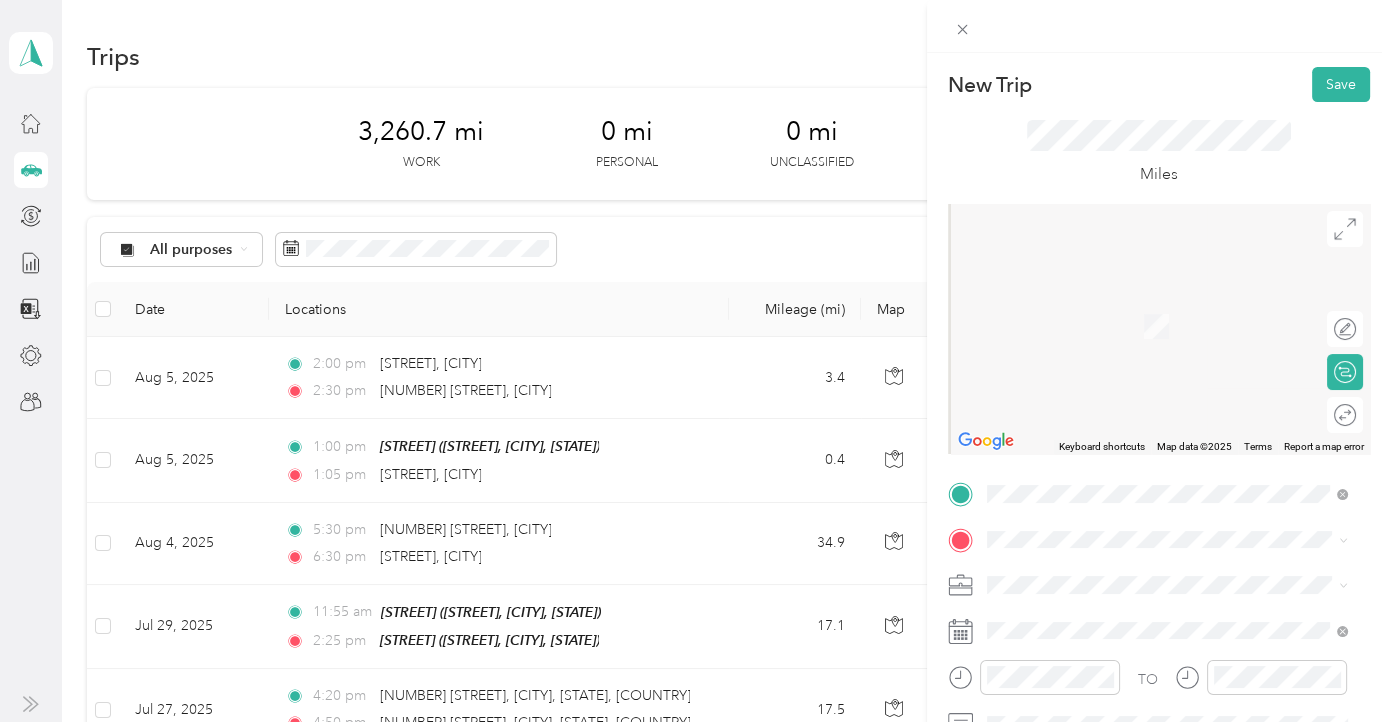 click on "[STREET], [POSTAL_CODE], [CITY], [STATE], [COUNTRY]" at bounding box center [1164, 341] 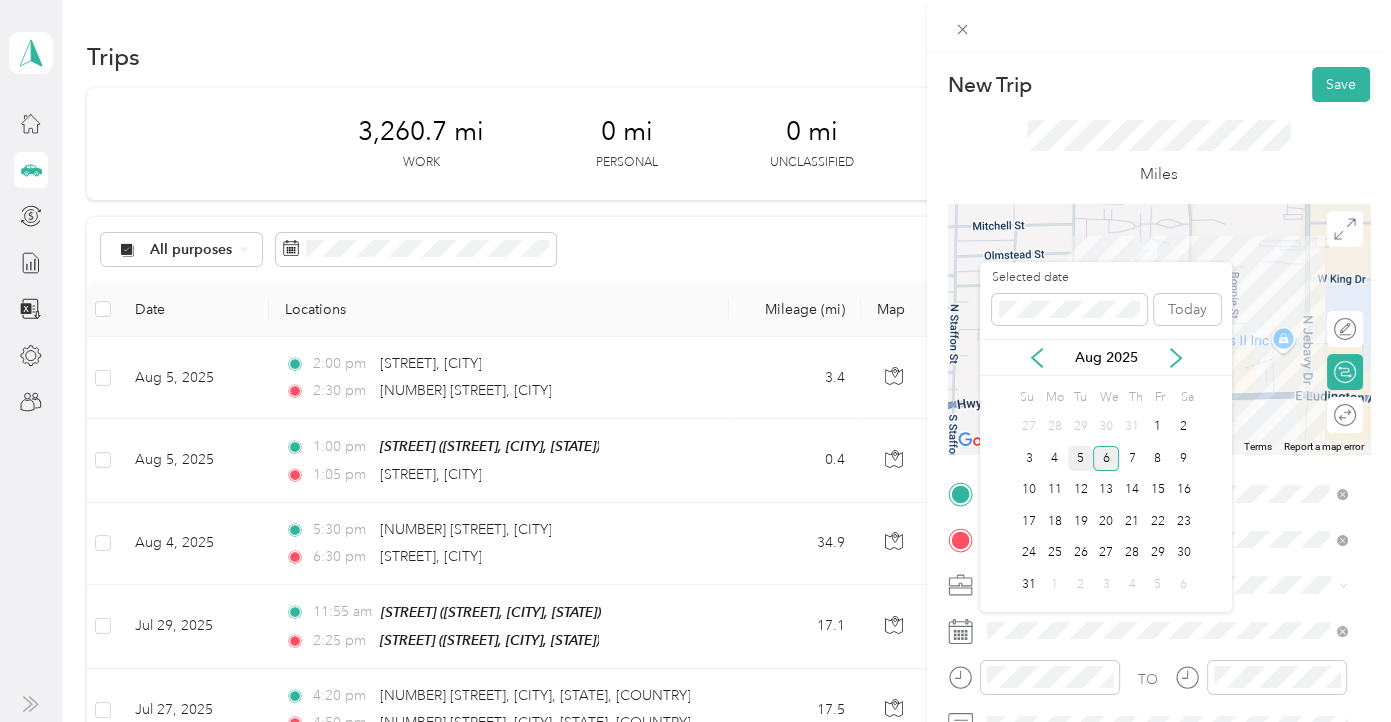 click on "5" at bounding box center [1081, 458] 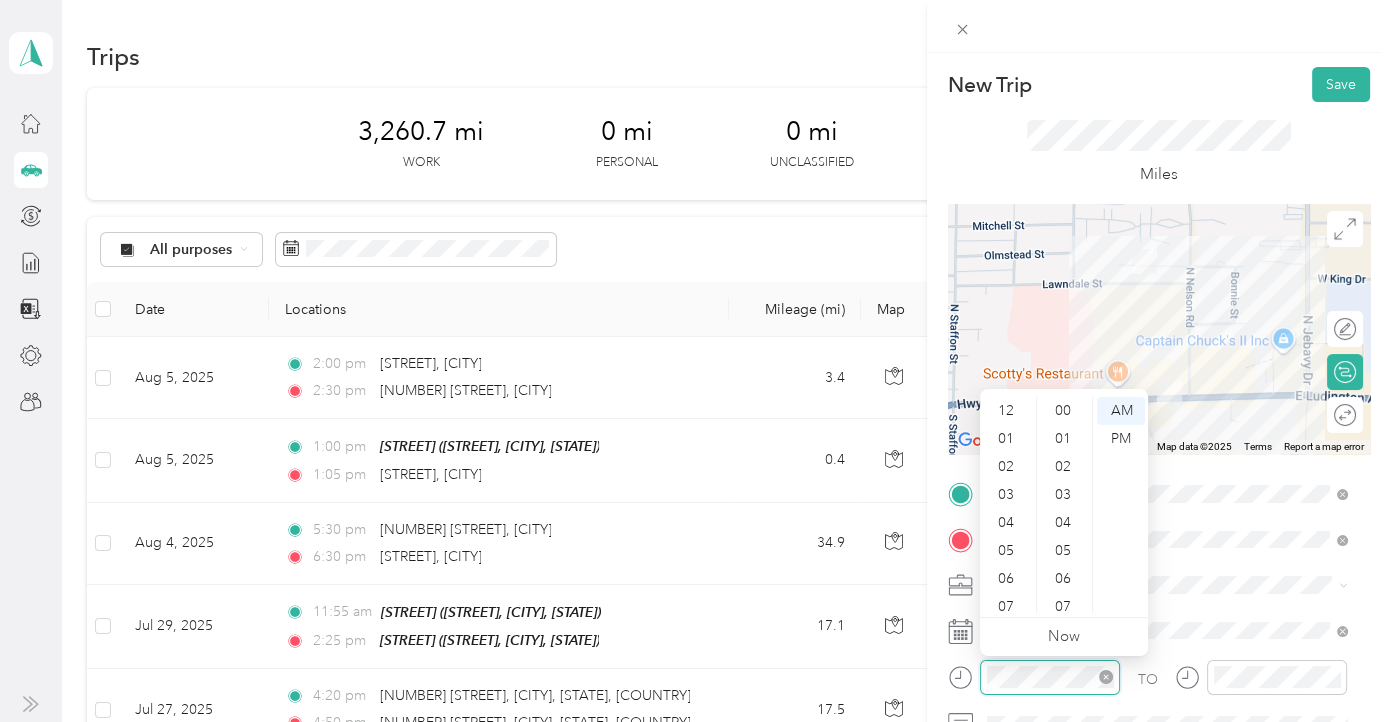 scroll, scrollTop: 811, scrollLeft: 0, axis: vertical 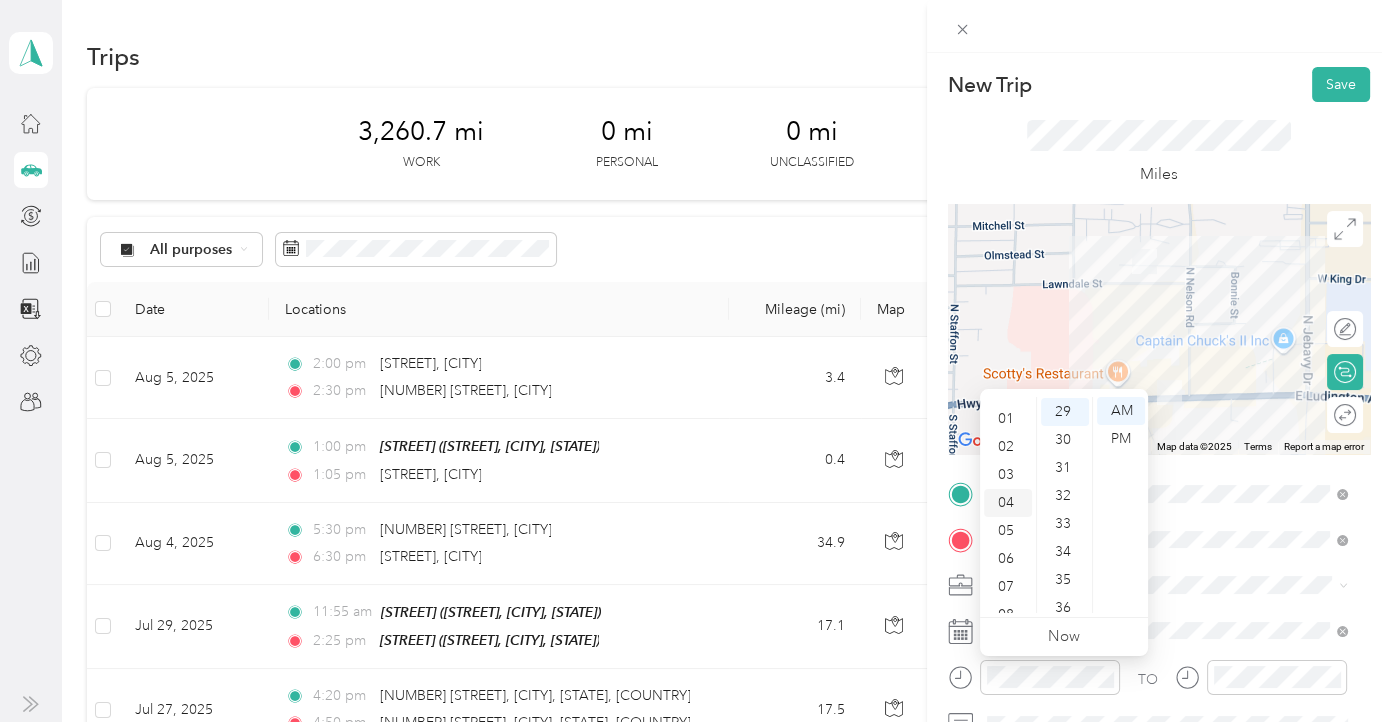 click on "04" at bounding box center [1008, 503] 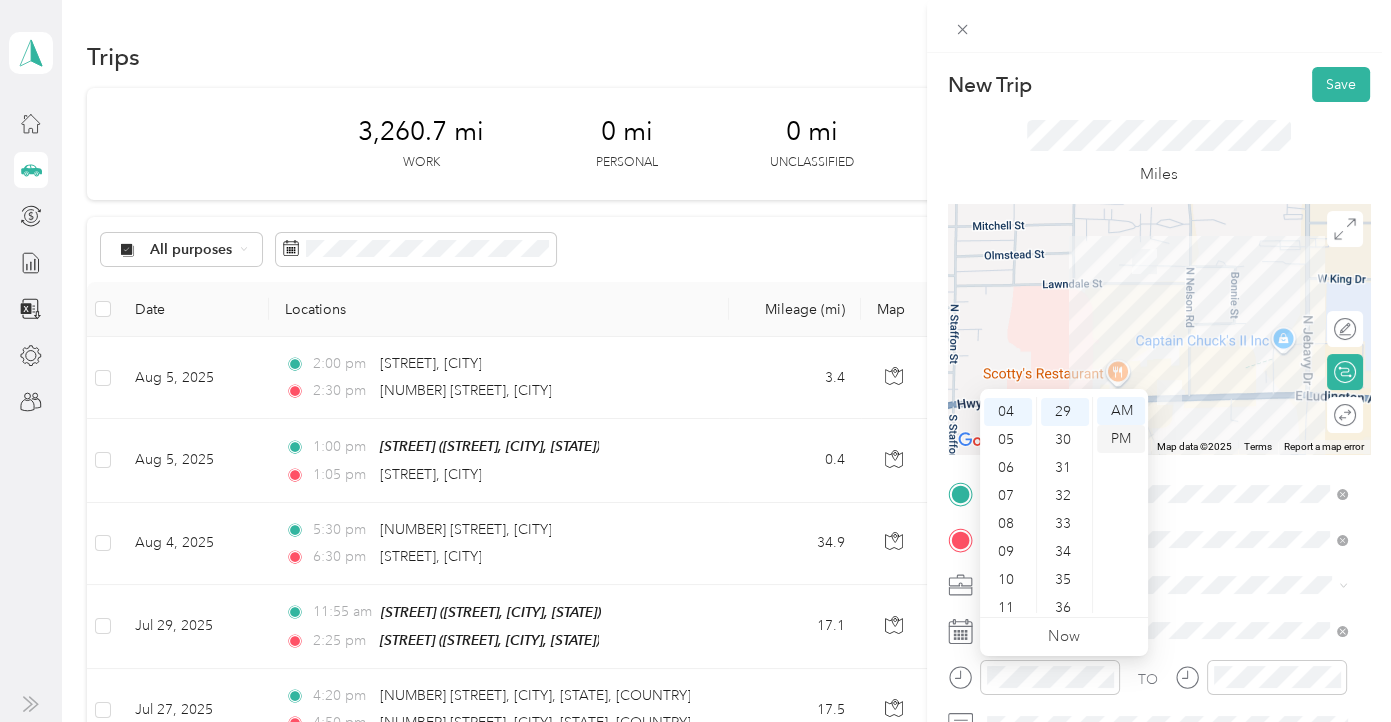 click on "PM" at bounding box center [1121, 439] 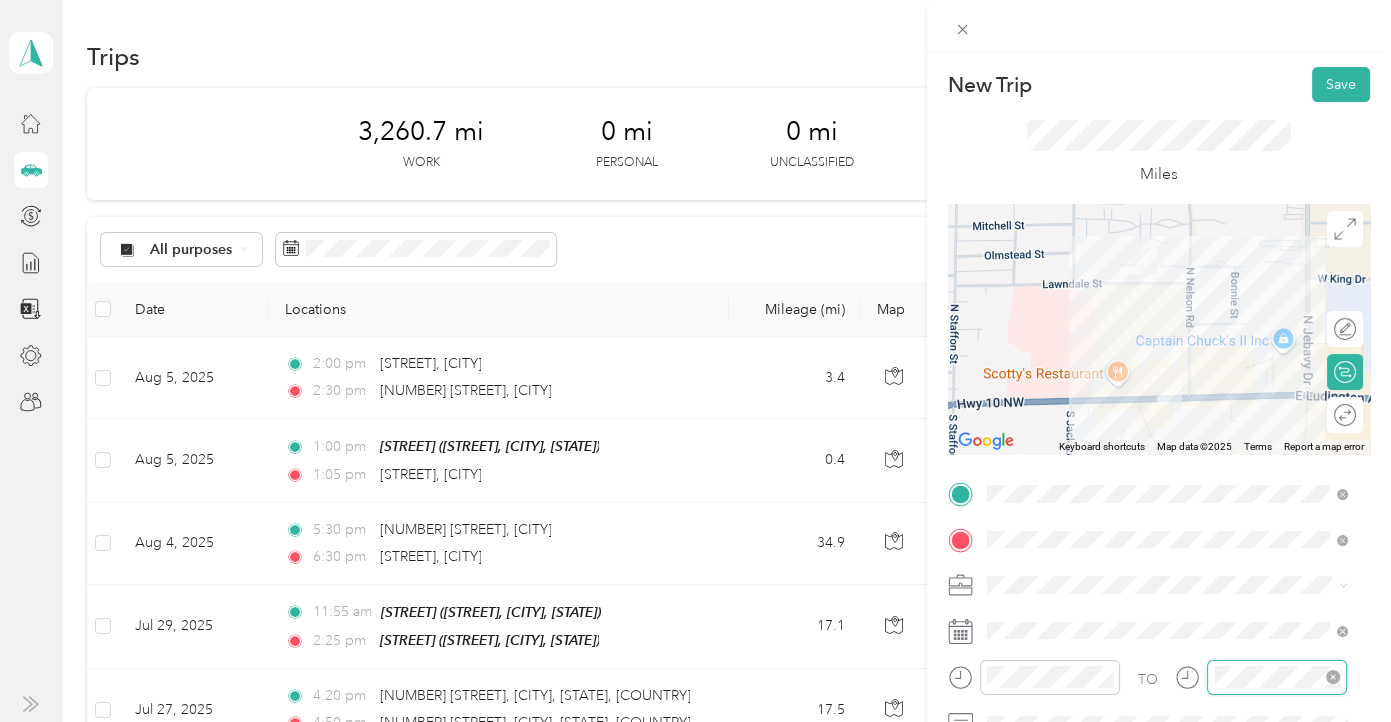 scroll, scrollTop: 797, scrollLeft: 0, axis: vertical 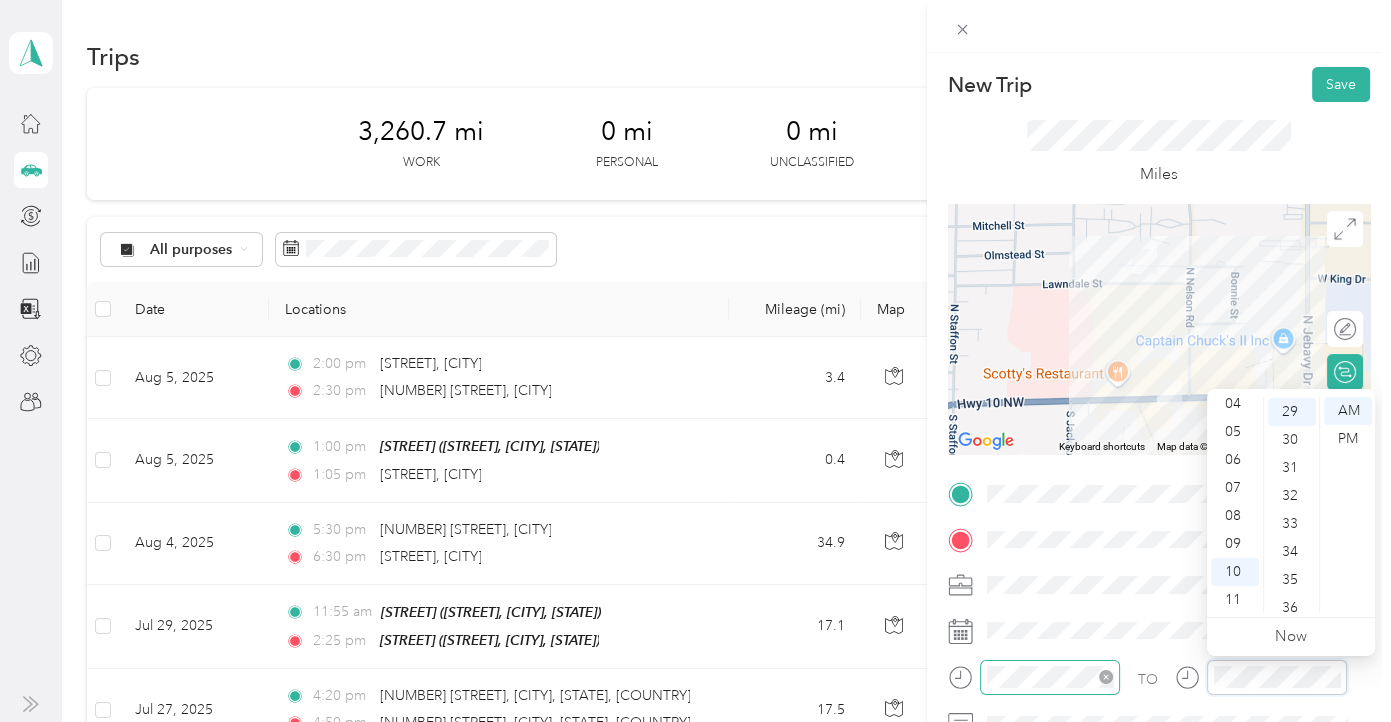click at bounding box center (1050, 677) 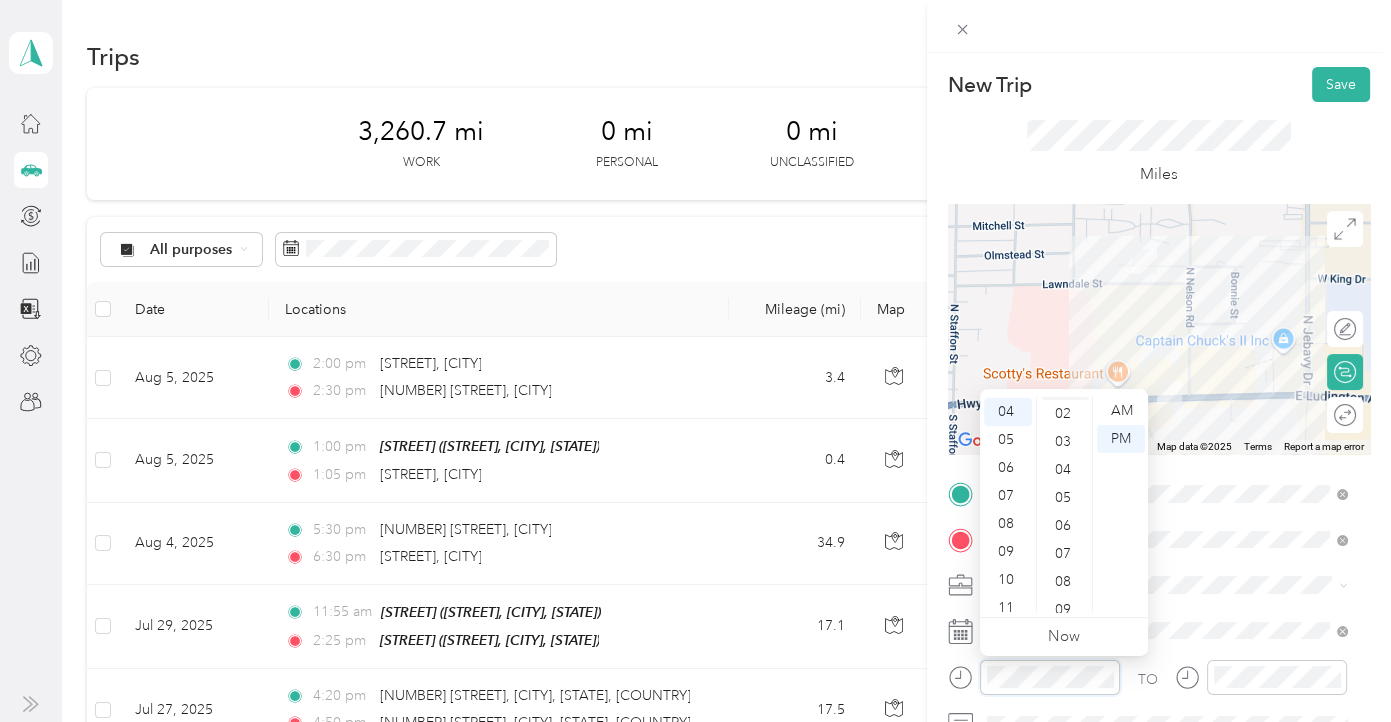 scroll, scrollTop: 0, scrollLeft: 0, axis: both 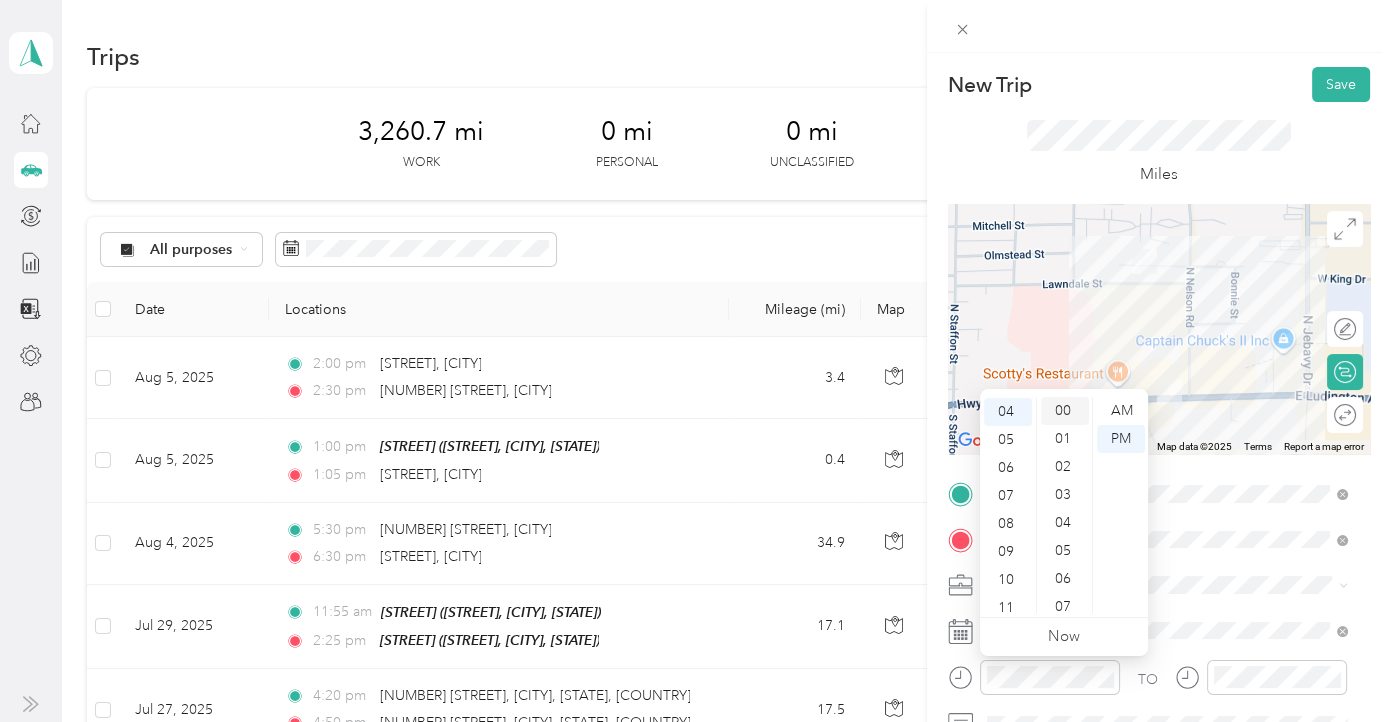 click on "00" at bounding box center [1065, 411] 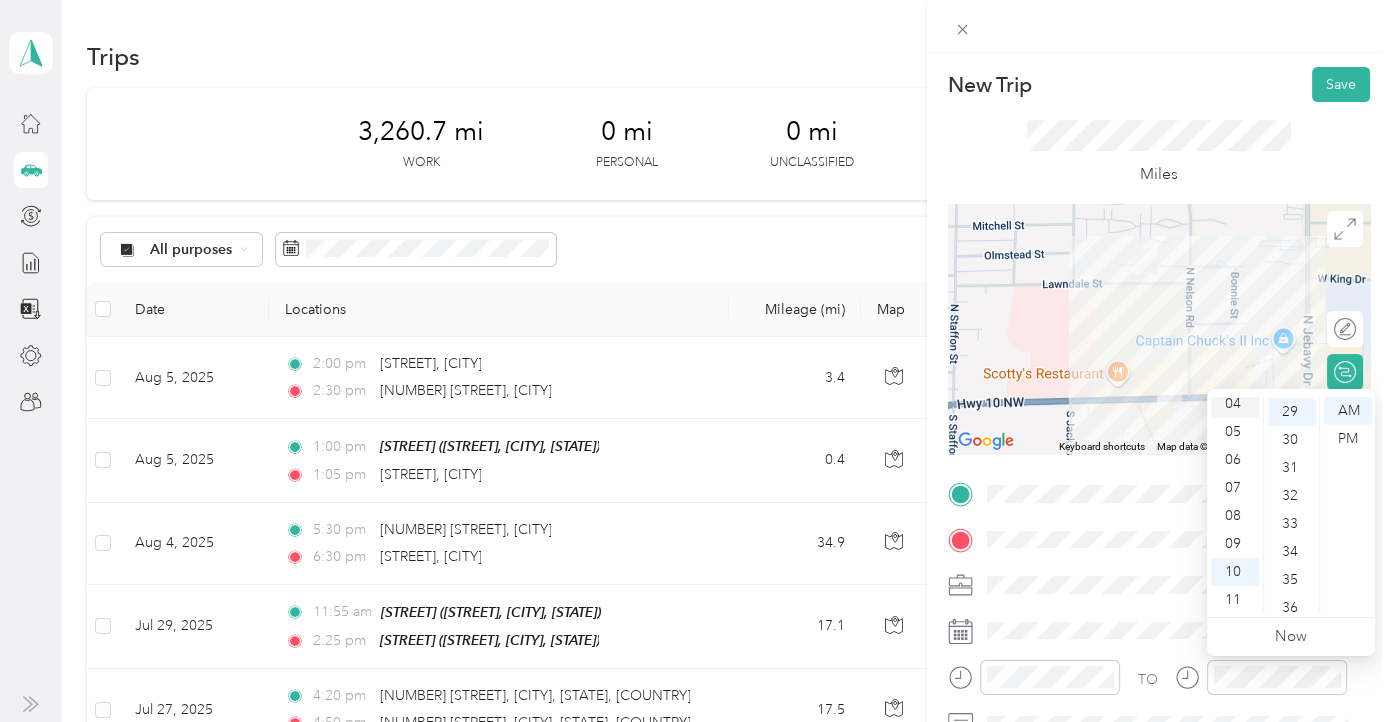 click on "04" at bounding box center [1235, 404] 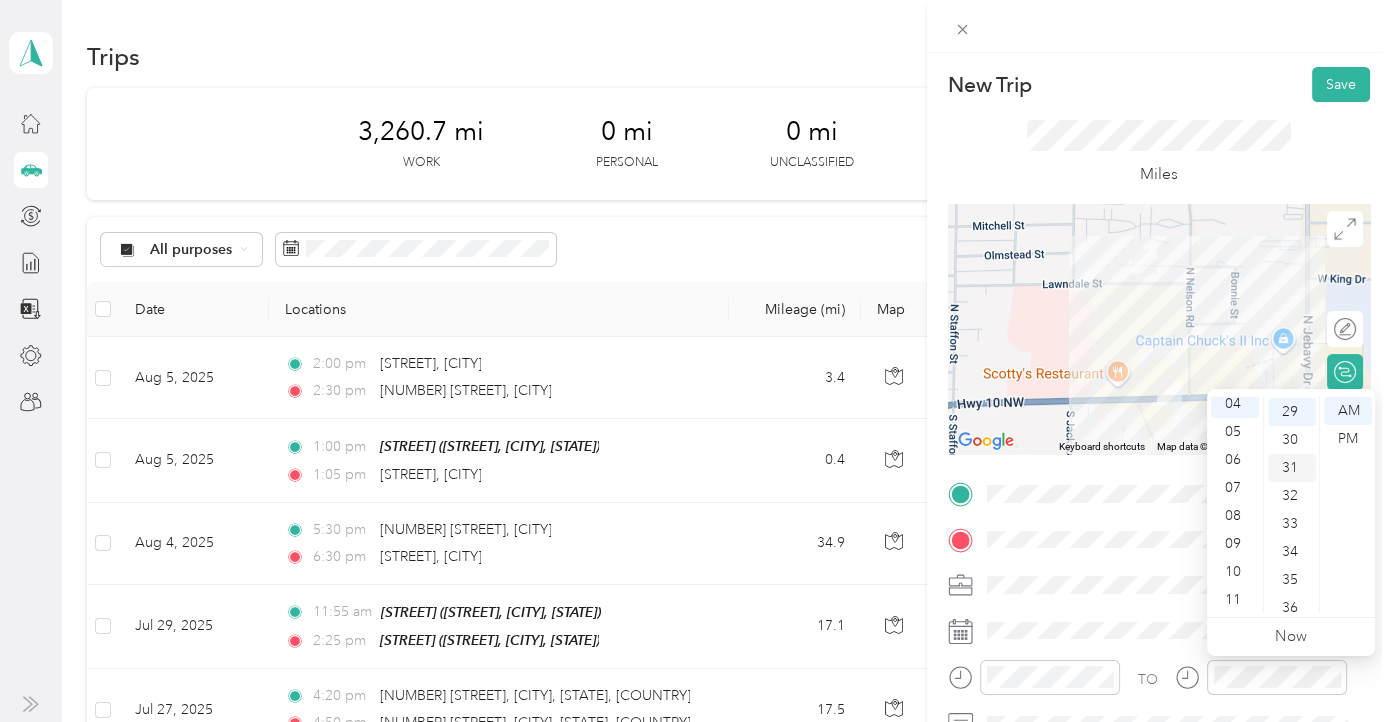 scroll, scrollTop: 111, scrollLeft: 0, axis: vertical 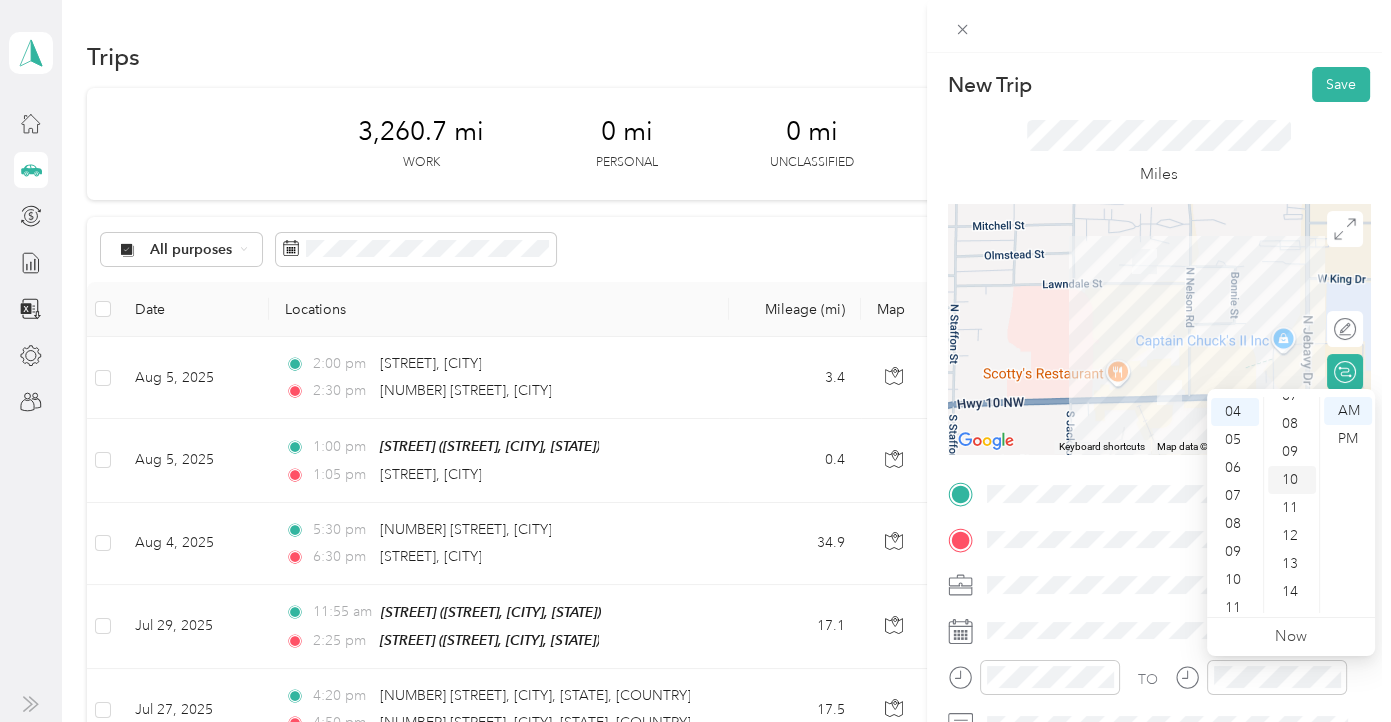 click on "10" at bounding box center (1292, 480) 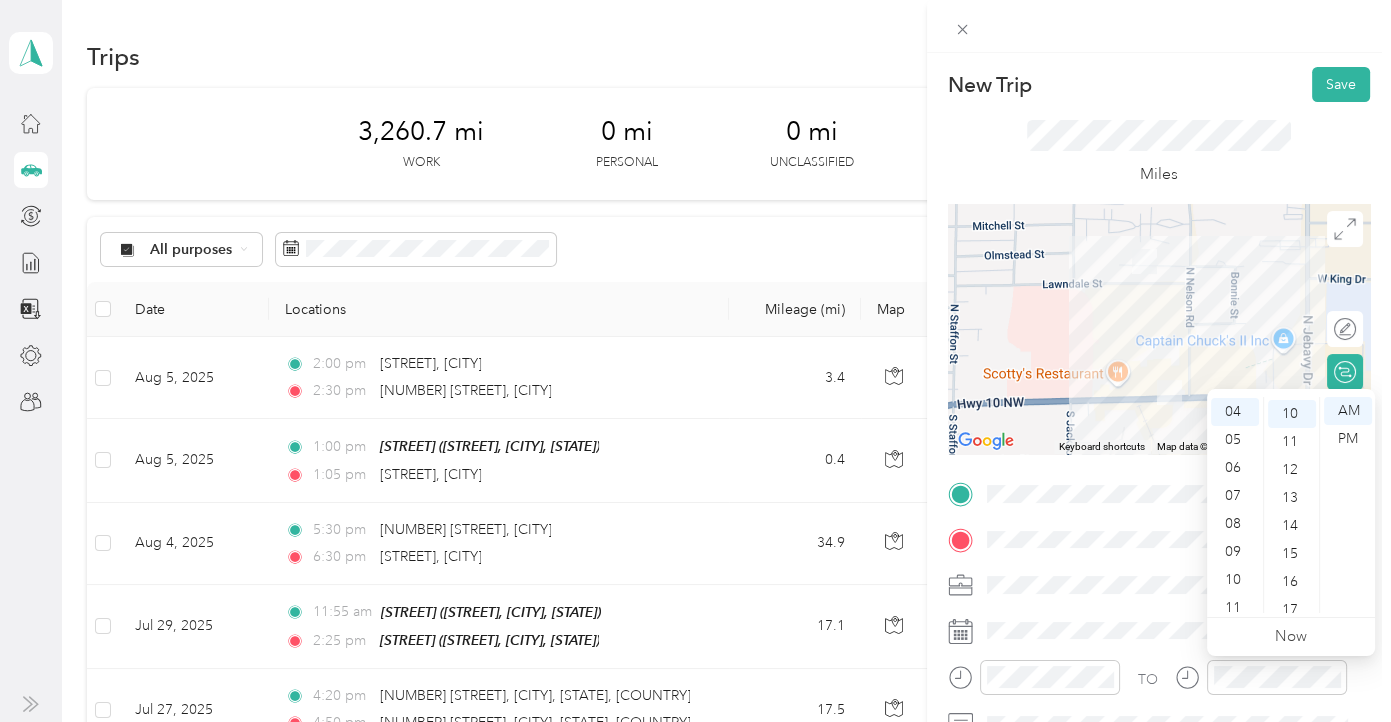 scroll, scrollTop: 280, scrollLeft: 0, axis: vertical 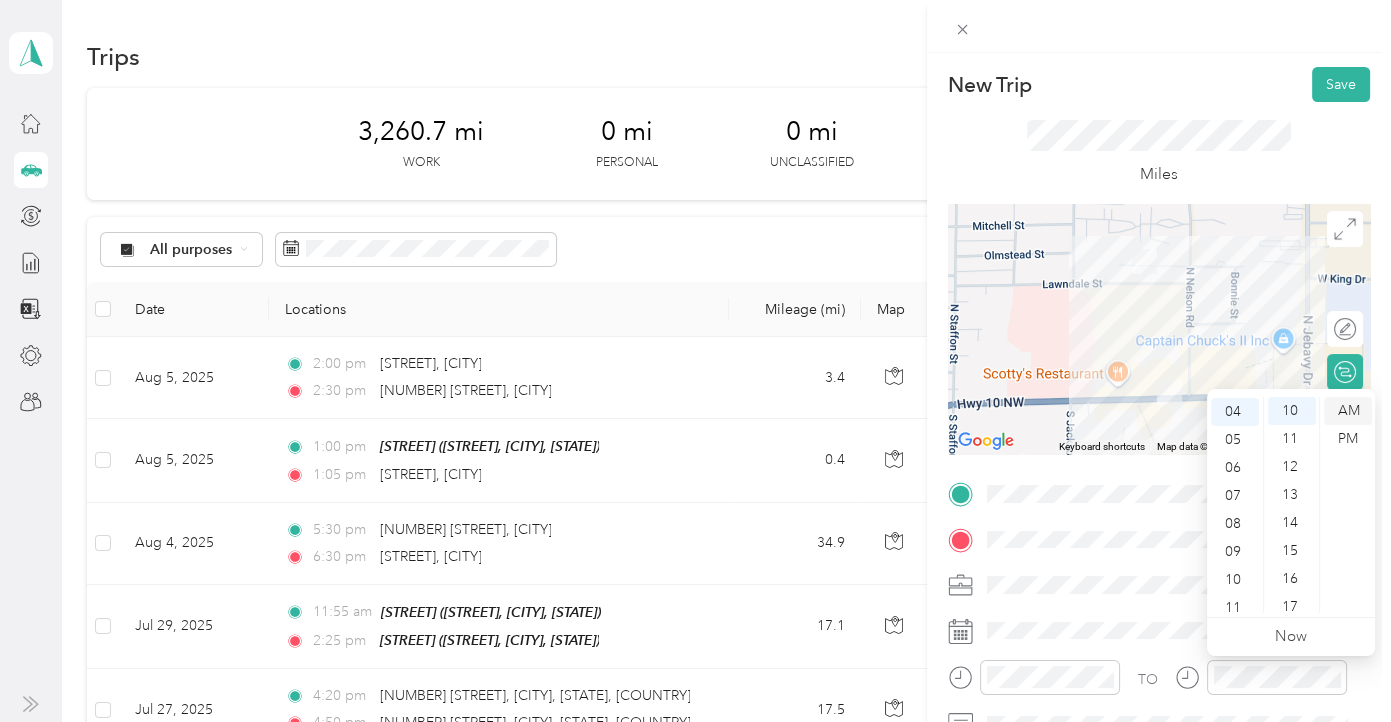 drag, startPoint x: 1345, startPoint y: 440, endPoint x: 1354, endPoint y: 416, distance: 25.632011 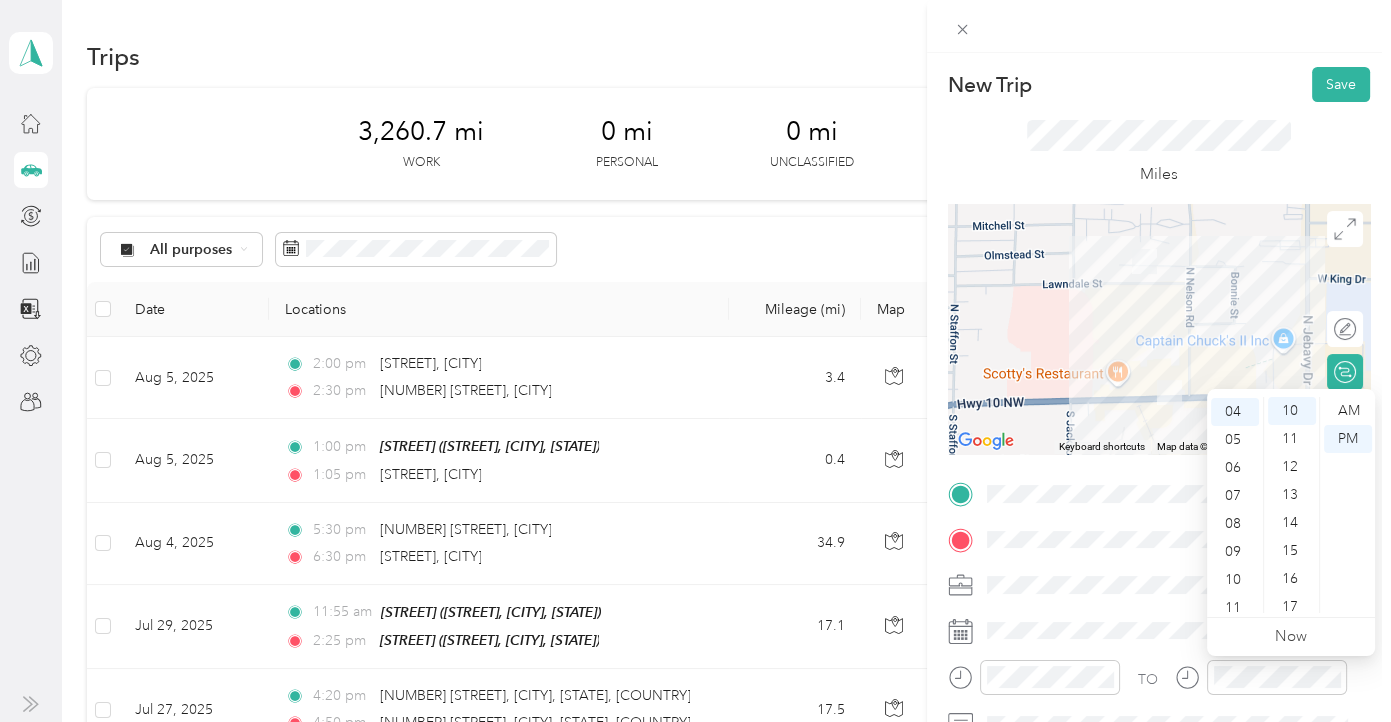 click on "New Trip Save This trip cannot be edited because it is either under review, approved, or paid. Contact your Team Manager to edit it. Miles ← Move left → Move right ↑ Move up ↓ Move down + Zoom in - Zoom out Home Jump left by 75% End Jump right by 75% Page Up Jump up by 75% Page Down Jump down by 75% Keyboard shortcuts Map Data Map data ©2025 Map data ©2025 200 m  Click to toggle between metric and imperial units Terms Report a map error Edit route Calculate route Round trip TO Add photo" at bounding box center [1159, 514] 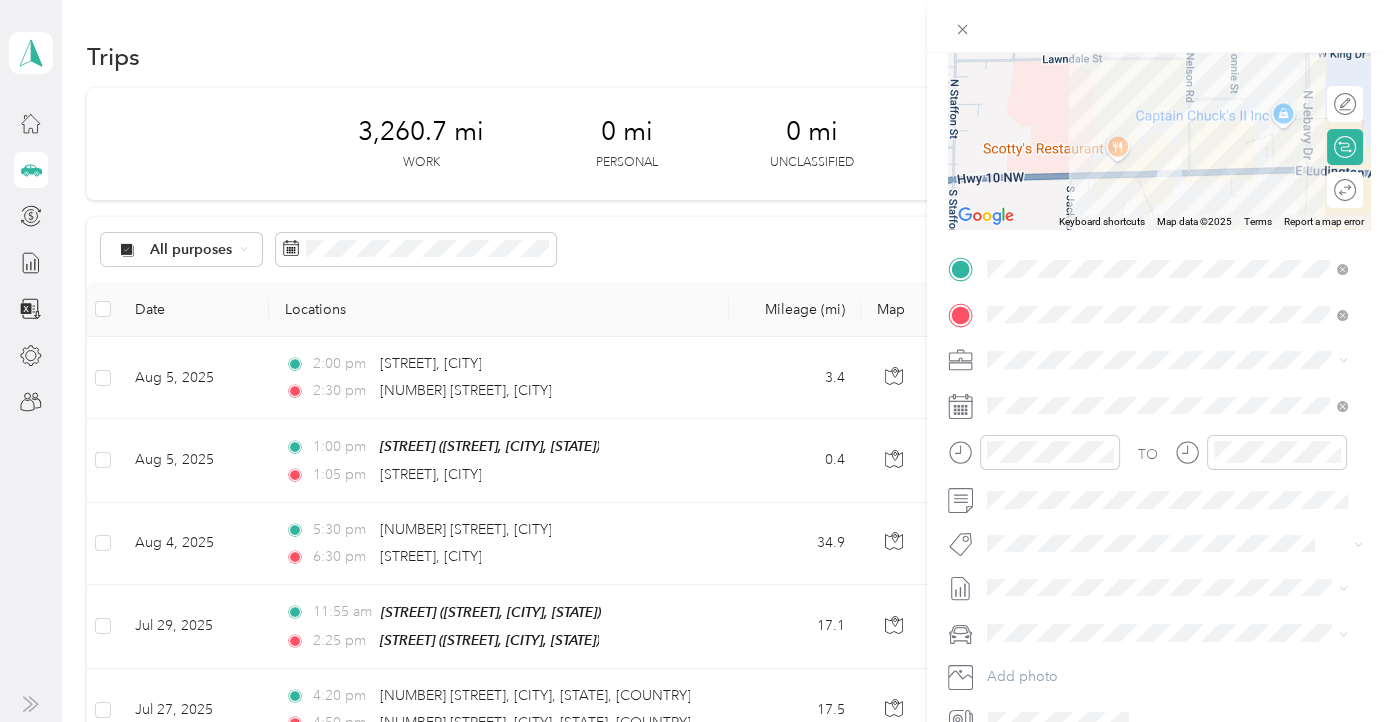 scroll, scrollTop: 300, scrollLeft: 0, axis: vertical 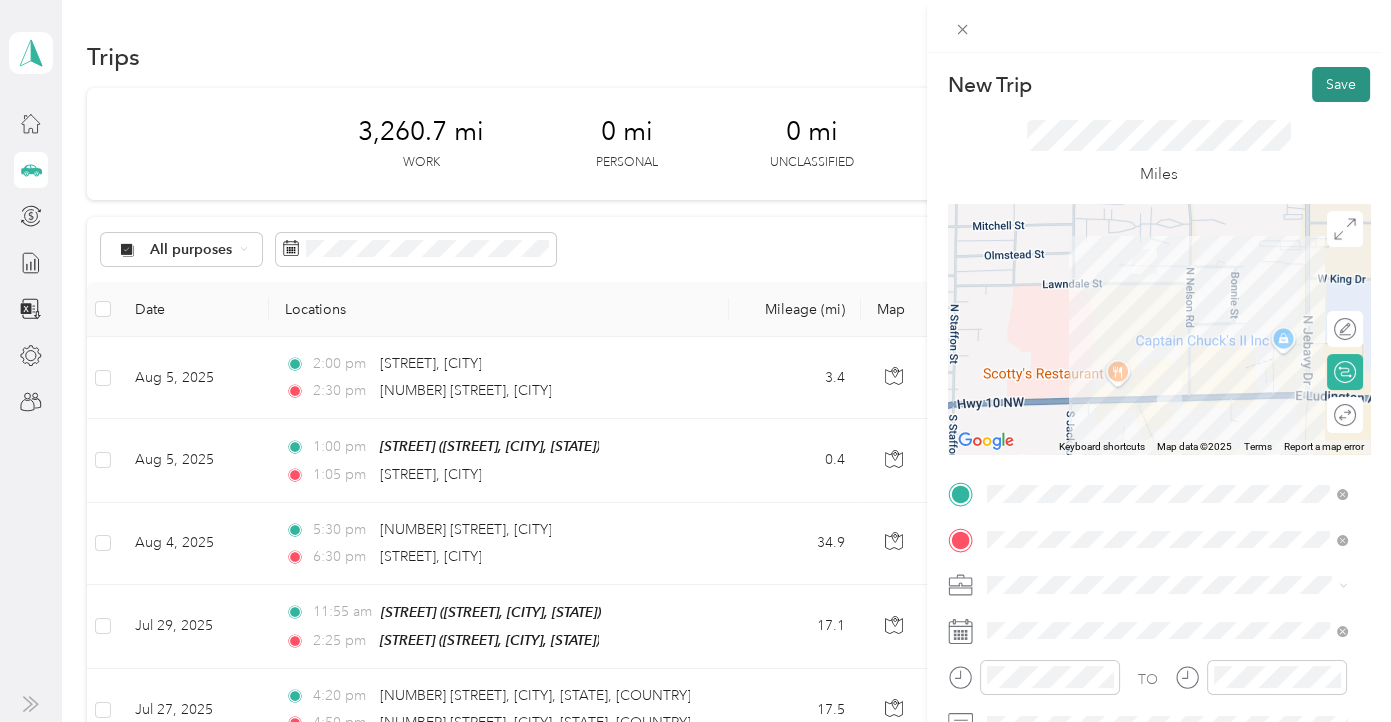 click on "Save" at bounding box center (1341, 84) 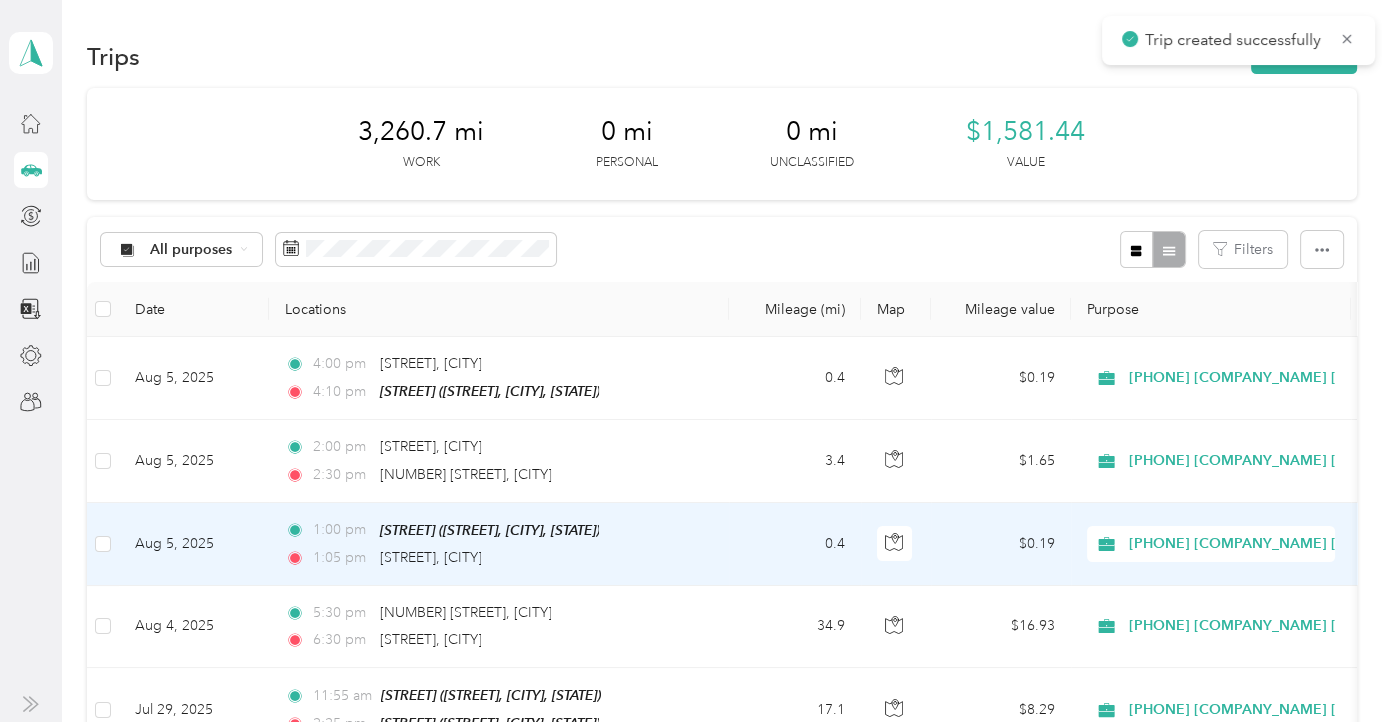 click on "0.4" at bounding box center [795, 544] 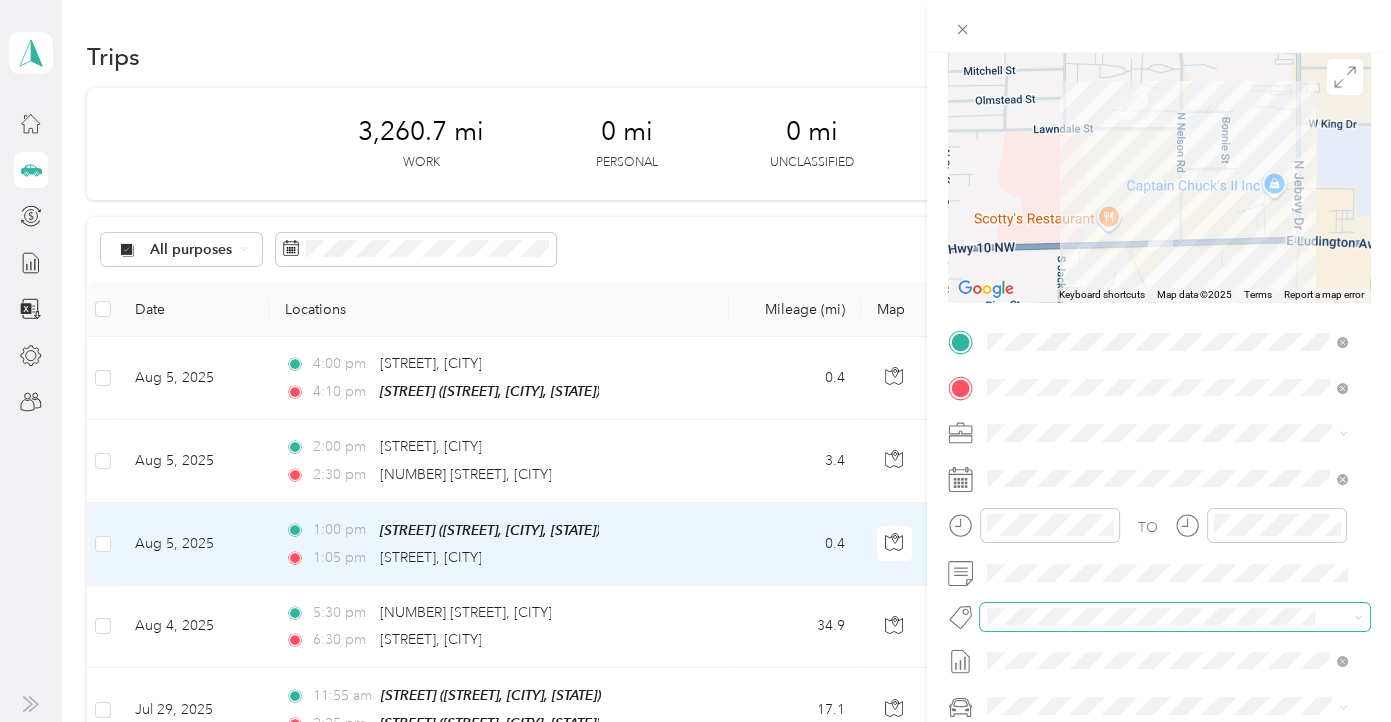 scroll, scrollTop: 199, scrollLeft: 0, axis: vertical 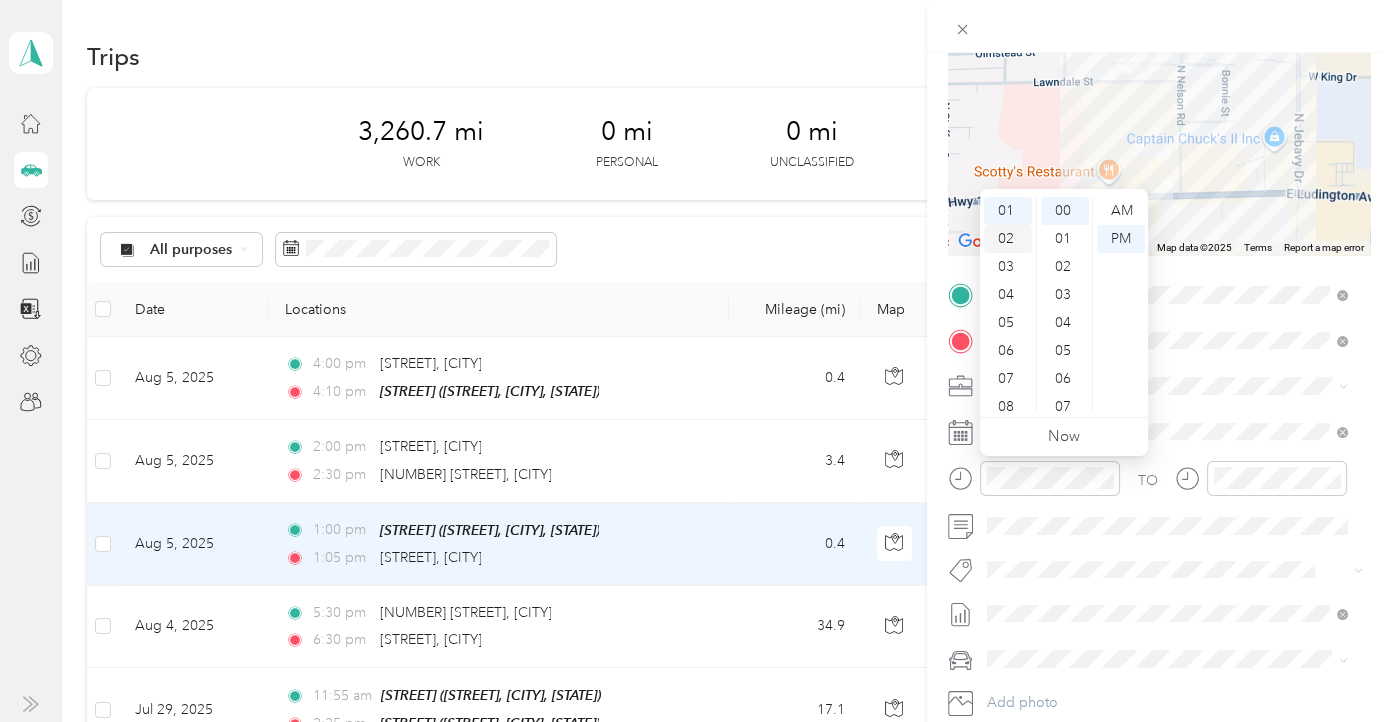 click on "02" at bounding box center [1008, 239] 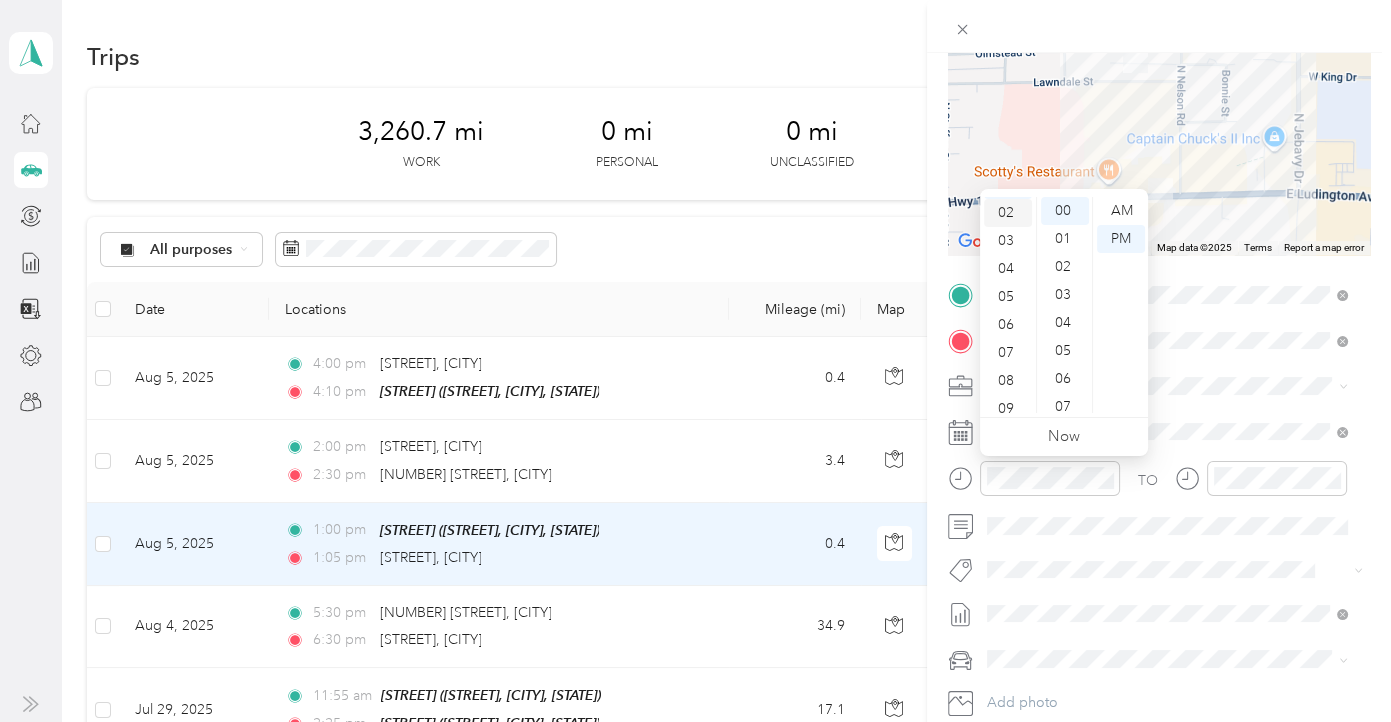 scroll, scrollTop: 55, scrollLeft: 0, axis: vertical 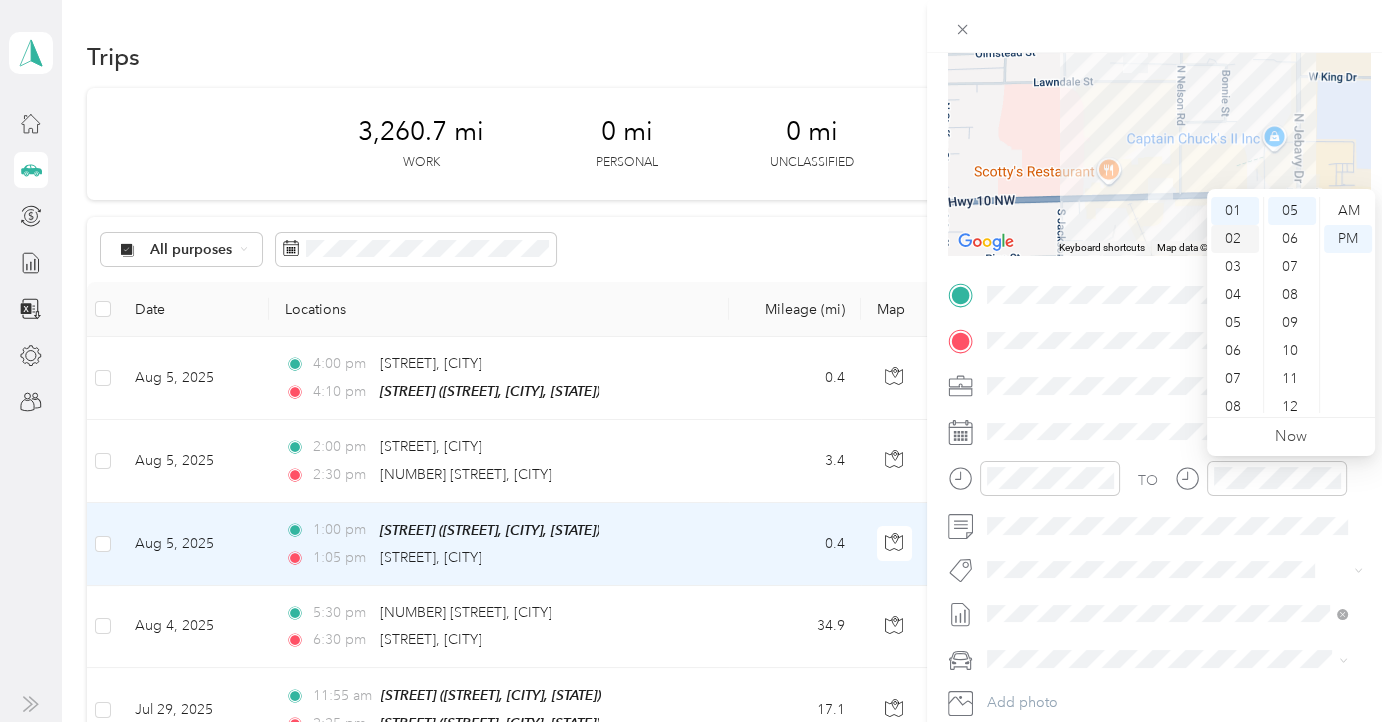 click on "02" at bounding box center (1235, 239) 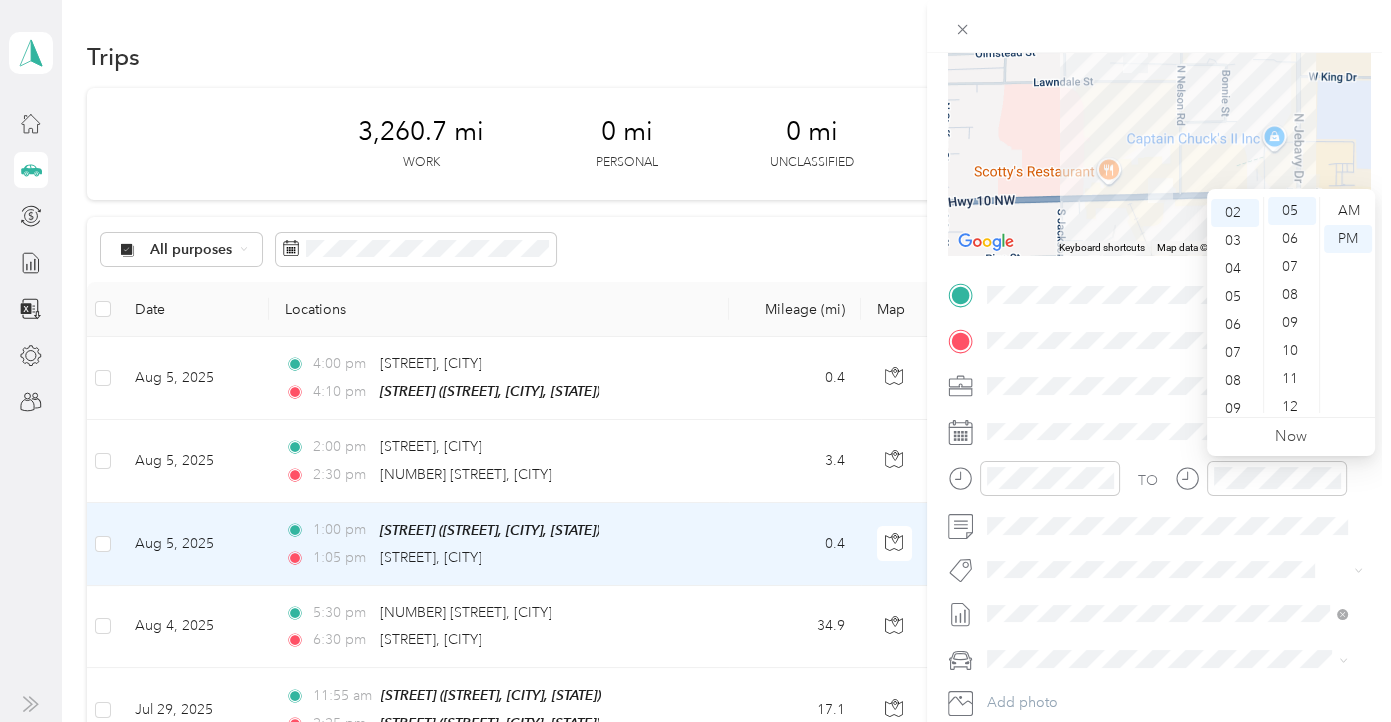 scroll, scrollTop: 55, scrollLeft: 0, axis: vertical 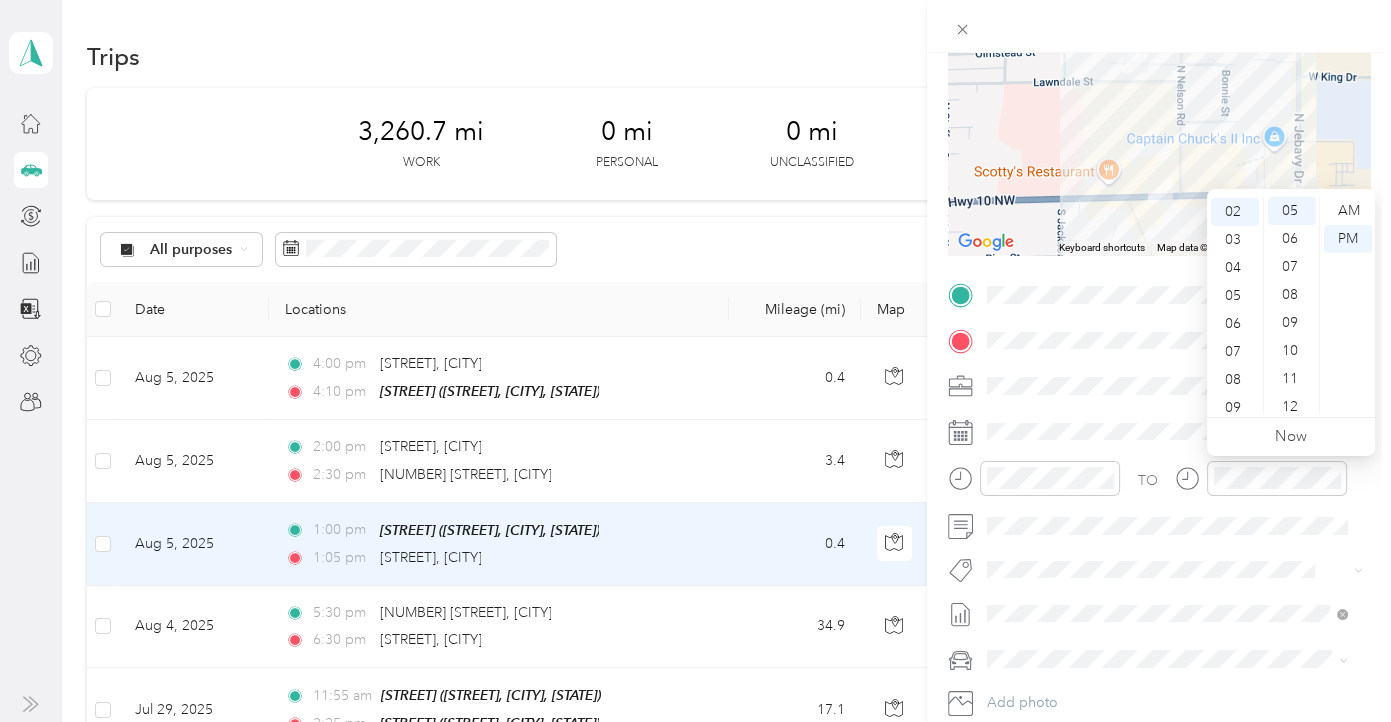 click on "Trip details Save This trip cannot be edited because it is either under review, approved, or paid. Contact your Team Manager to edit it. Miles 0.19 Value  ← Move left → Move right ↑ Move up ↓ Move down + Zoom in - Zoom out Home Jump left by 75% End Jump right by 75% Page Up Jump up by 75% Page Down Jump down by 75% Keyboard shortcuts Map Data Map data ©2025 Map data ©2025 200 m  Click to toggle between metric and imperial units Terms Report a map error TO Add photo" at bounding box center [1159, 315] 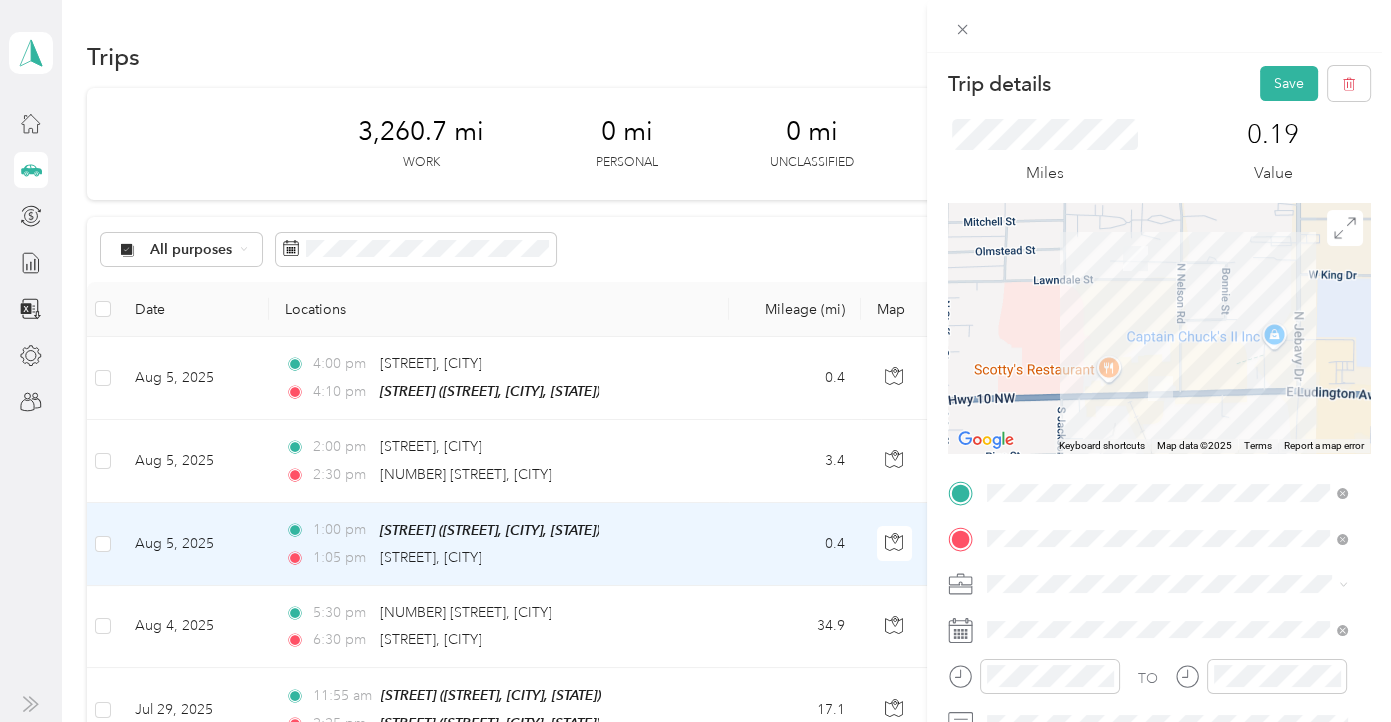 scroll, scrollTop: 0, scrollLeft: 0, axis: both 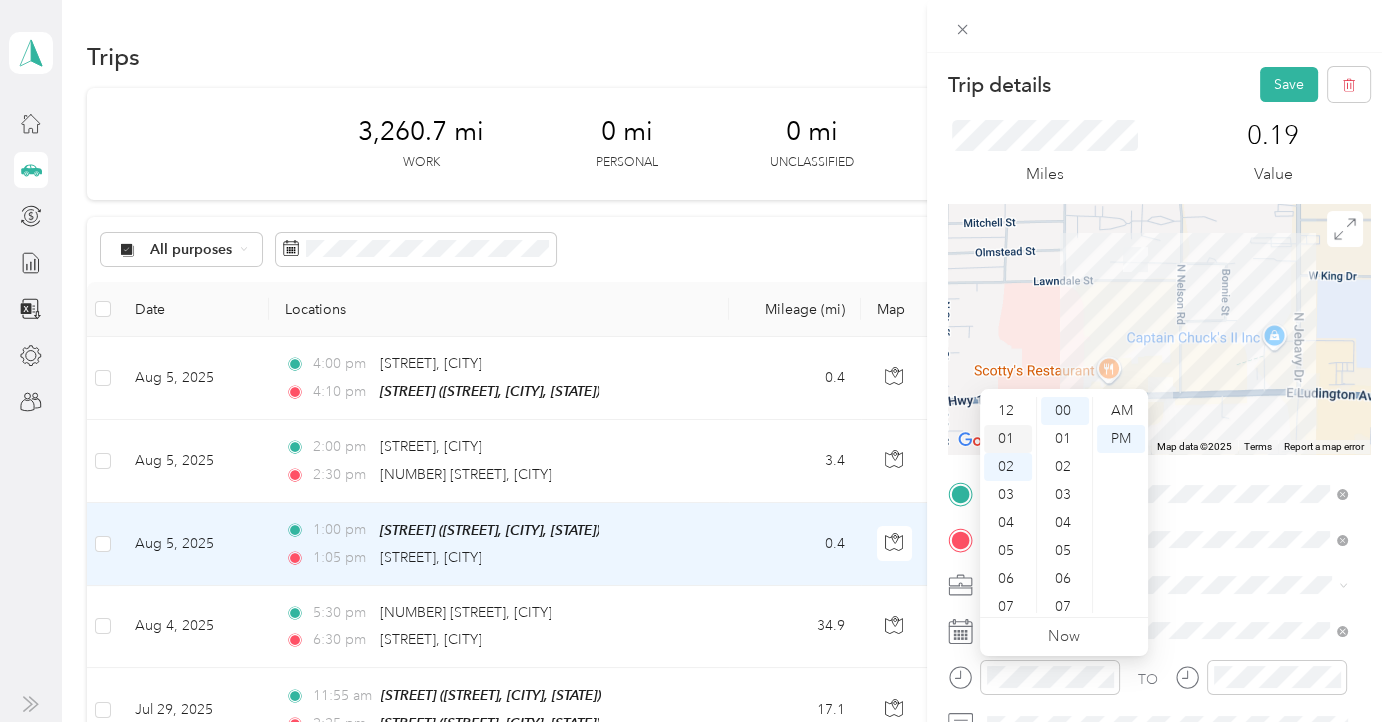 click on "01" at bounding box center (1008, 439) 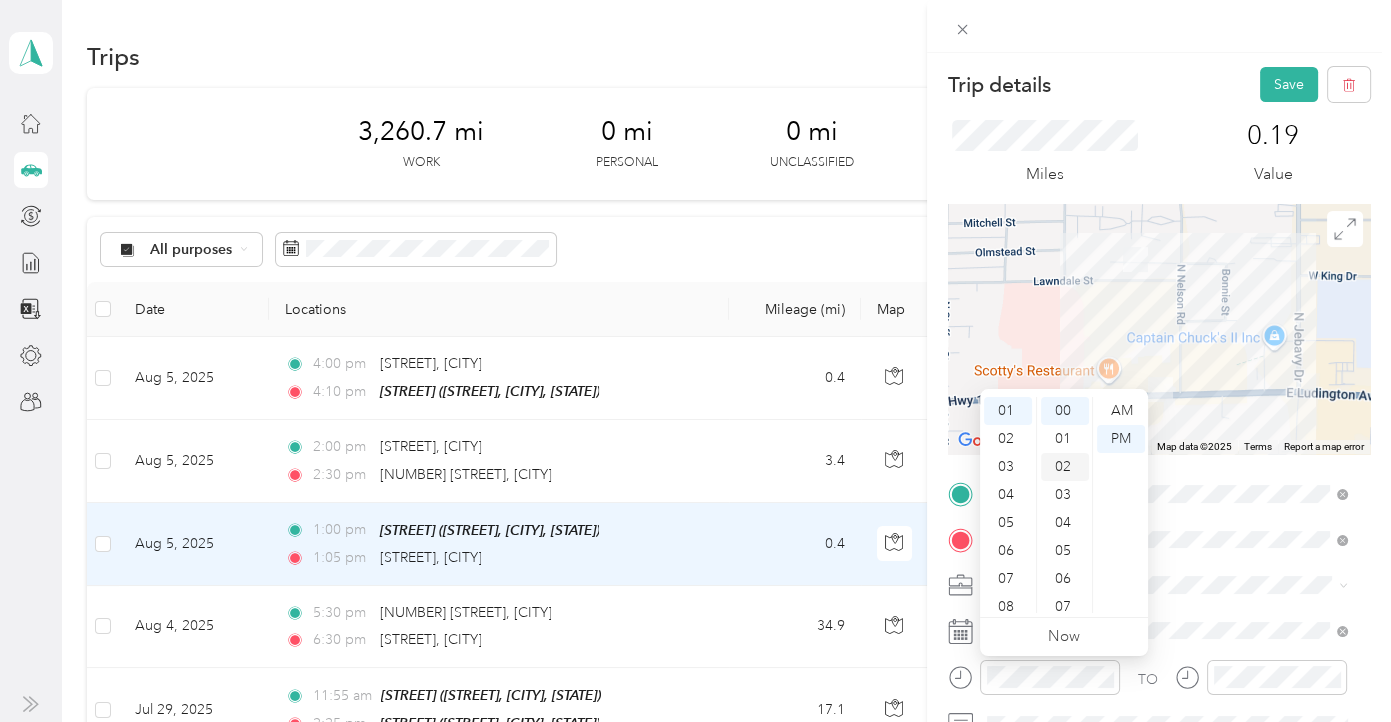 scroll, scrollTop: 28, scrollLeft: 0, axis: vertical 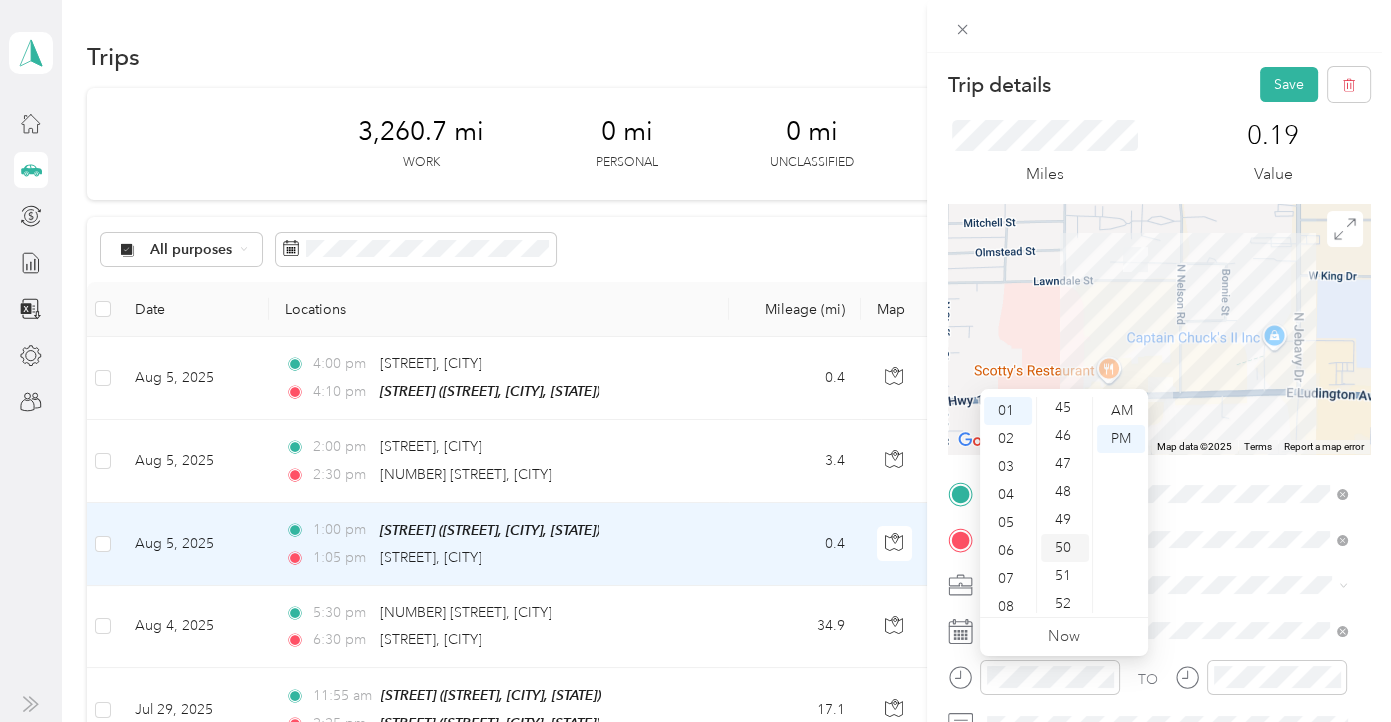 click on "50" at bounding box center [1065, 548] 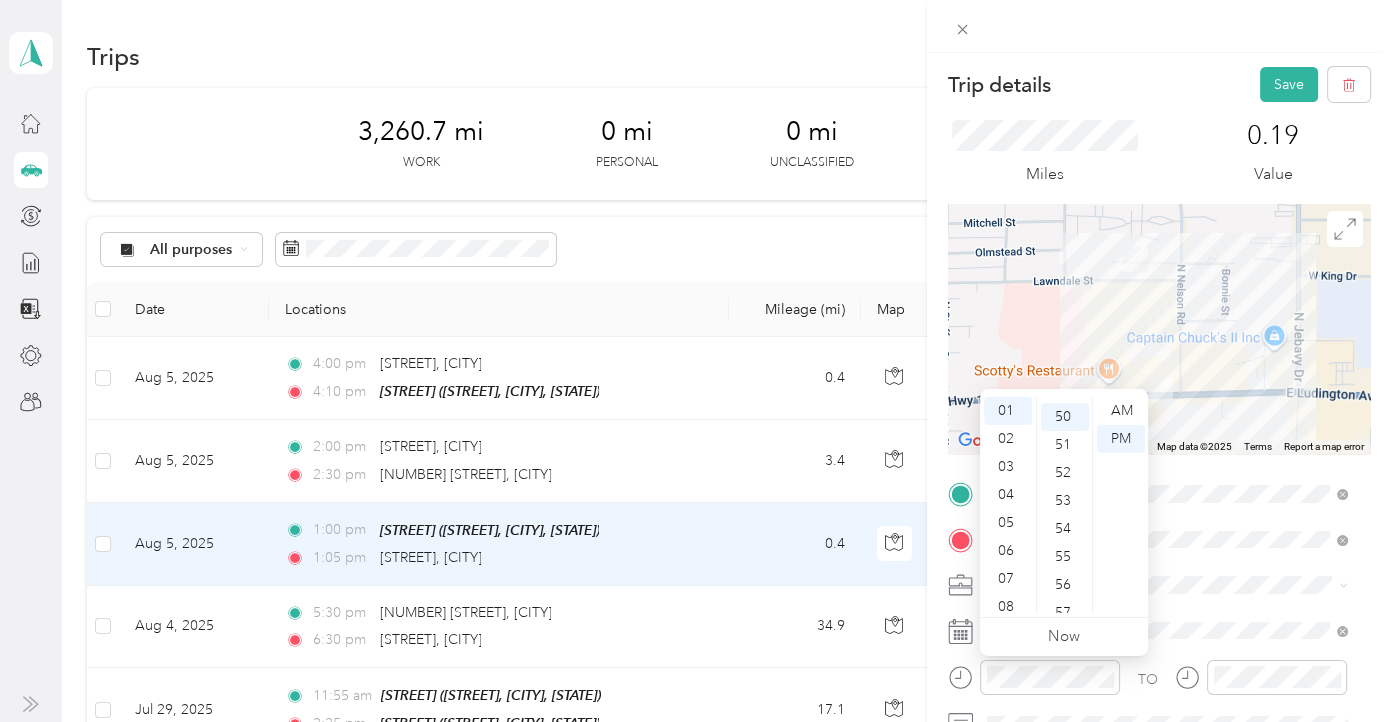 scroll, scrollTop: 1400, scrollLeft: 0, axis: vertical 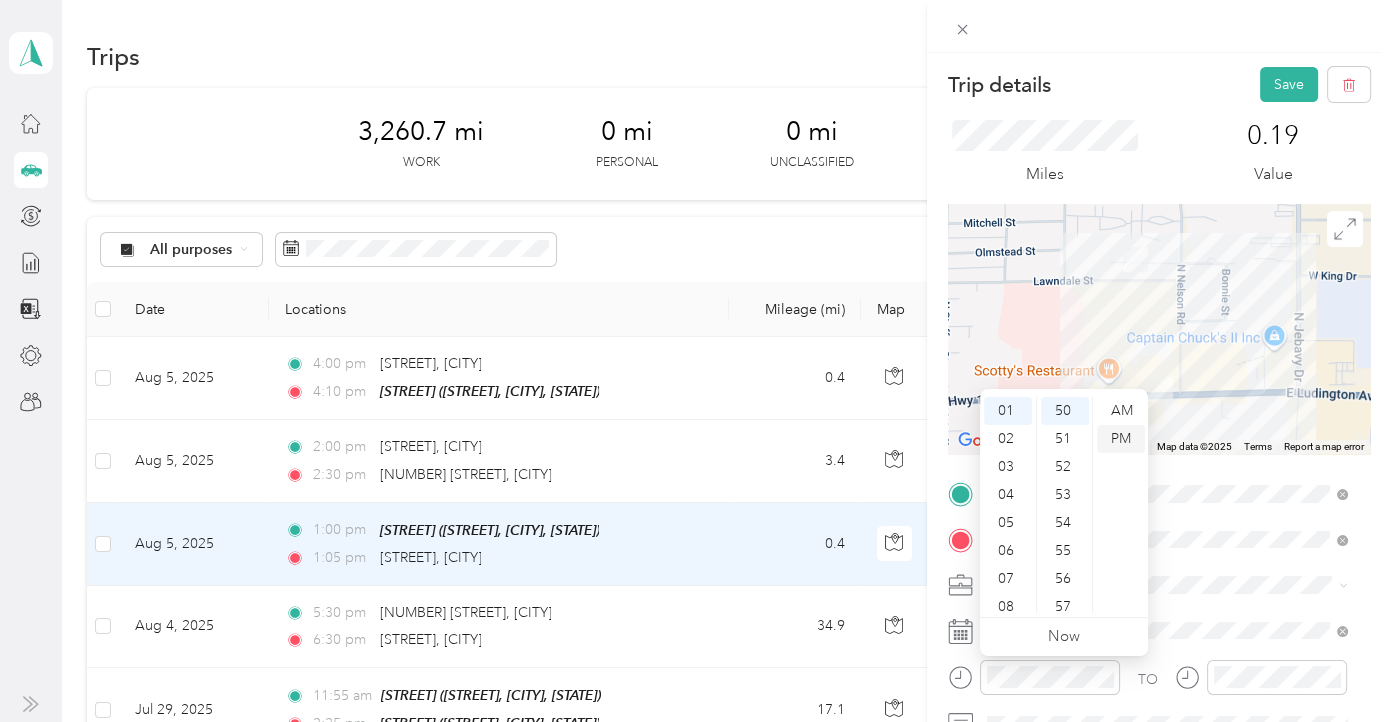 click on "PM" at bounding box center [1121, 439] 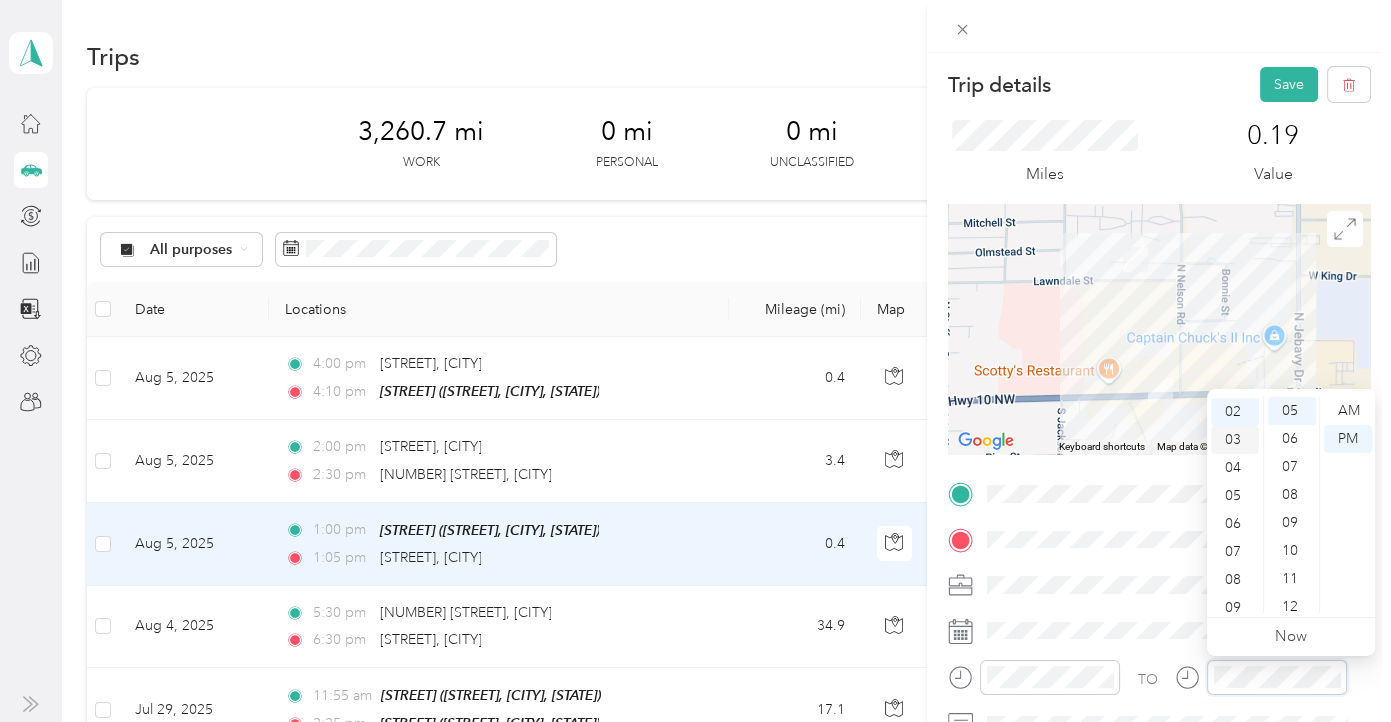 scroll, scrollTop: 0, scrollLeft: 0, axis: both 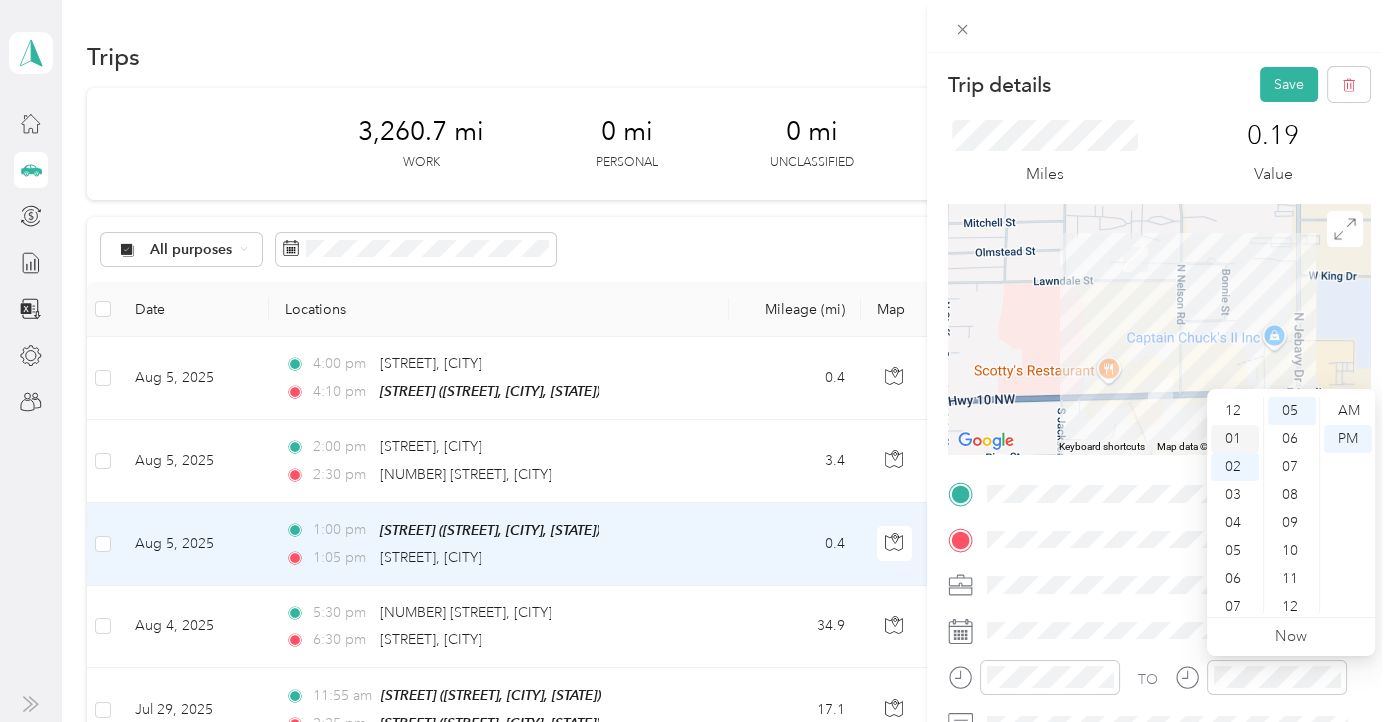 click on "01" at bounding box center (1235, 439) 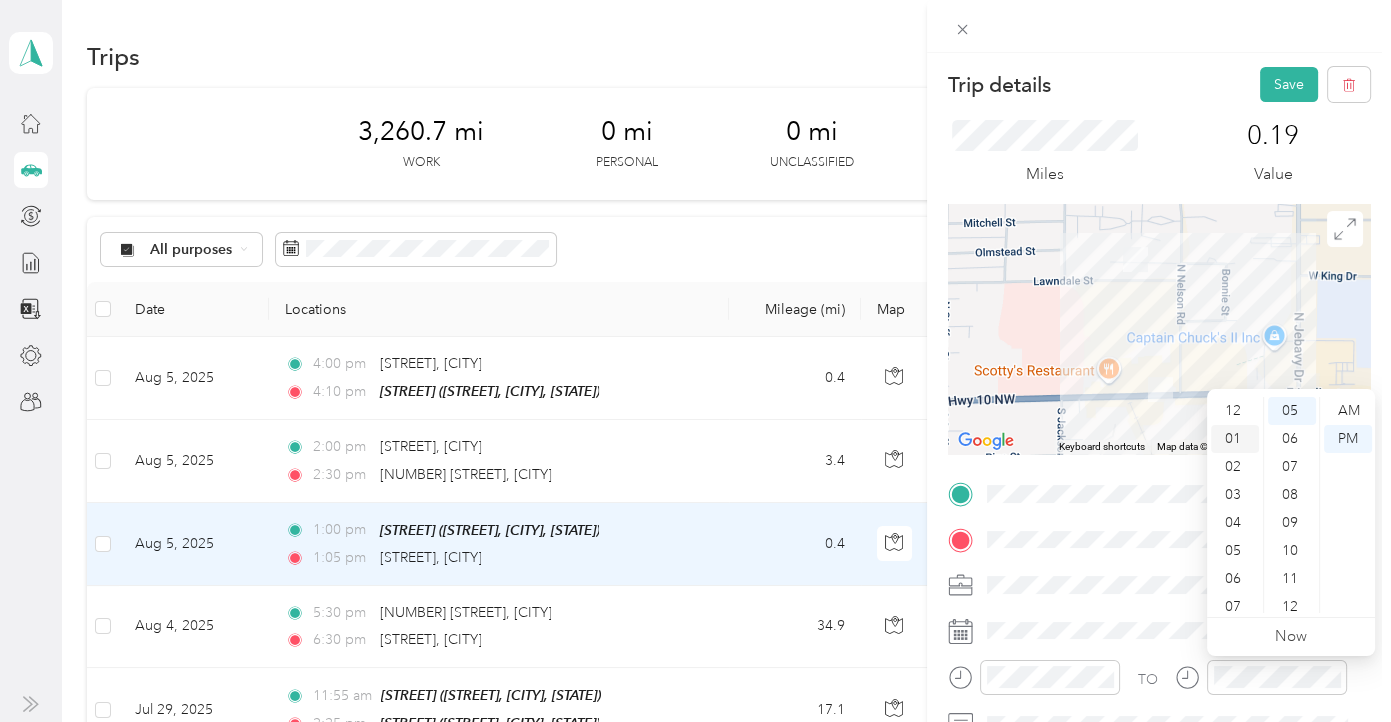 scroll, scrollTop: 28, scrollLeft: 0, axis: vertical 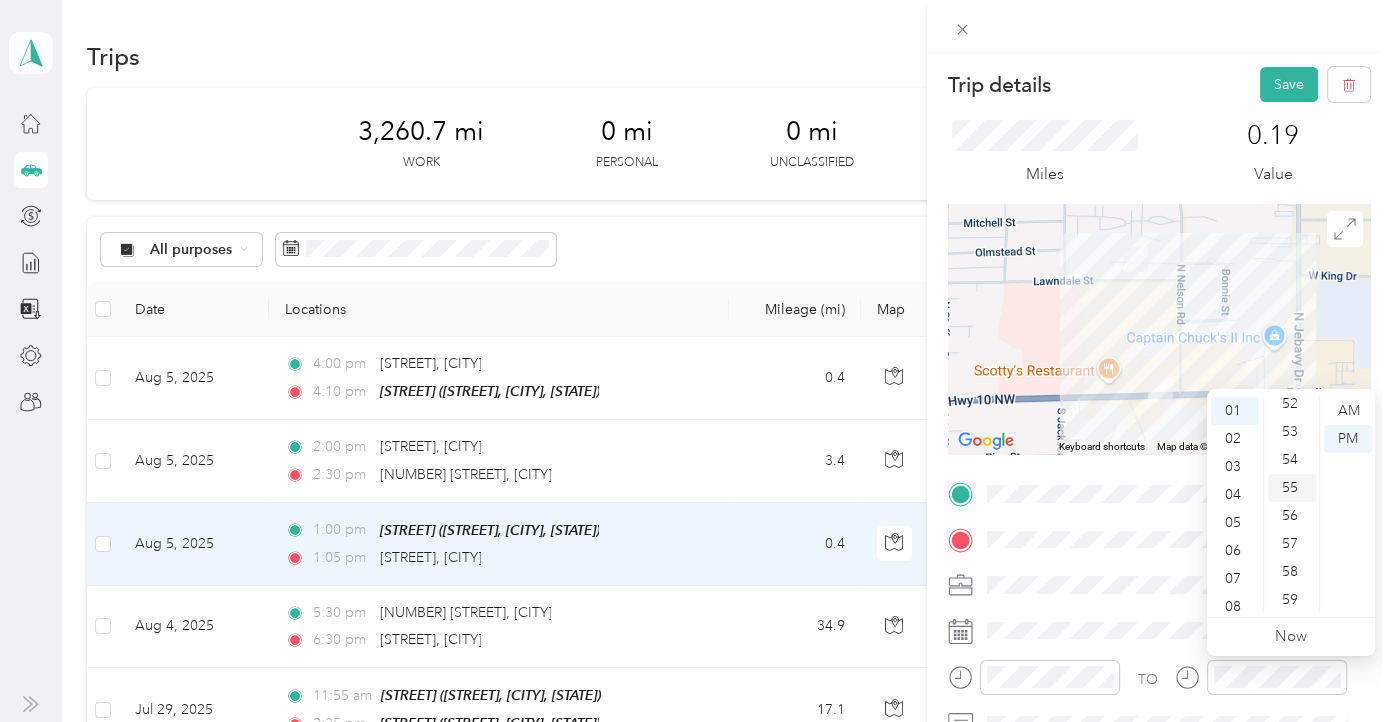 click on "55" at bounding box center (1292, 488) 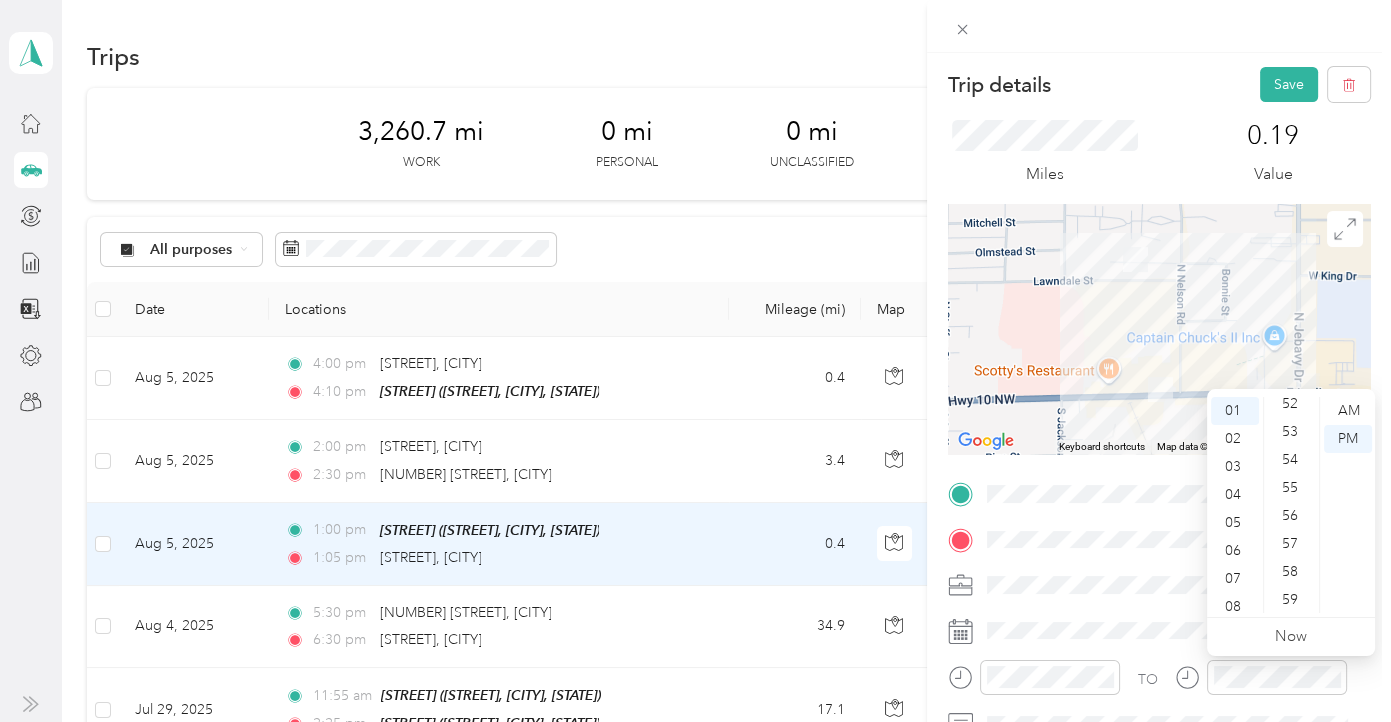 scroll, scrollTop: 1464, scrollLeft: 0, axis: vertical 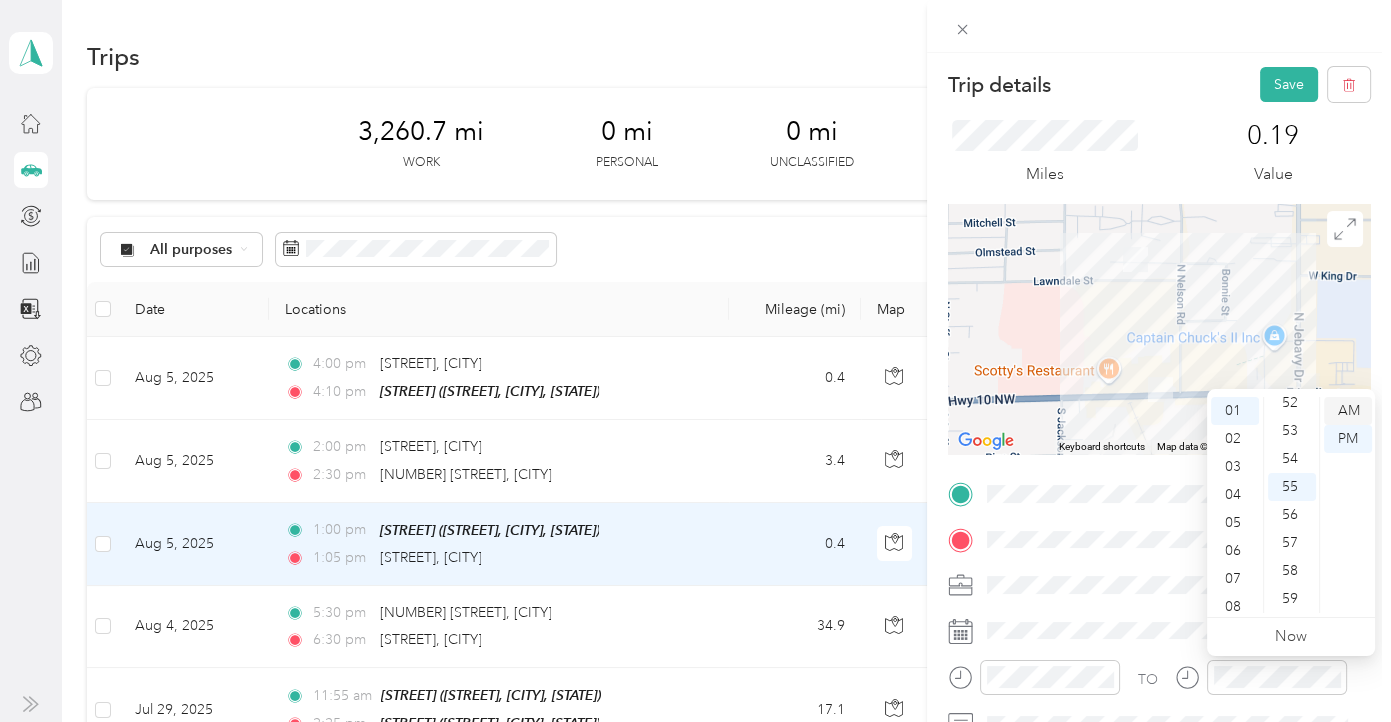 click on "PM" at bounding box center [1348, 439] 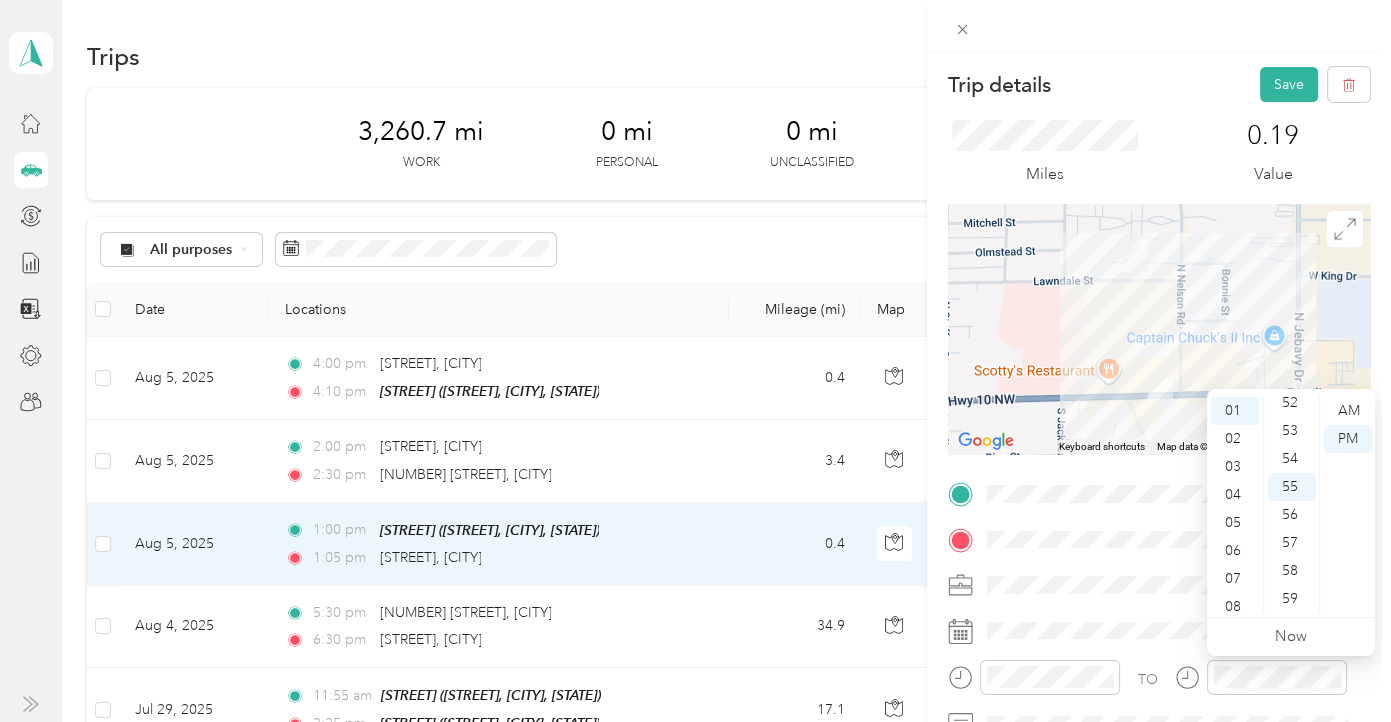 click on "Trip details Save This trip cannot be edited because it is either under review, approved, or paid. Contact your Team Manager to edit it. Miles 0.19 Value  ← Move left → Move right ↑ Move up ↓ Move down + Zoom in - Zoom out Home Jump left by 75% End Jump right by 75% Page Up Jump up by 75% Page Down Jump down by 75% Keyboard shortcuts Map Data Map data ©2025 Map data ©2025 200 m  Click to toggle between metric and imperial units Terms Report a map error TO Add photo" at bounding box center [1159, 514] 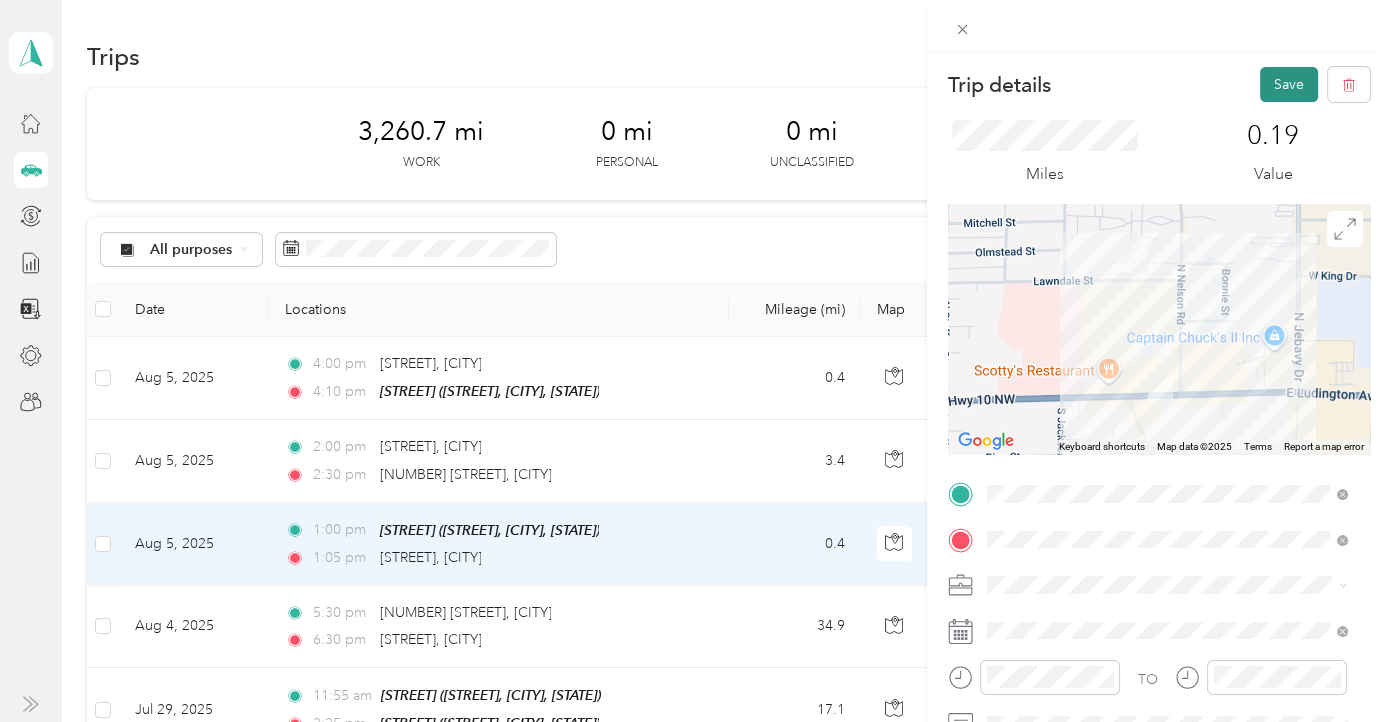 click on "Save" at bounding box center (1289, 84) 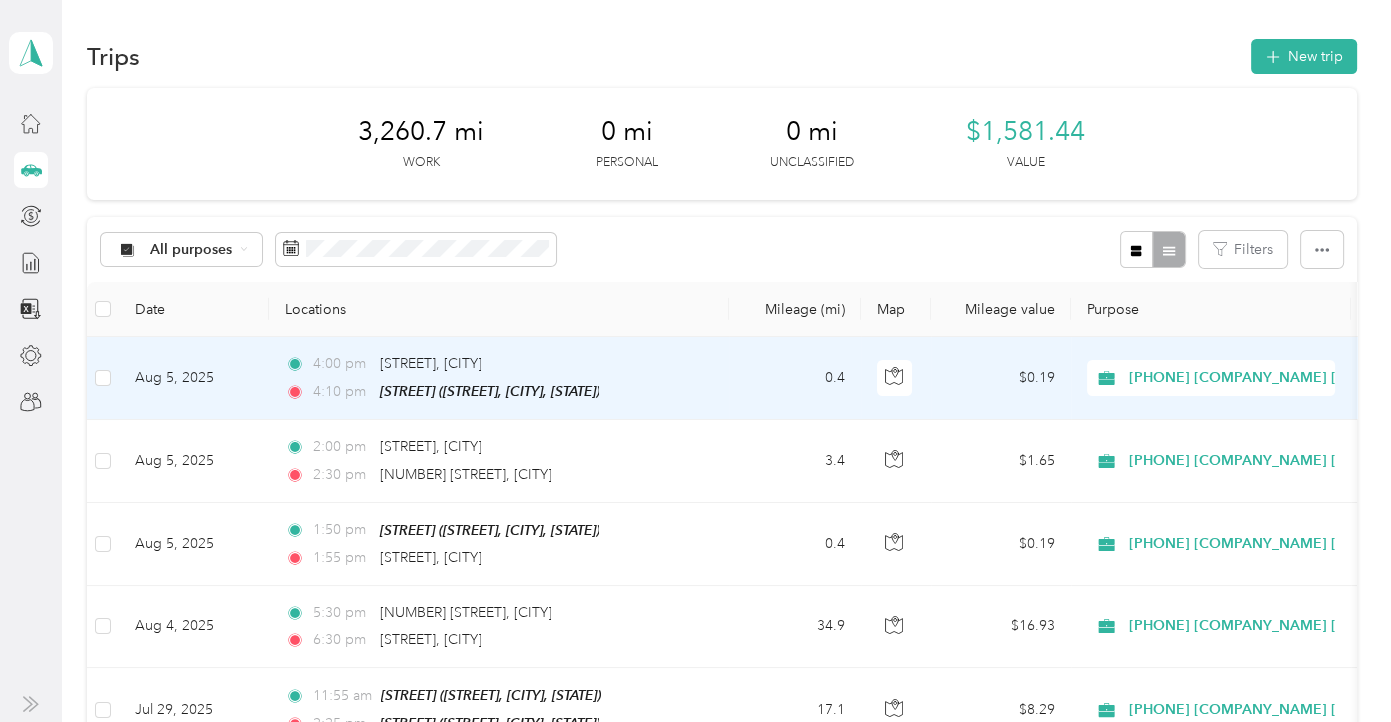 click on "[TIME] [STREET], [CITY] [TIME] [STREET] ([STREET], [CITY], [STATE])" at bounding box center (499, 378) 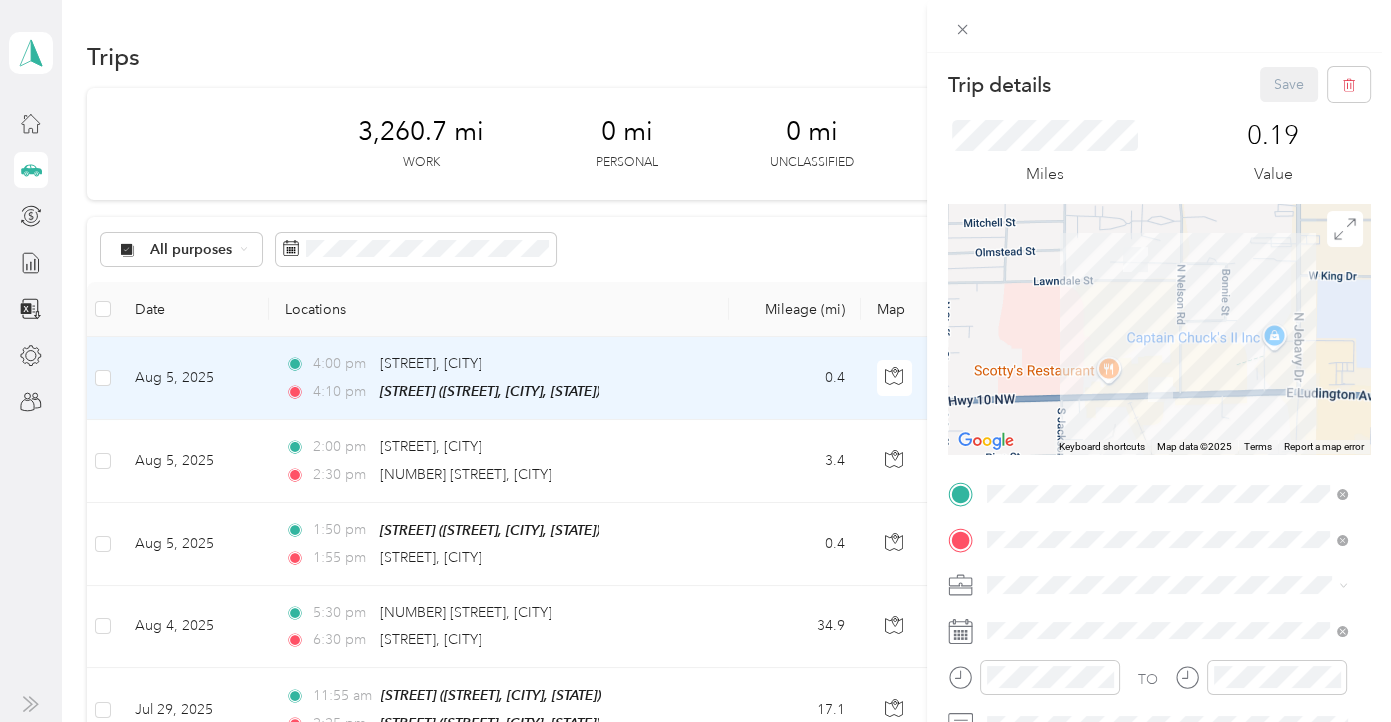 scroll, scrollTop: 199, scrollLeft: 0, axis: vertical 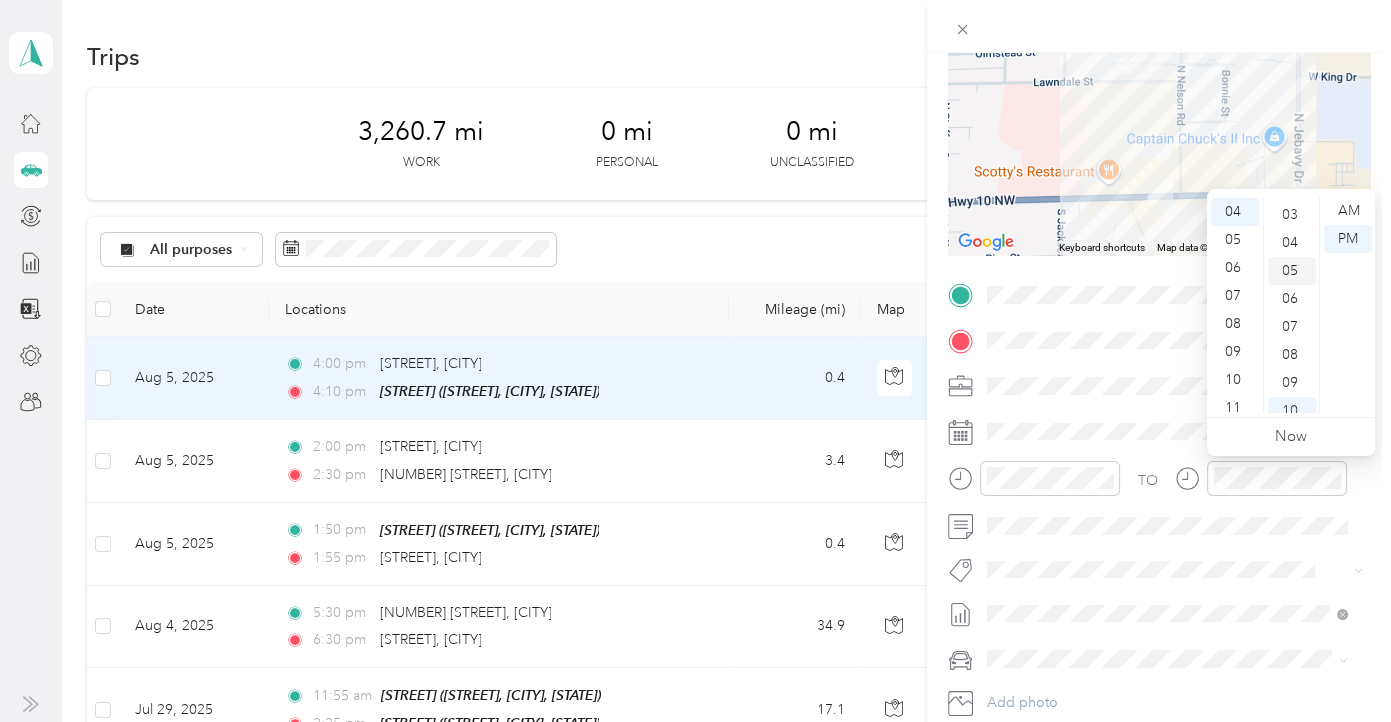 click on "05" at bounding box center (1292, 271) 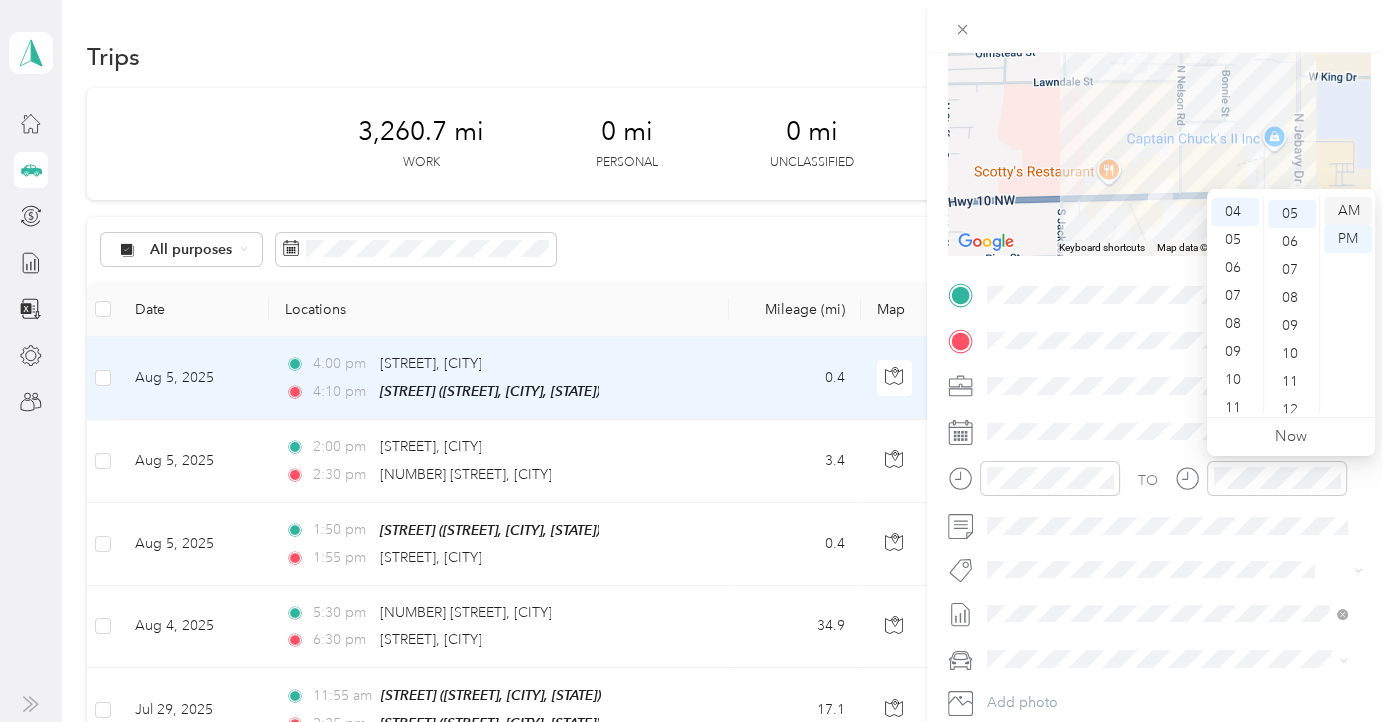 scroll, scrollTop: 140, scrollLeft: 0, axis: vertical 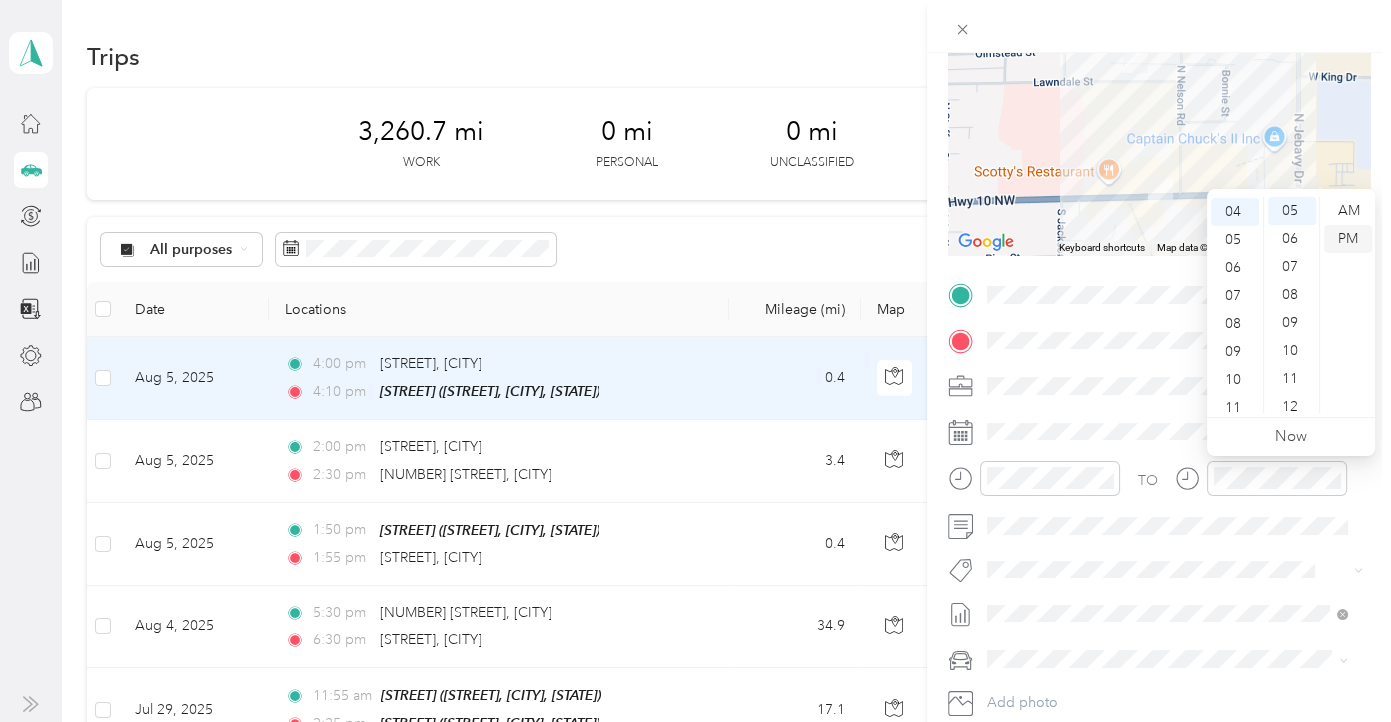 click on "PM" at bounding box center [1348, 239] 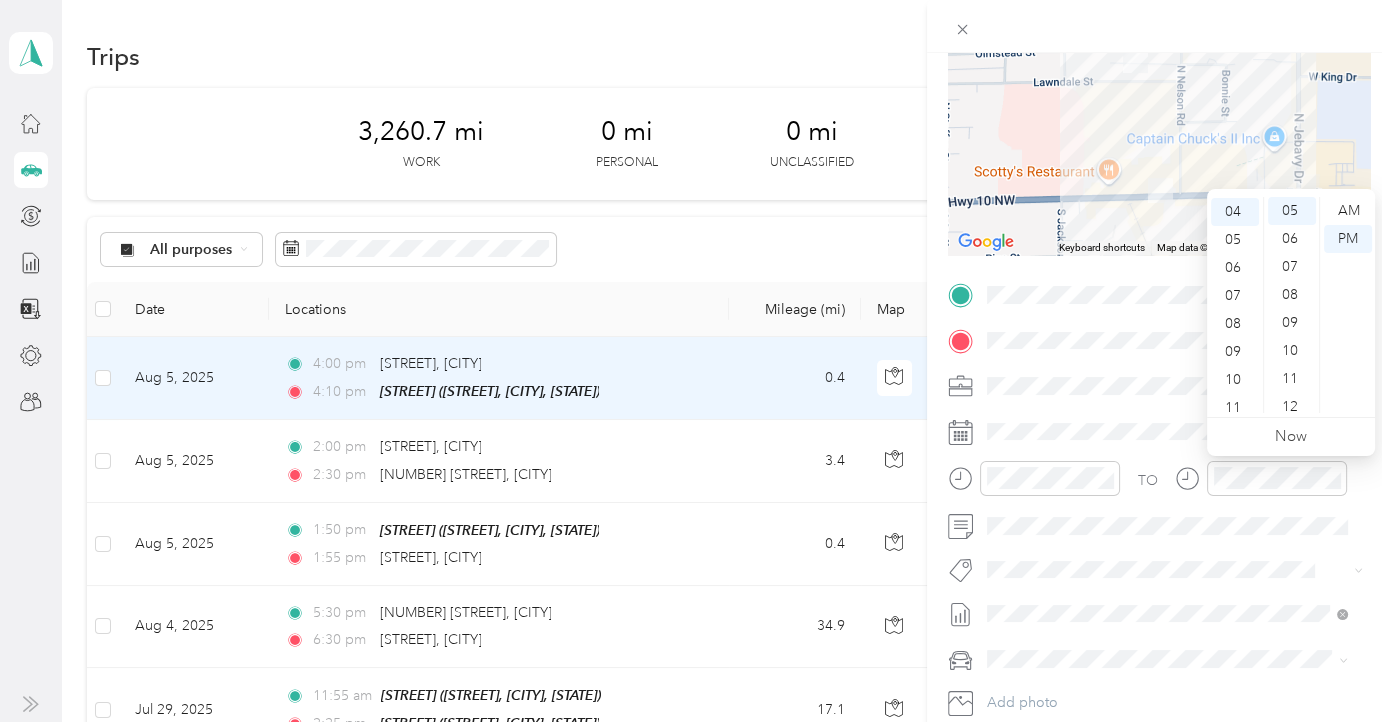 click on "Trip details Save This trip cannot be edited because it is either under review, approved, or paid. Contact your Team Manager to edit it. Miles 0.19 Value  ← Move left → Move right ↑ Move up ↓ Move down + Zoom in - Zoom out Home Jump left by 75% End Jump right by 75% Page Up Jump up by 75% Page Down Jump down by 75% Keyboard shortcuts Map Data Map data ©2025 Map data ©2025 200 m  Click to toggle between metric and imperial units Terms Report a map error TO Add photo" at bounding box center (1159, 315) 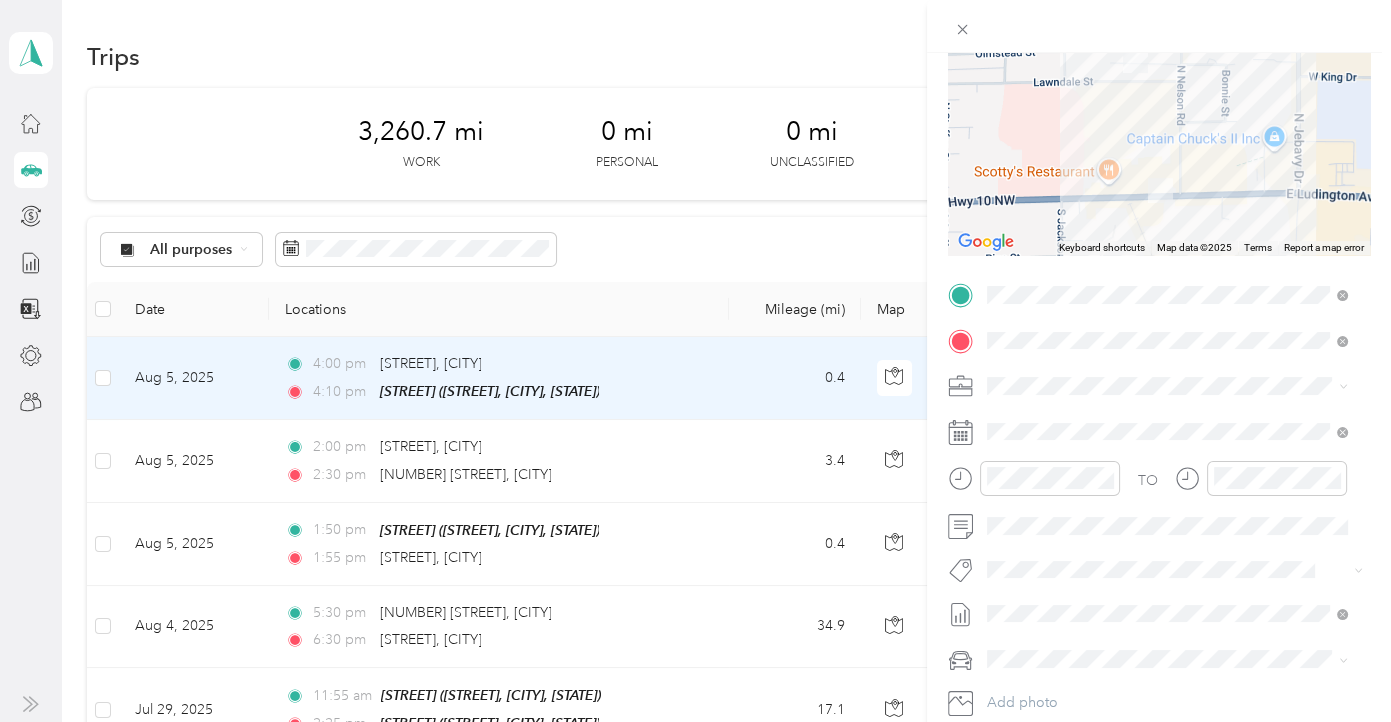 scroll 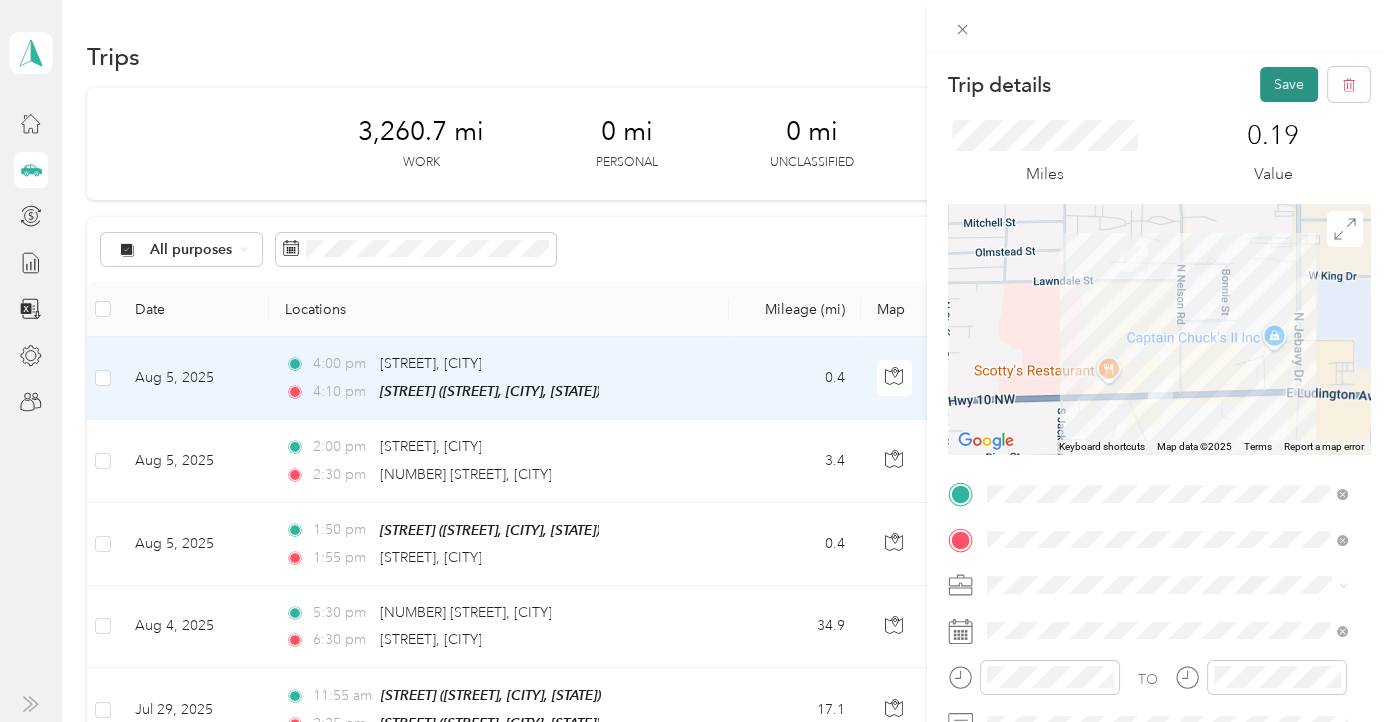 click on "Save" at bounding box center (1289, 84) 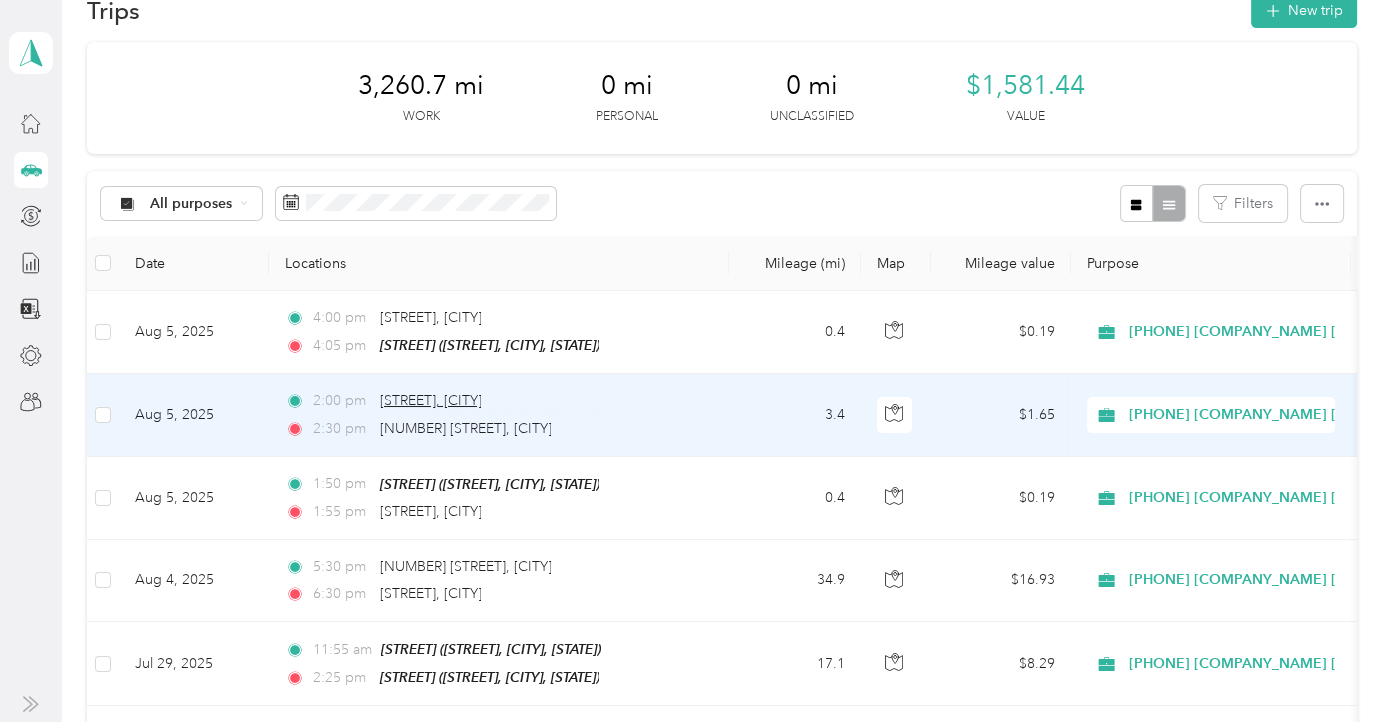 scroll, scrollTop: 0, scrollLeft: 0, axis: both 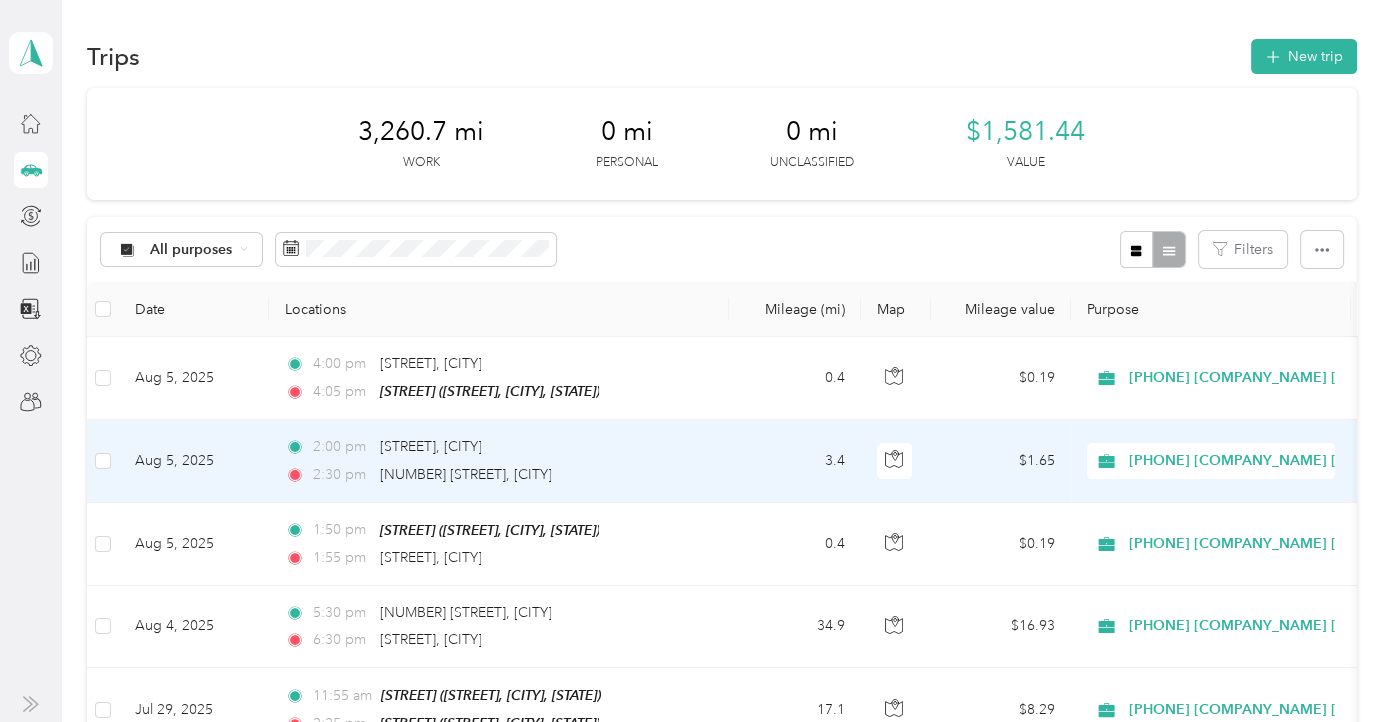 click on "[TIME] [NUMBER] [STREET], [CITY]" at bounding box center (495, 475) 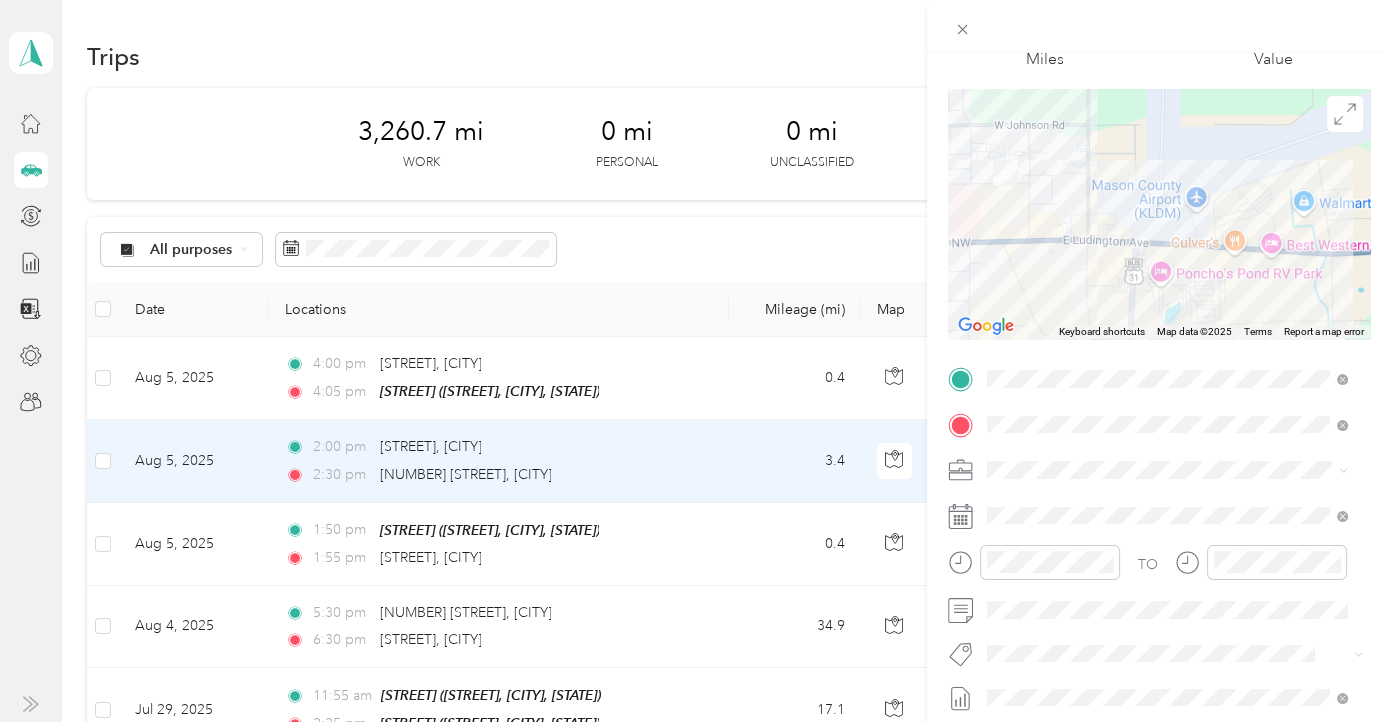 scroll, scrollTop: 0, scrollLeft: 0, axis: both 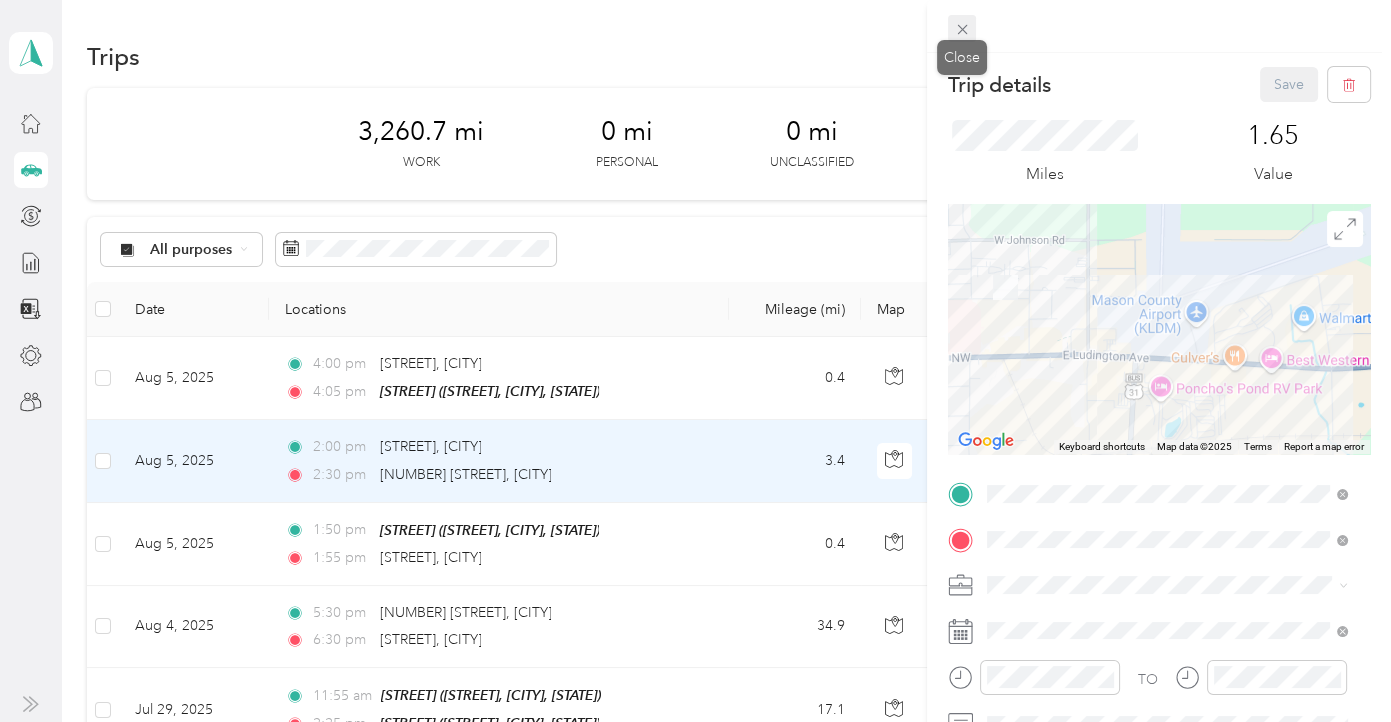 click 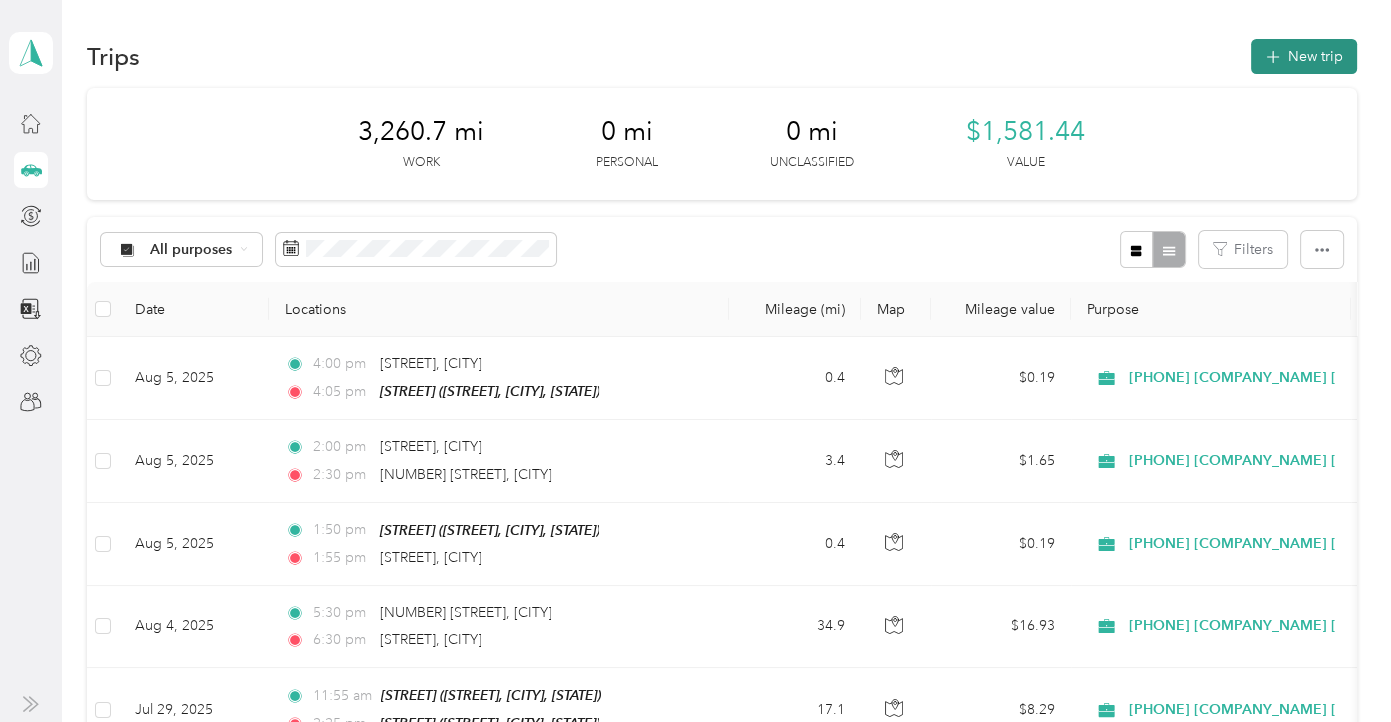 click on "New trip" at bounding box center (1304, 56) 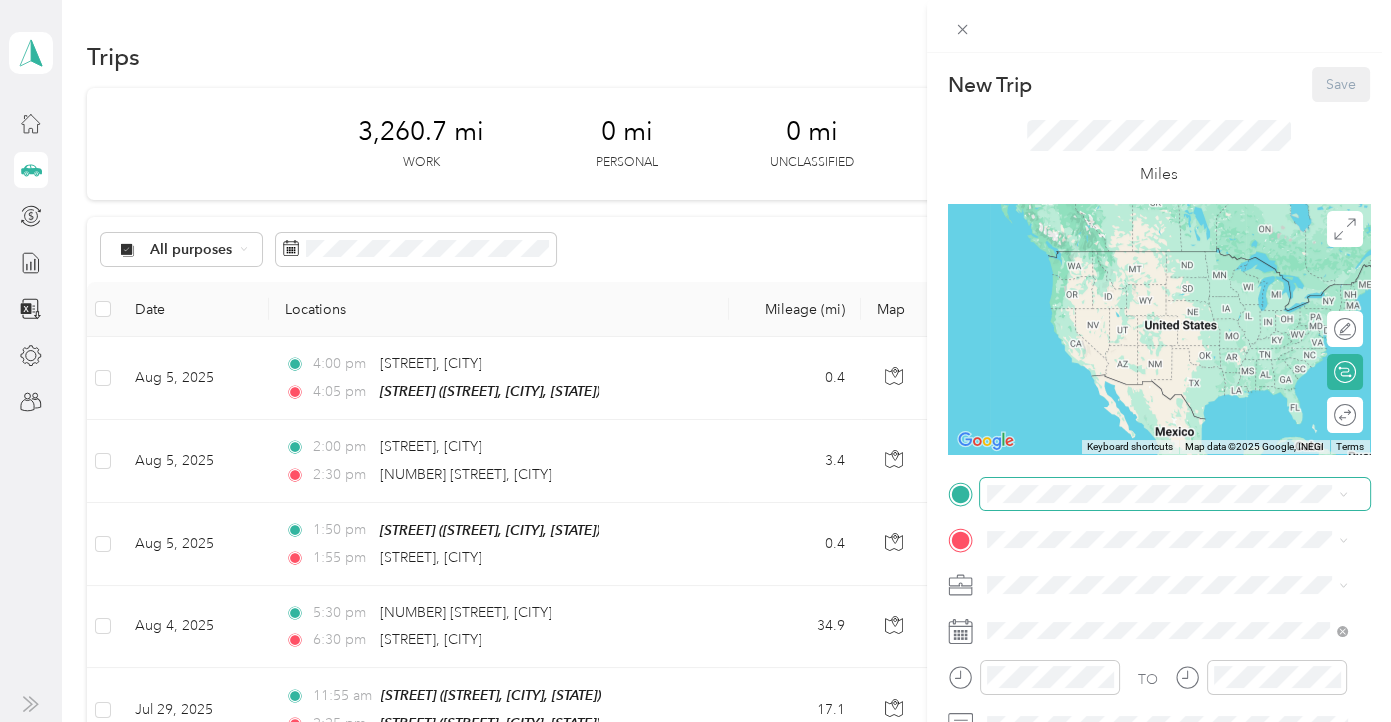 click at bounding box center [1175, 494] 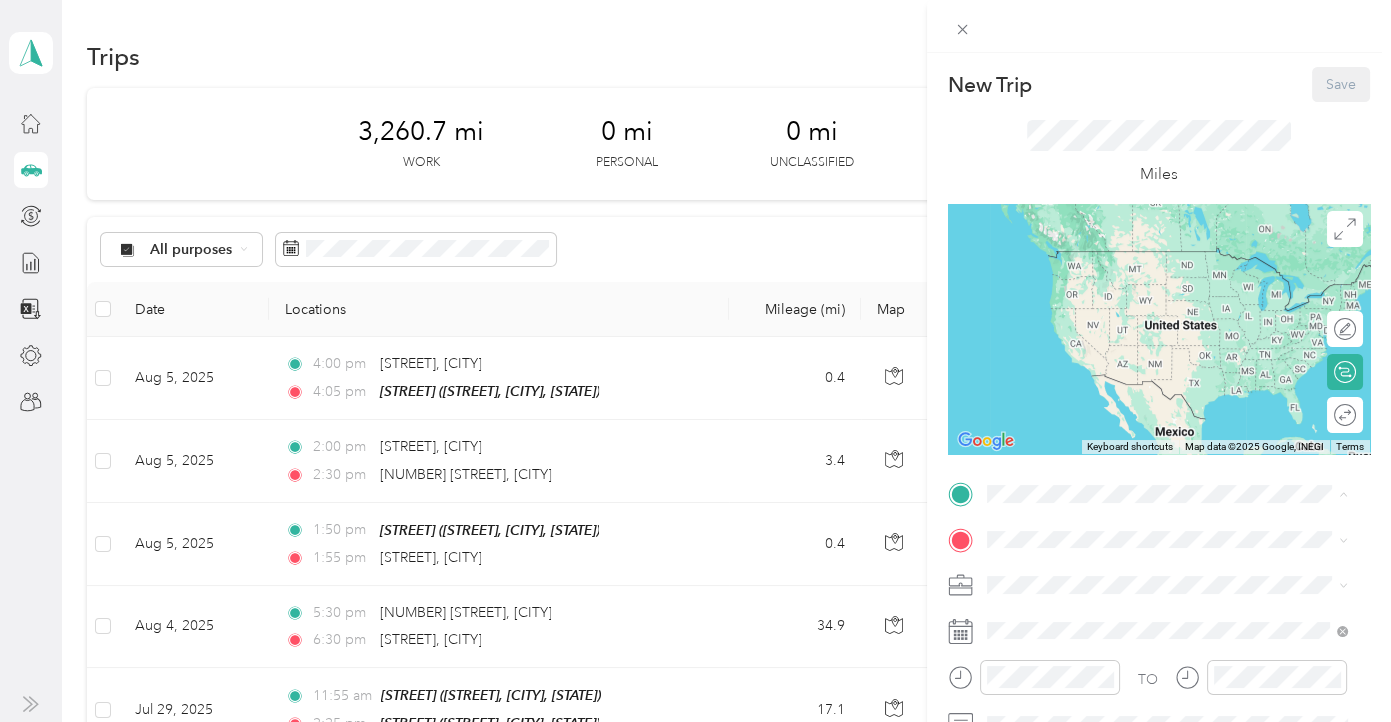 click on "[COMPANY_NAME] [STREET] [STREET], [POSTAL_CODE], [CITY], [STATE], [COUNTRY]" at bounding box center (1183, 283) 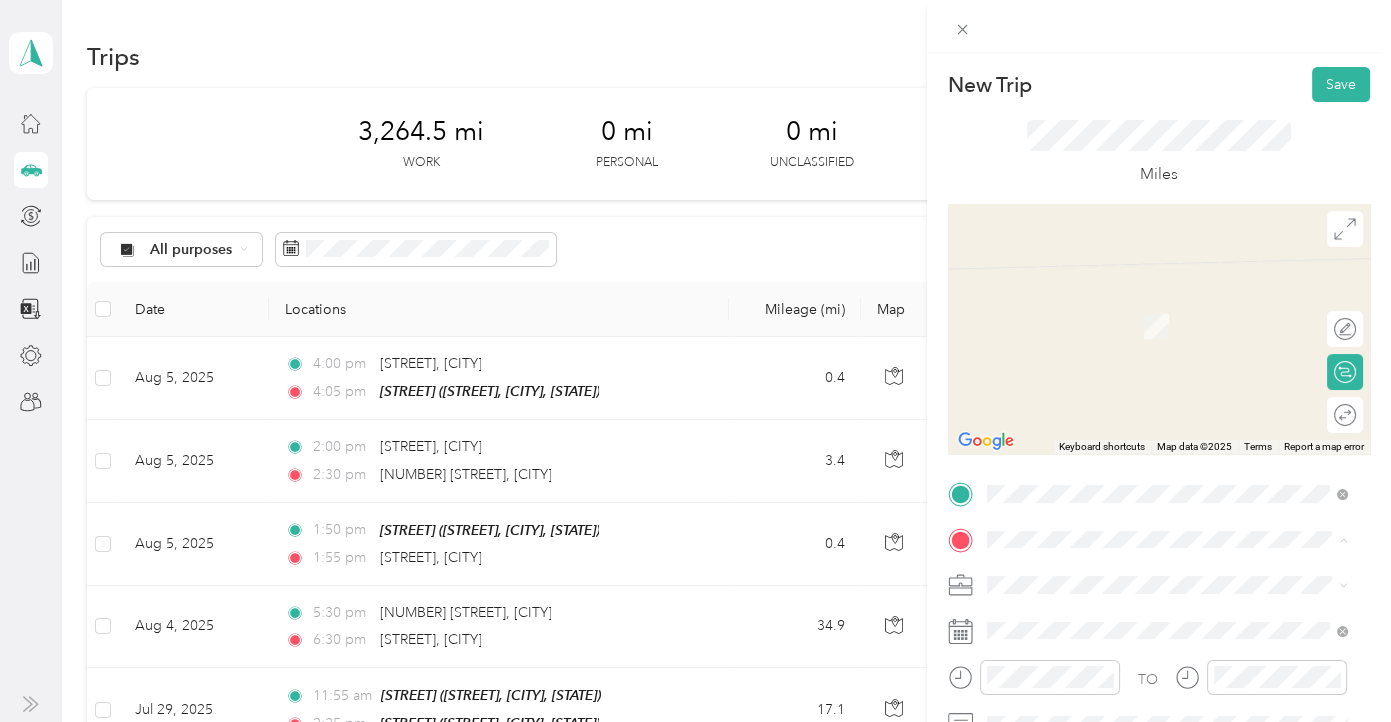 click on "[NUMBER] [STREET]
[CITY], [STATE] [POSTAL_CODE], [COUNTRY]" at bounding box center [1169, 304] 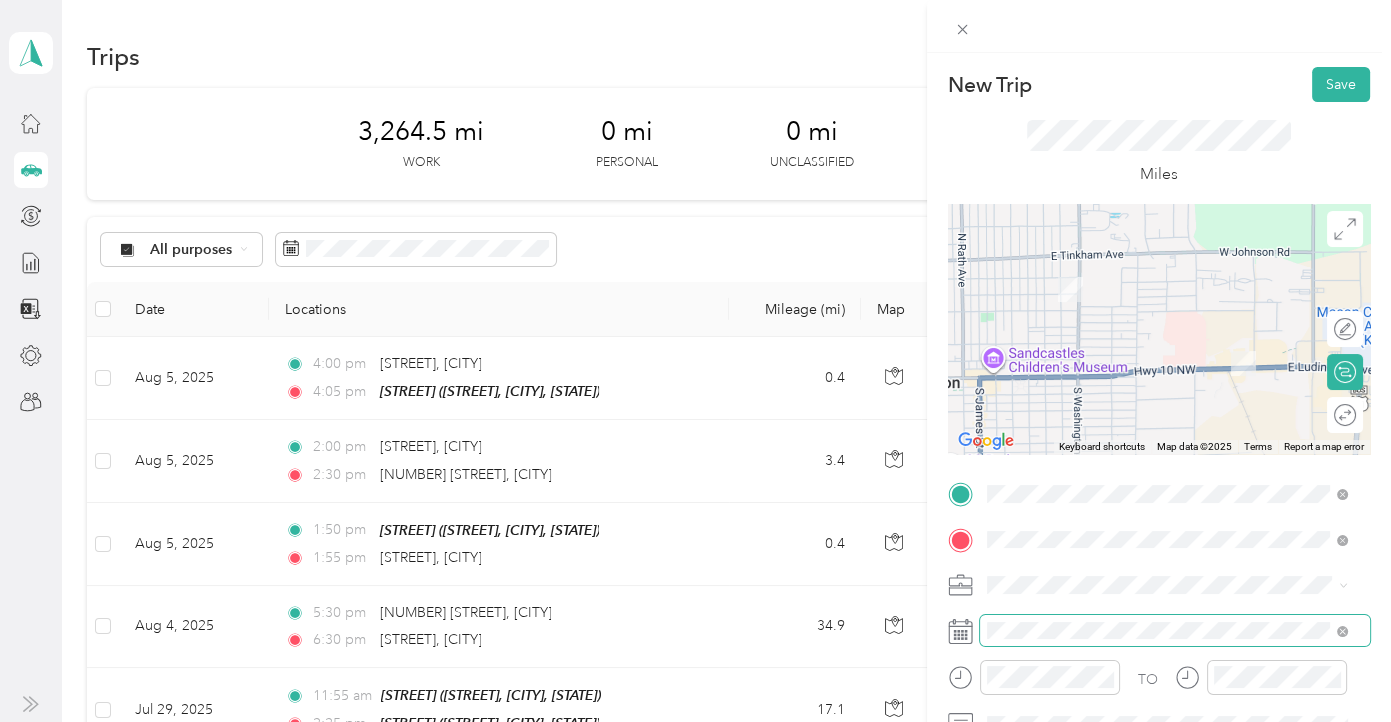 scroll, scrollTop: 99, scrollLeft: 0, axis: vertical 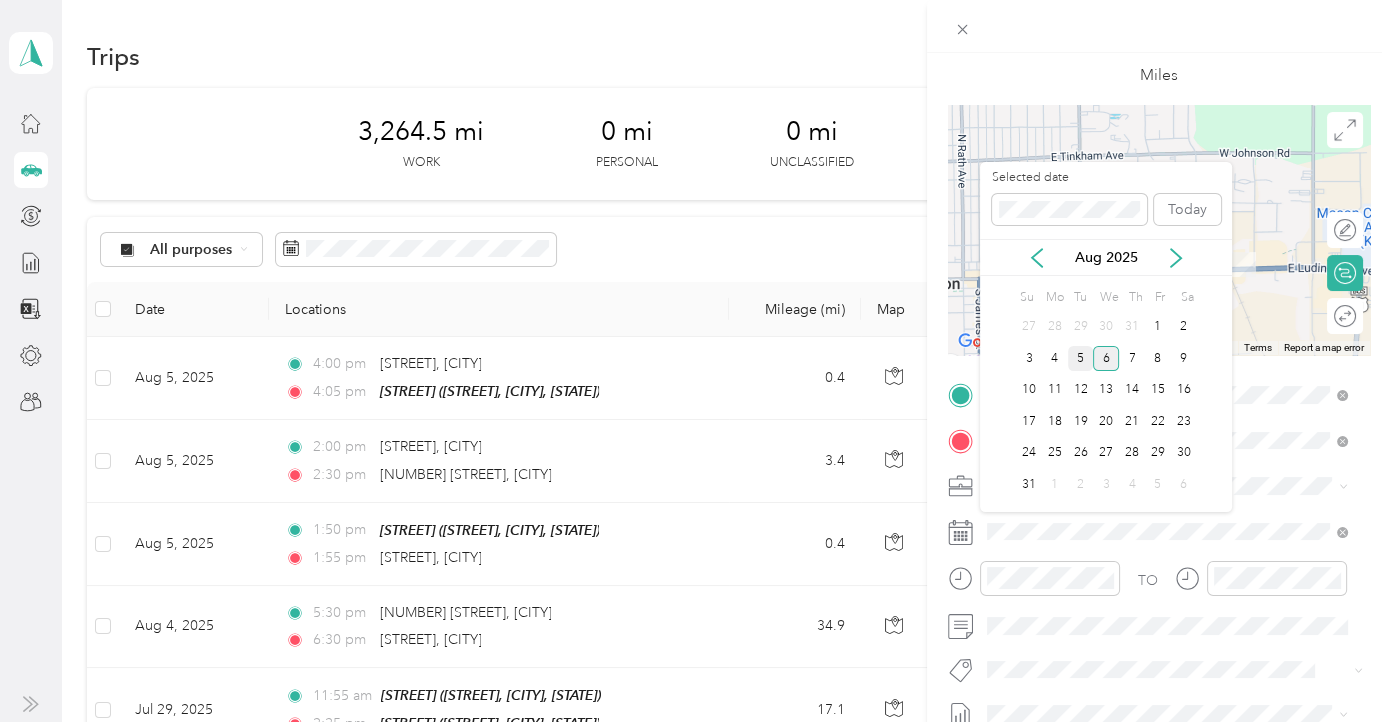 click on "5" at bounding box center [1081, 358] 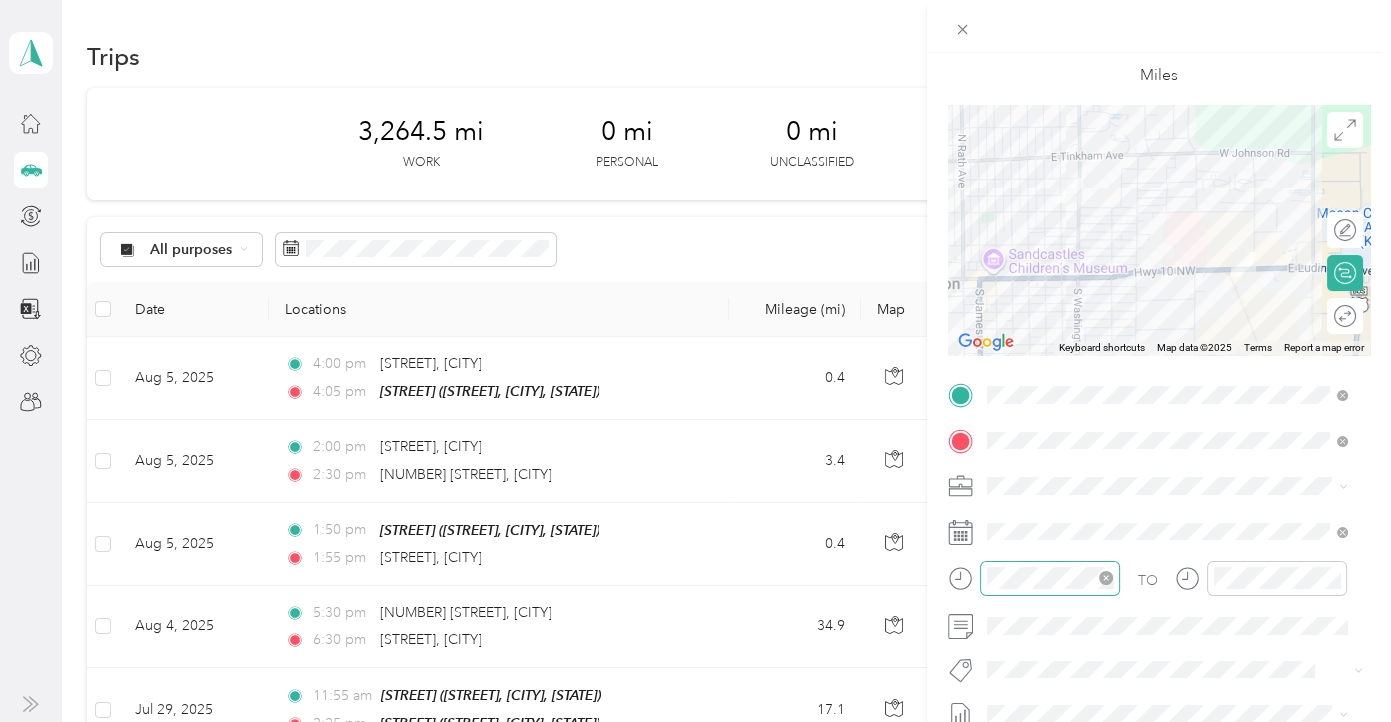 click at bounding box center [1050, 578] 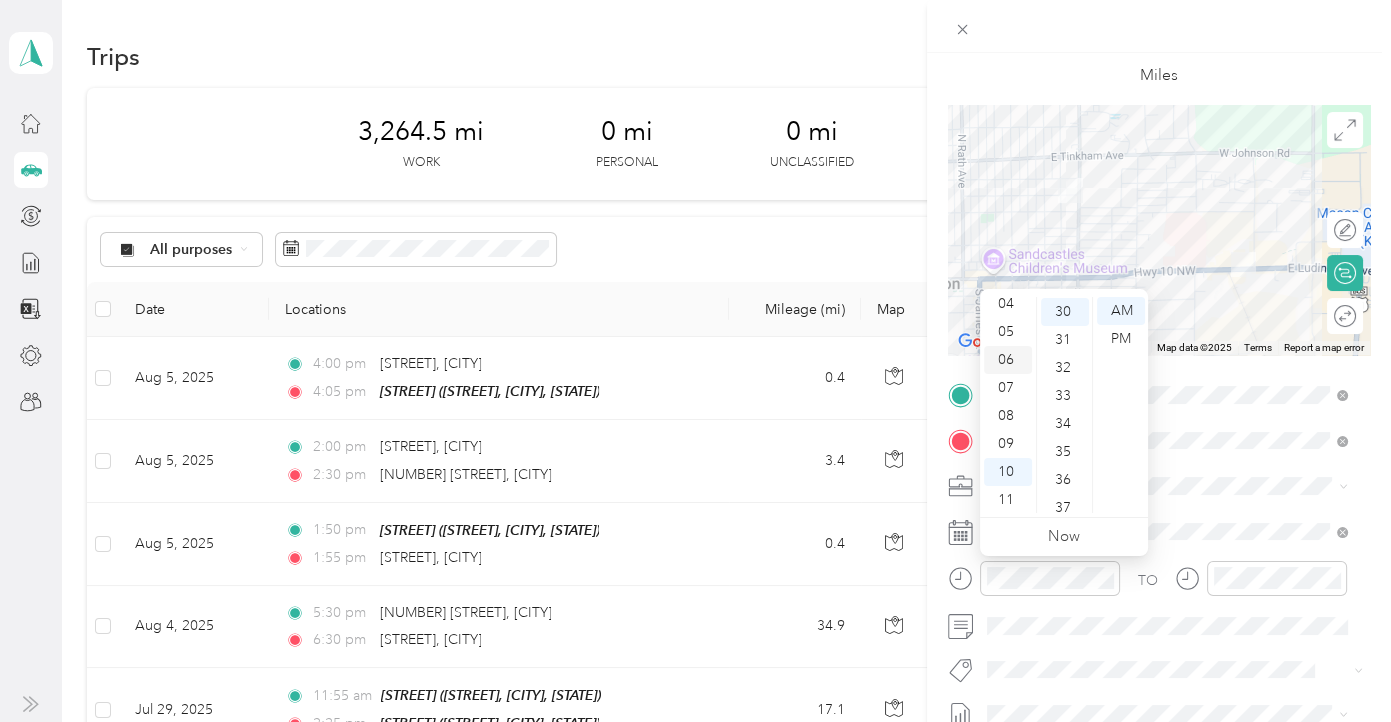 click on "06" at bounding box center (1008, 360) 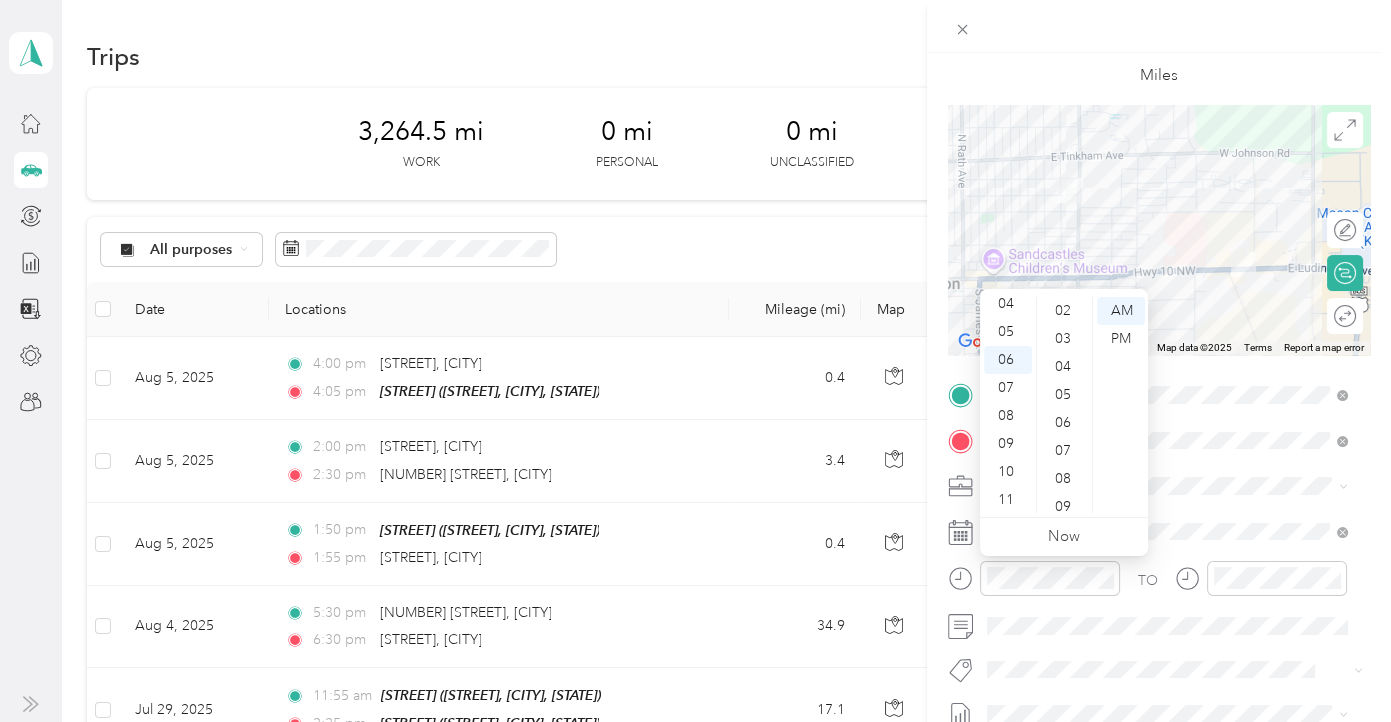 scroll, scrollTop: 0, scrollLeft: 0, axis: both 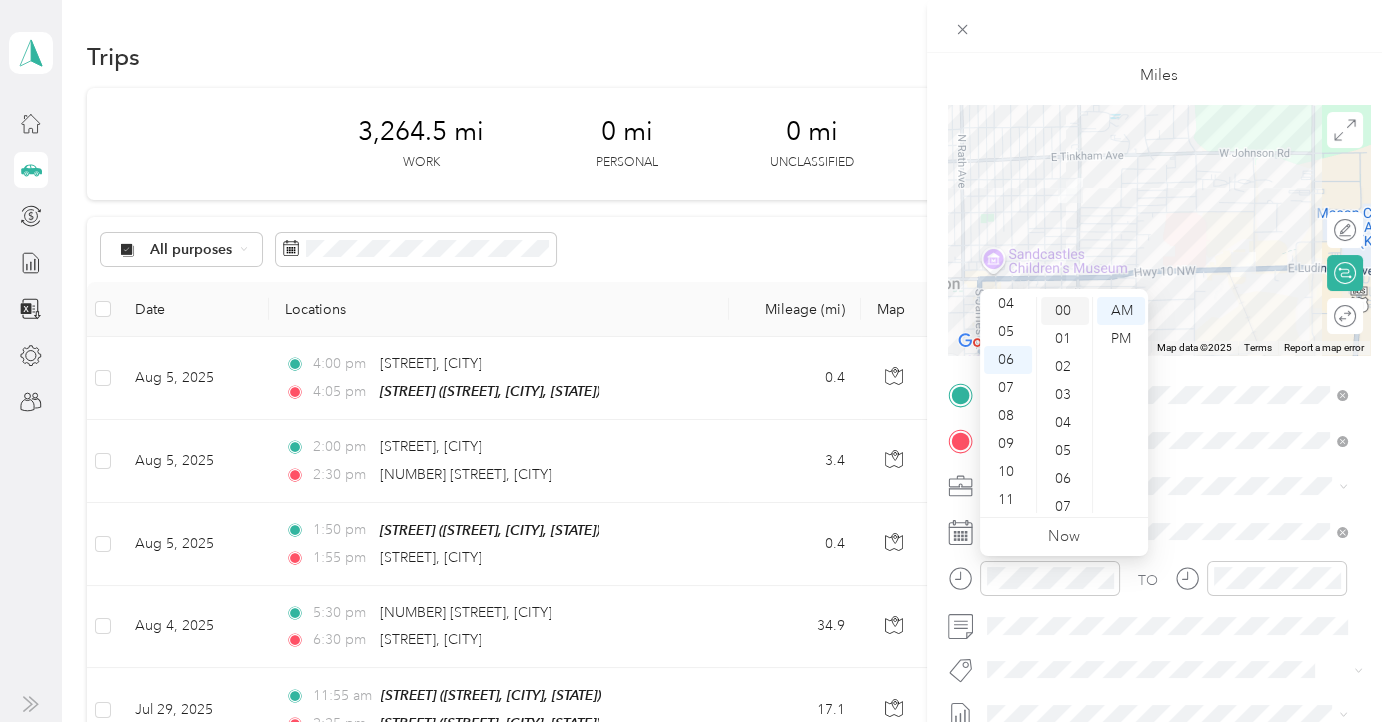 click on "00" at bounding box center [1065, 311] 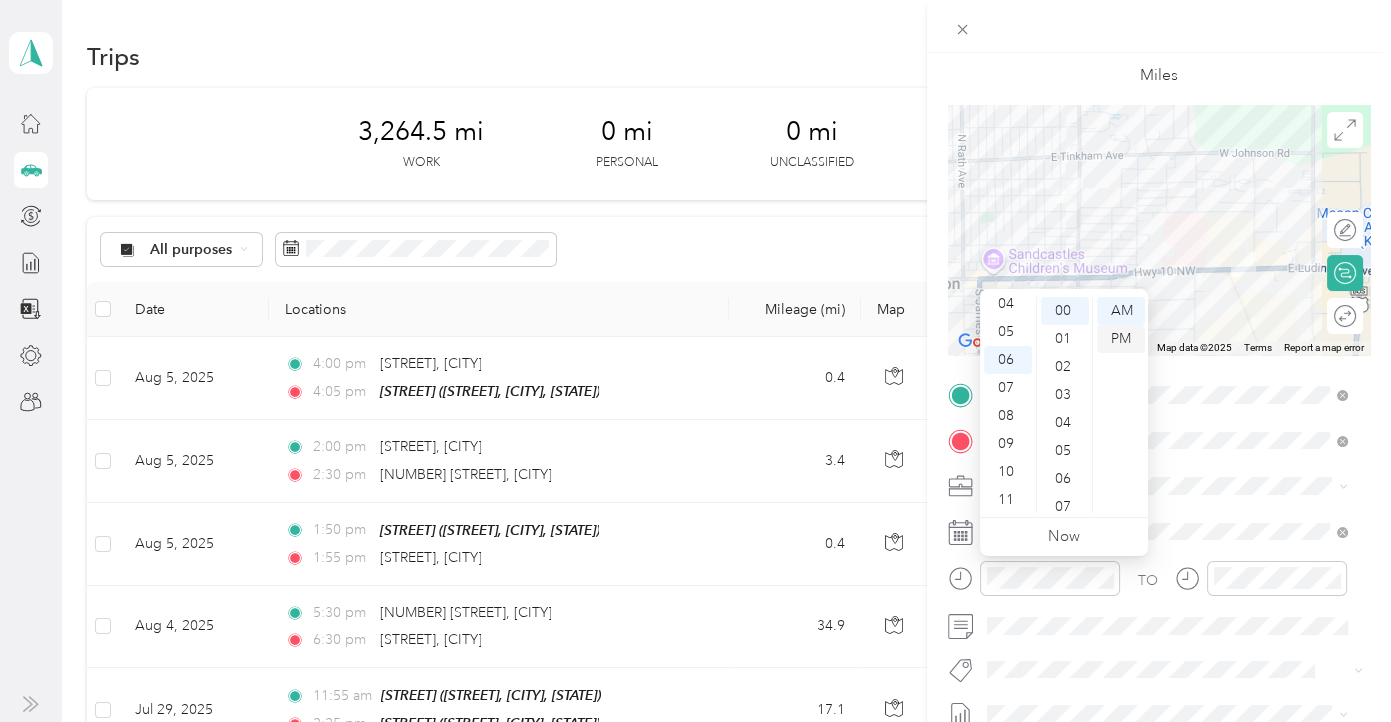 click on "PM" at bounding box center (1121, 339) 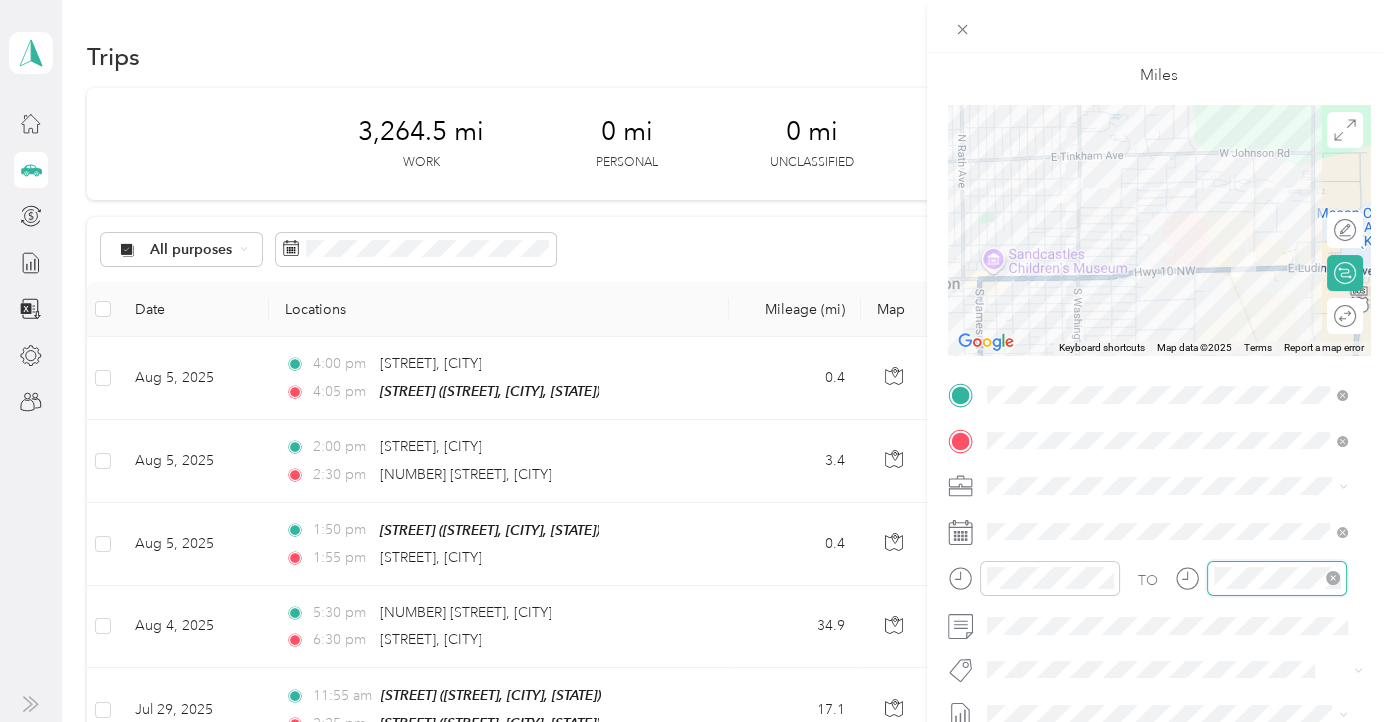 scroll, scrollTop: 825, scrollLeft: 0, axis: vertical 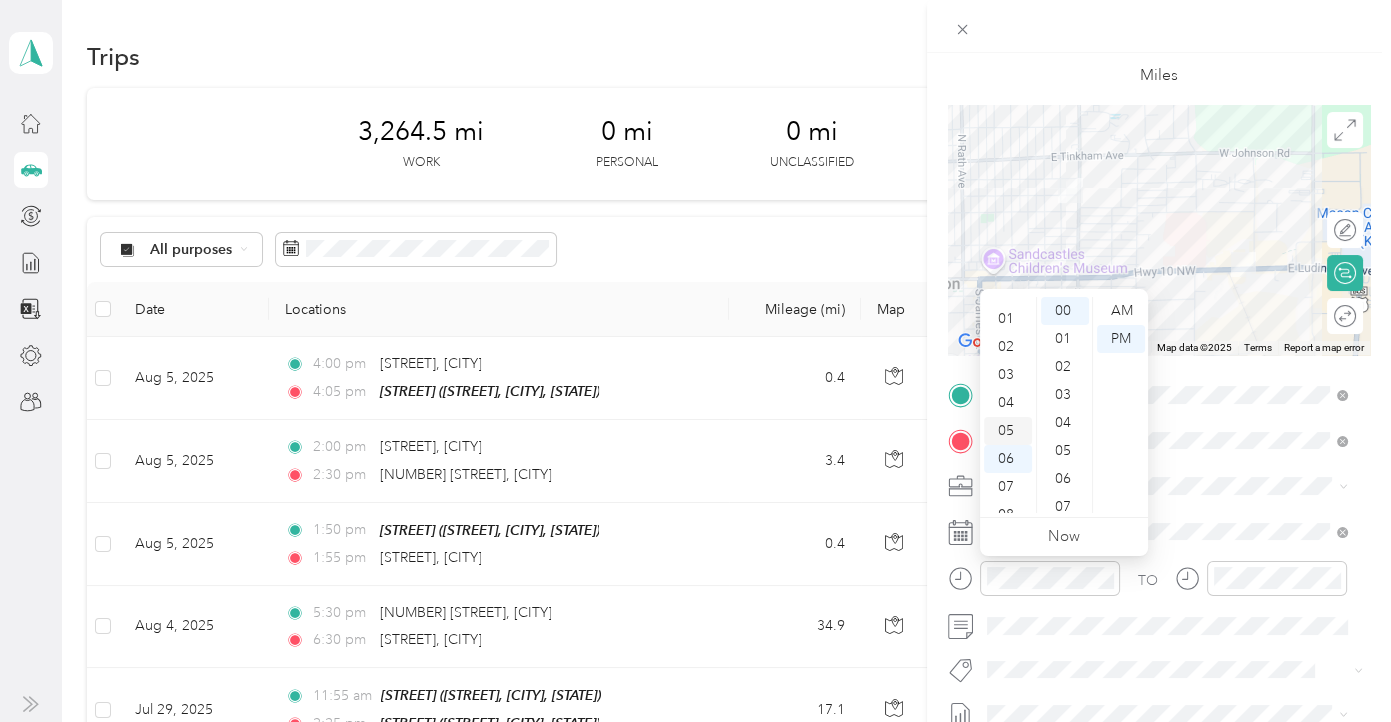 click on "05" at bounding box center [1008, 431] 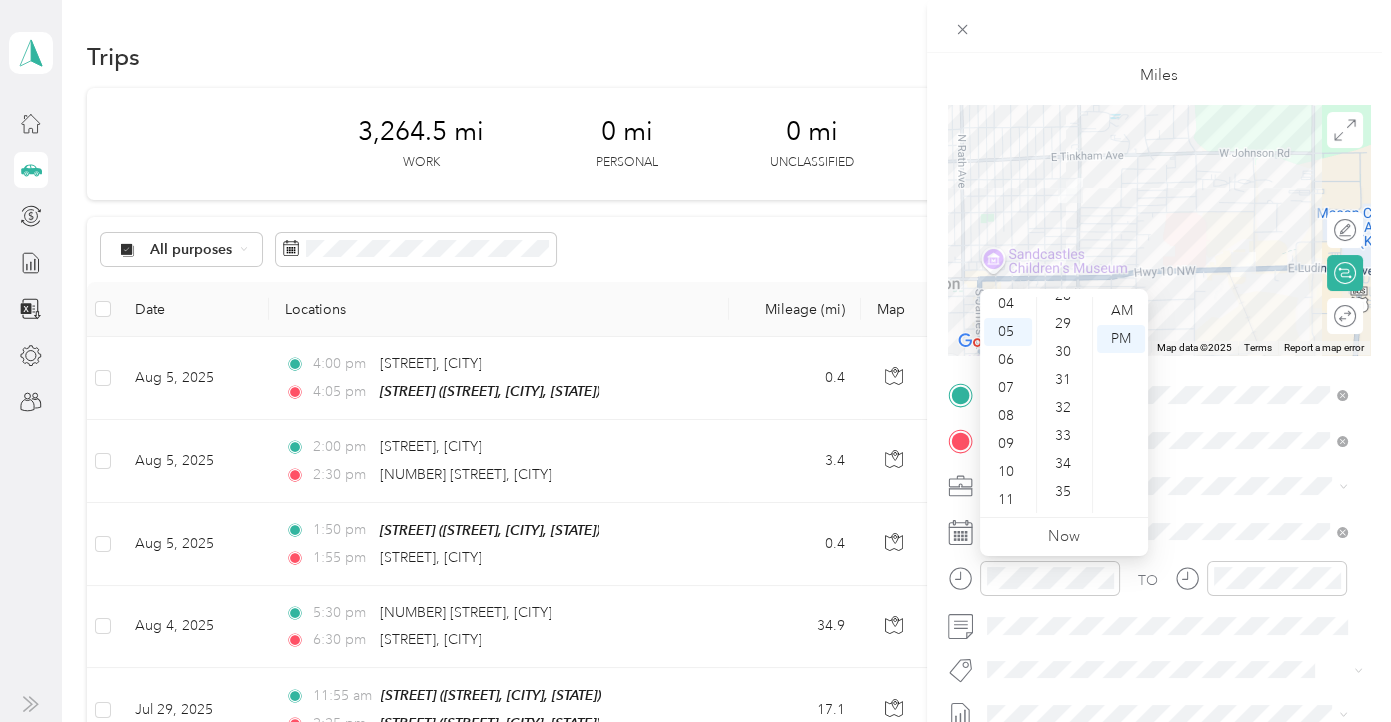 scroll, scrollTop: 1463, scrollLeft: 0, axis: vertical 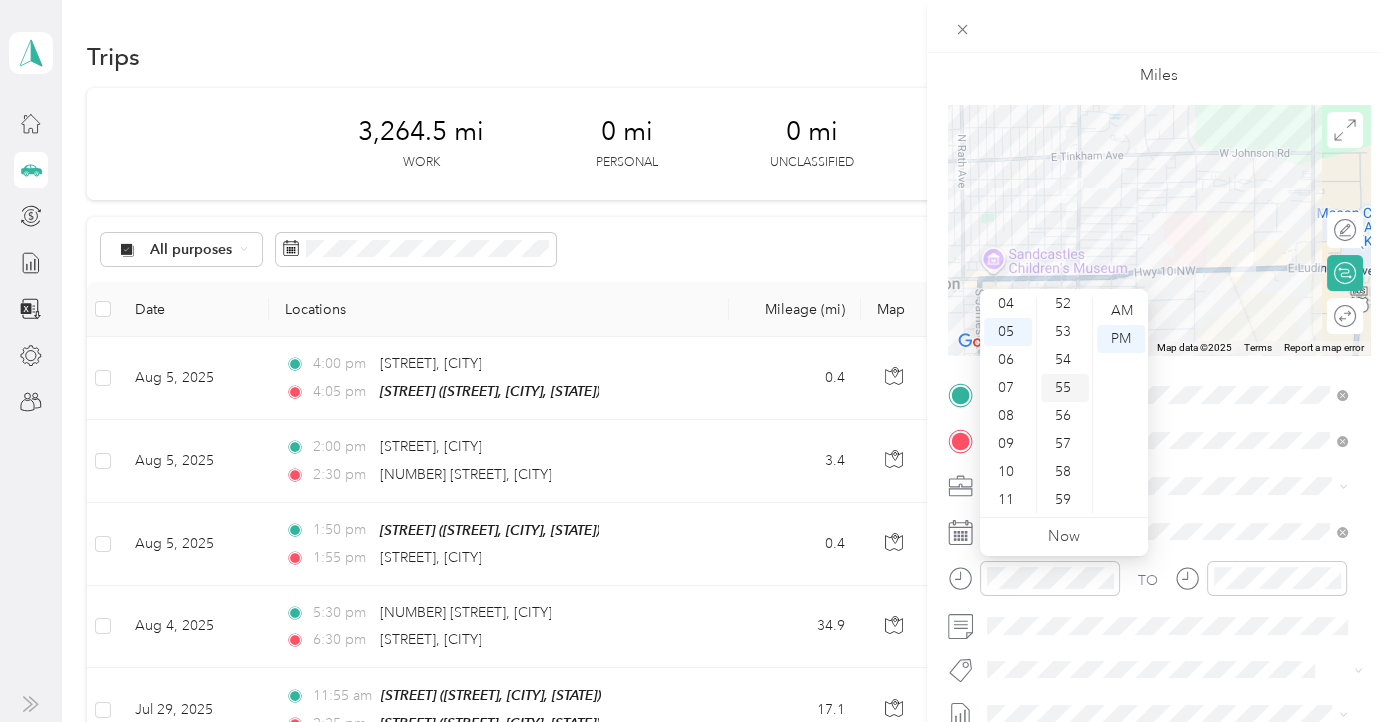 click on "55" at bounding box center [1065, 388] 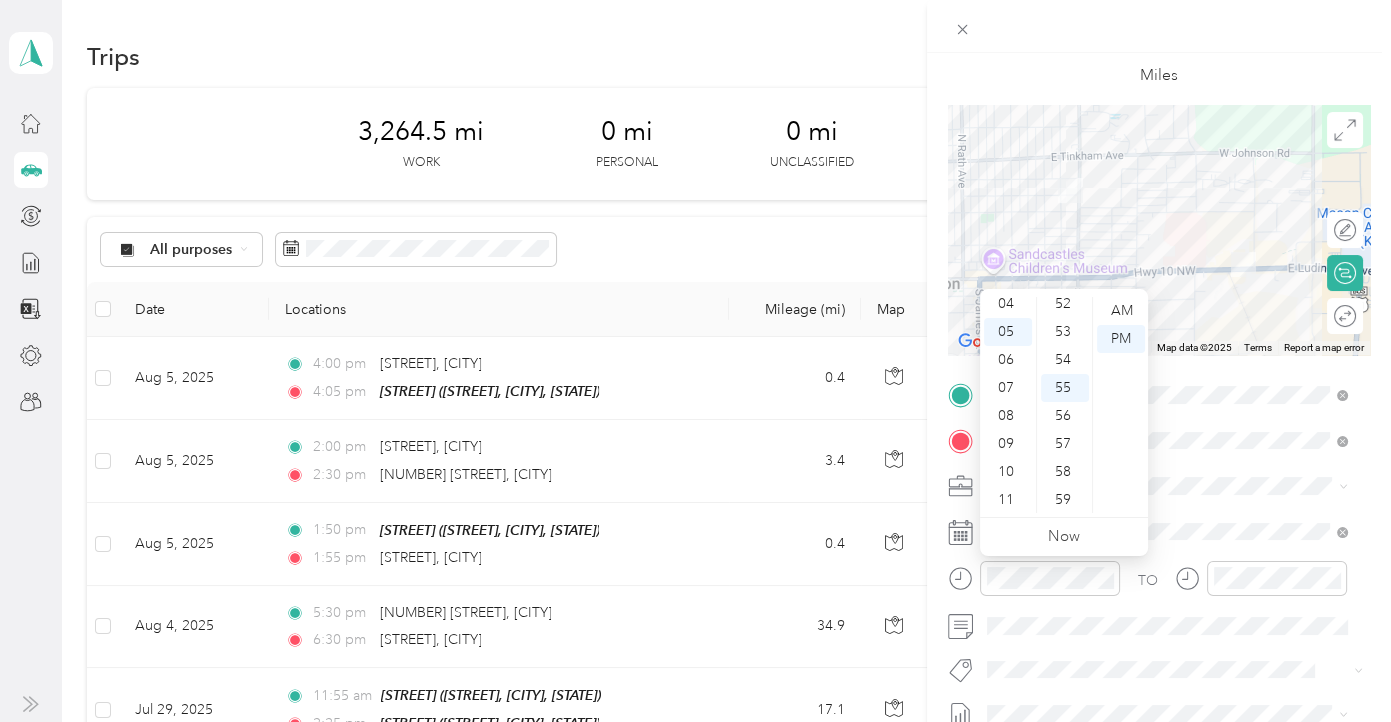 scroll, scrollTop: 1464, scrollLeft: 0, axis: vertical 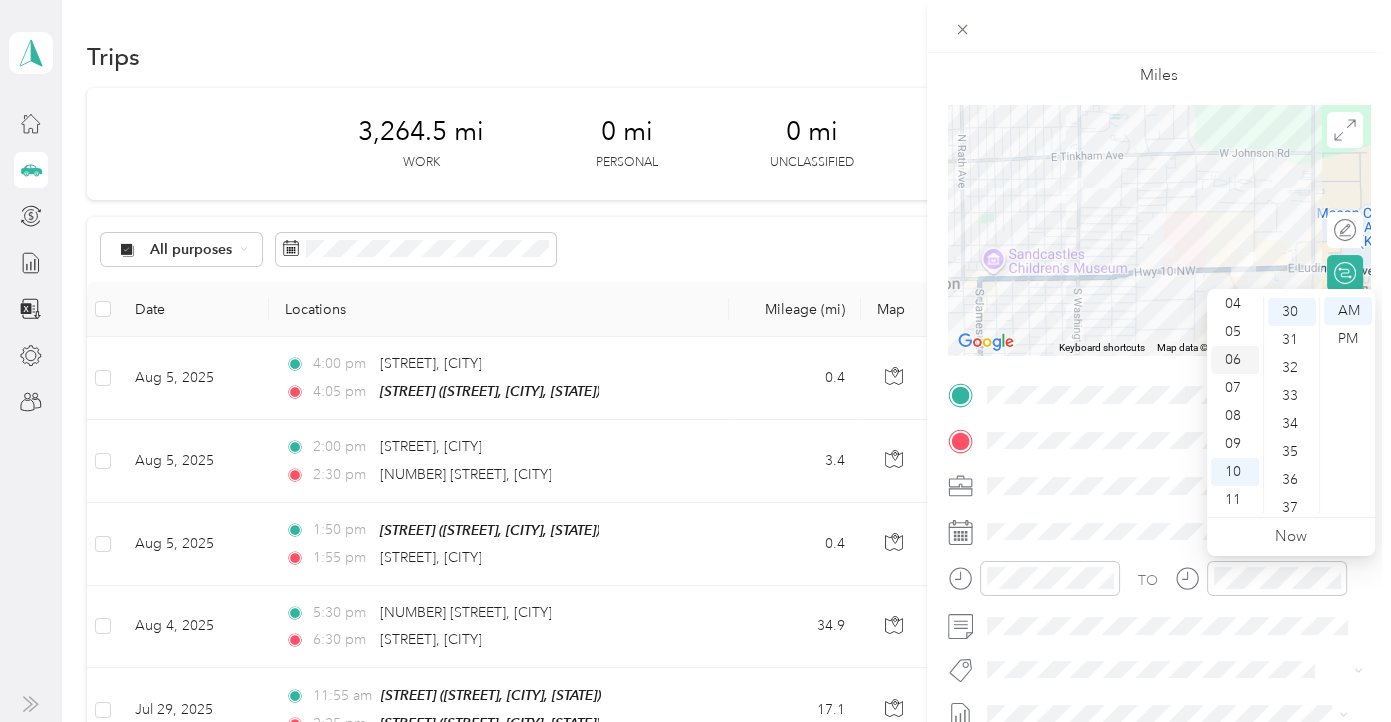 click on "06" at bounding box center (1235, 360) 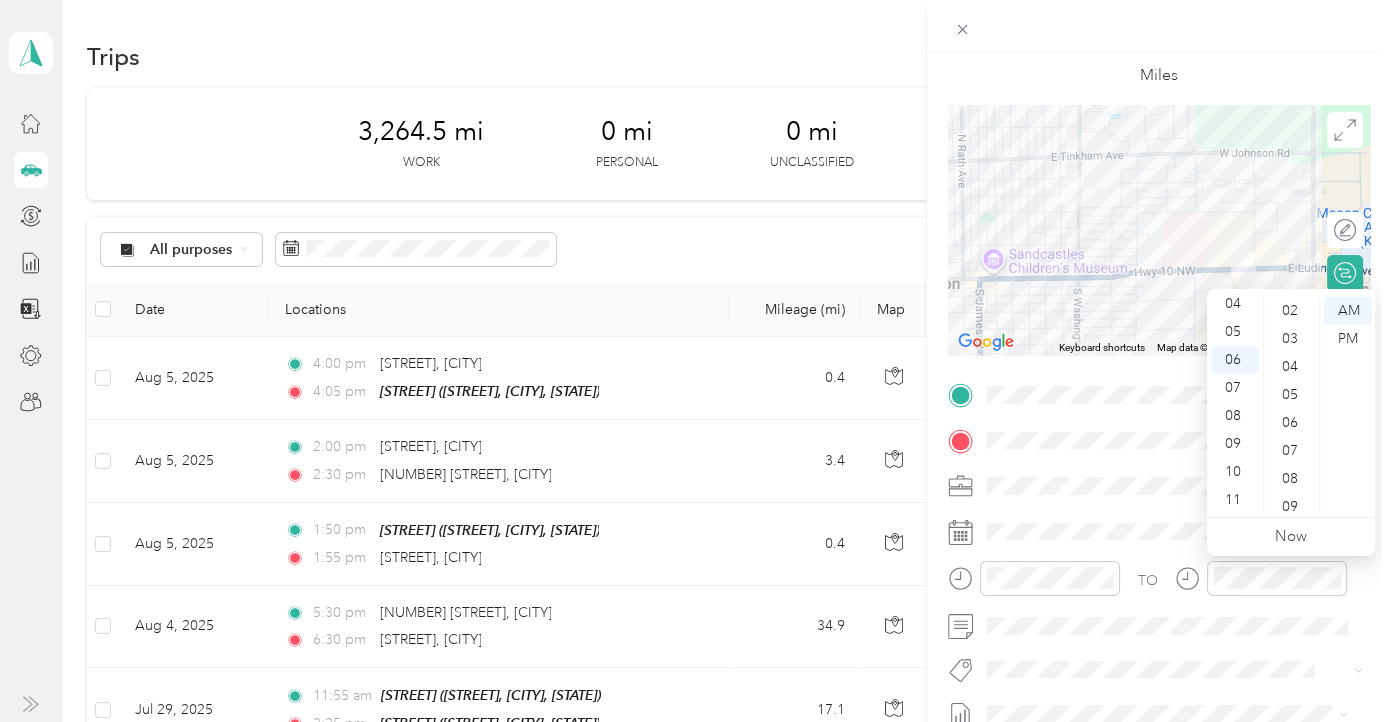 scroll, scrollTop: 0, scrollLeft: 0, axis: both 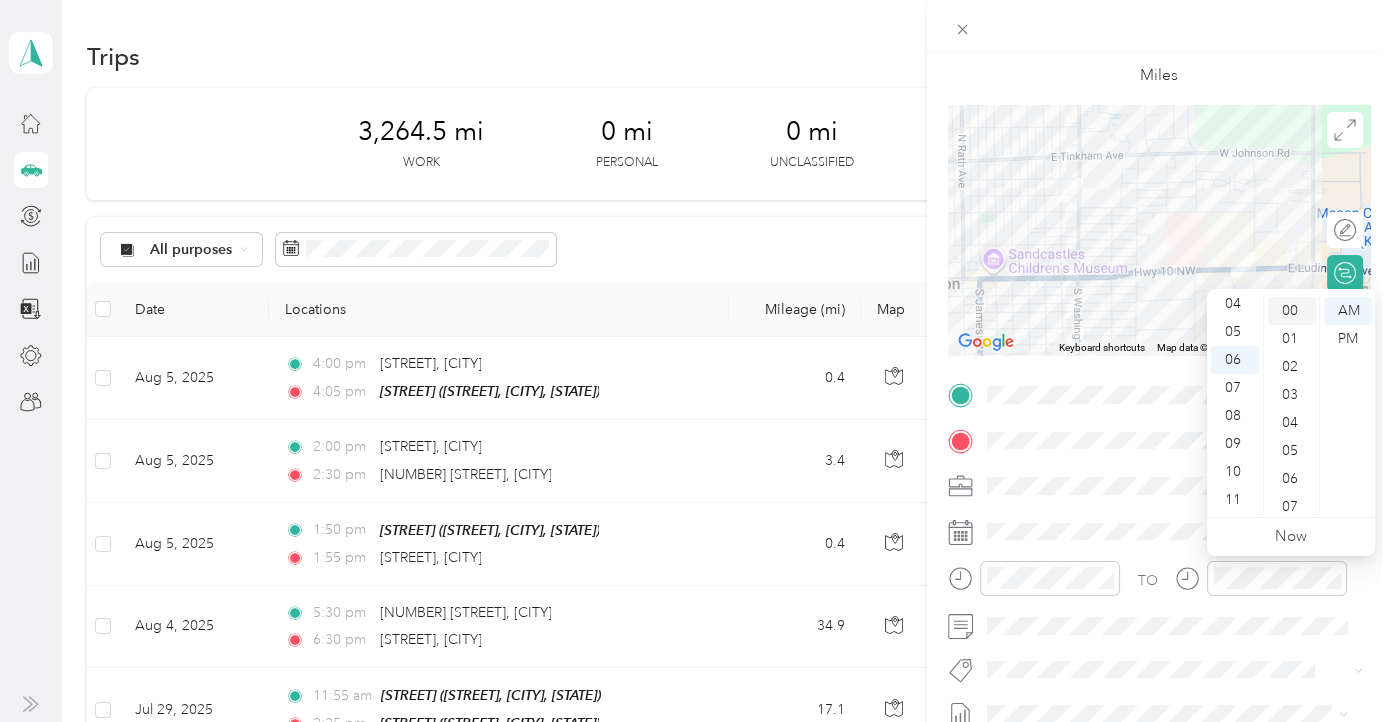 click on "00" at bounding box center (1292, 311) 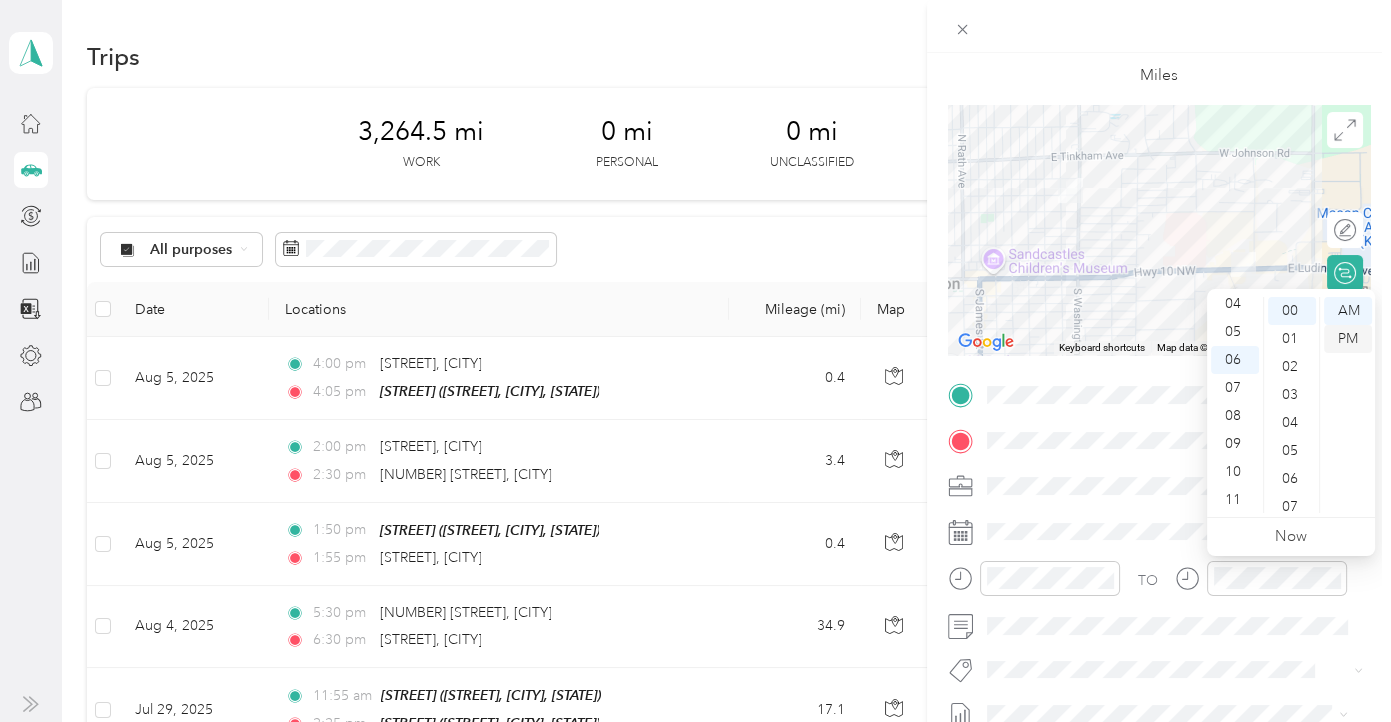 click on "PM" at bounding box center [1348, 339] 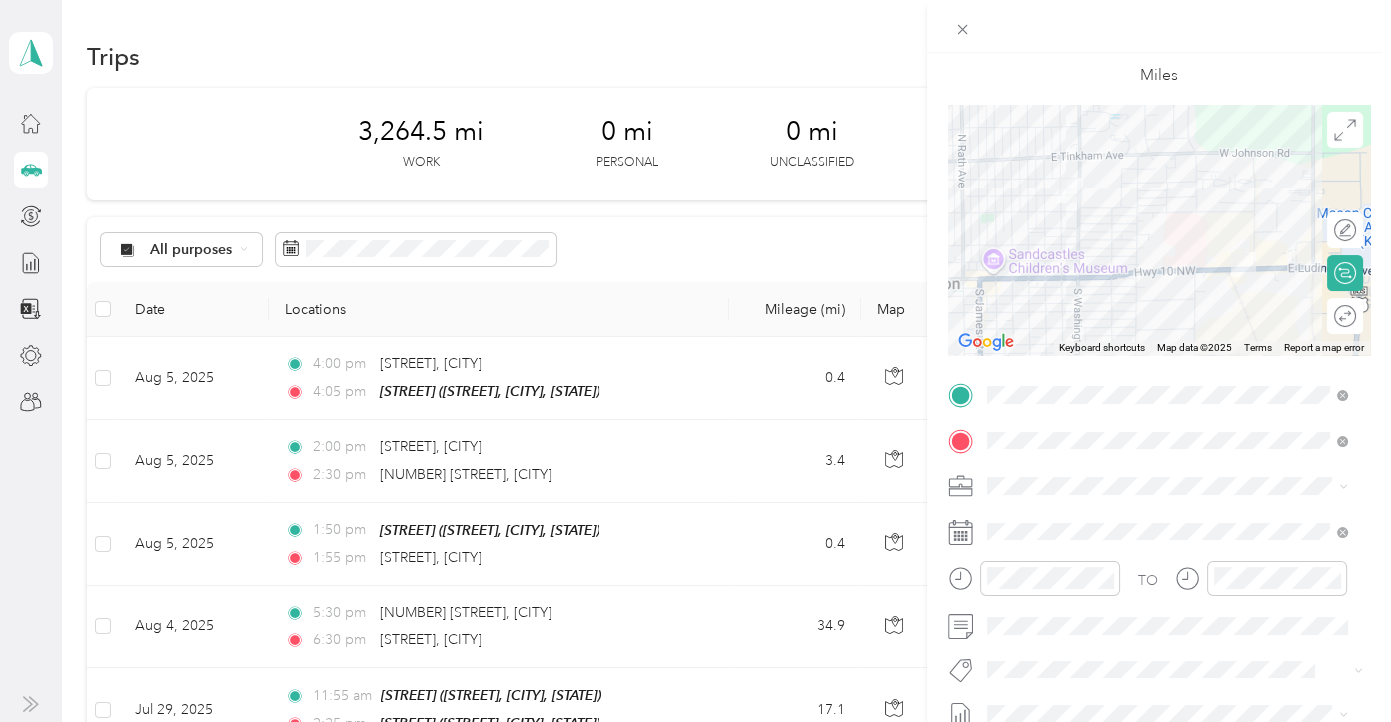 click on "New Trip Save This trip cannot be edited because it is either under review, approved, or paid. Contact your Team Manager to edit it. Miles ← Move left → Move right ↑ Move up ↓ Move down + Zoom in - Zoom out Home Jump left by 75% End Jump right by 75% Page Up Jump up by 75% Page Down Jump down by 75% Keyboard shortcuts Map Data Map data ©2025 Map data ©2025 500 m  Click to toggle between metric and imperial units Terms Report a map error Edit route Calculate route Round trip TO Add photo" at bounding box center (1159, 415) 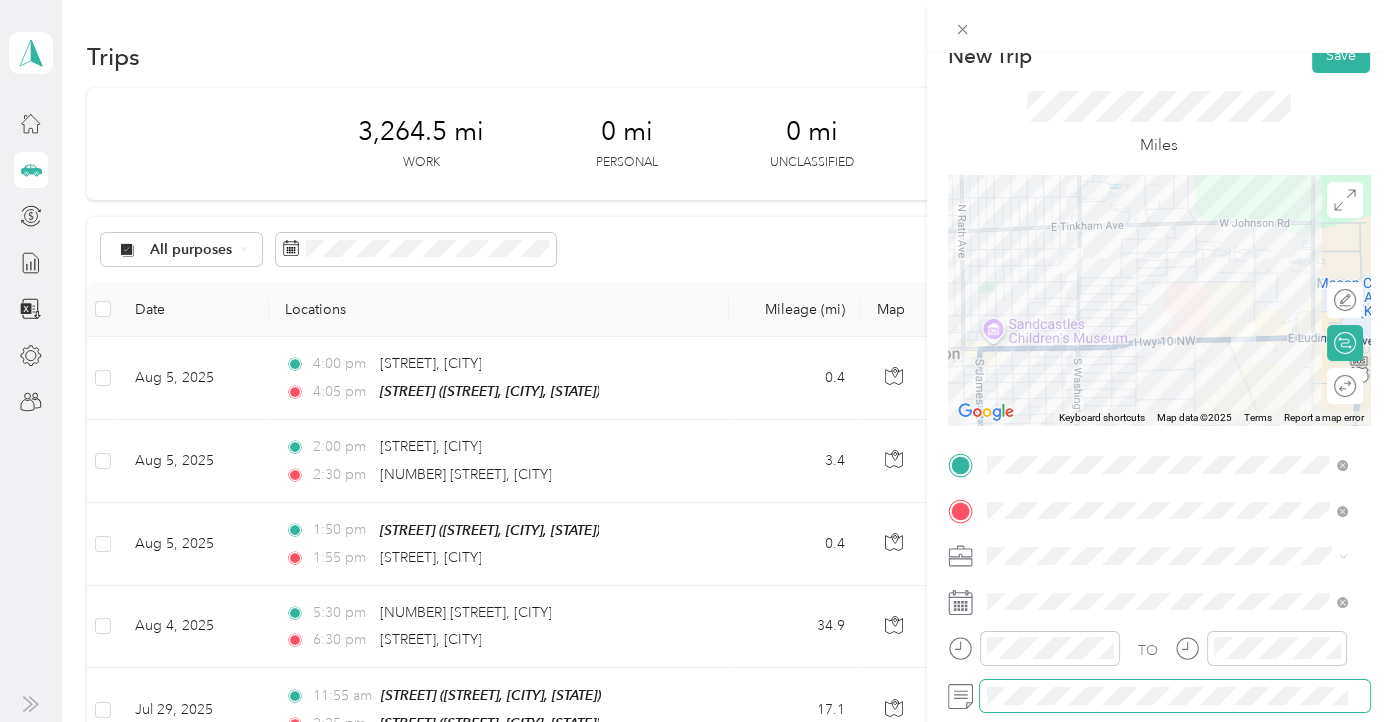 scroll, scrollTop: 0, scrollLeft: 0, axis: both 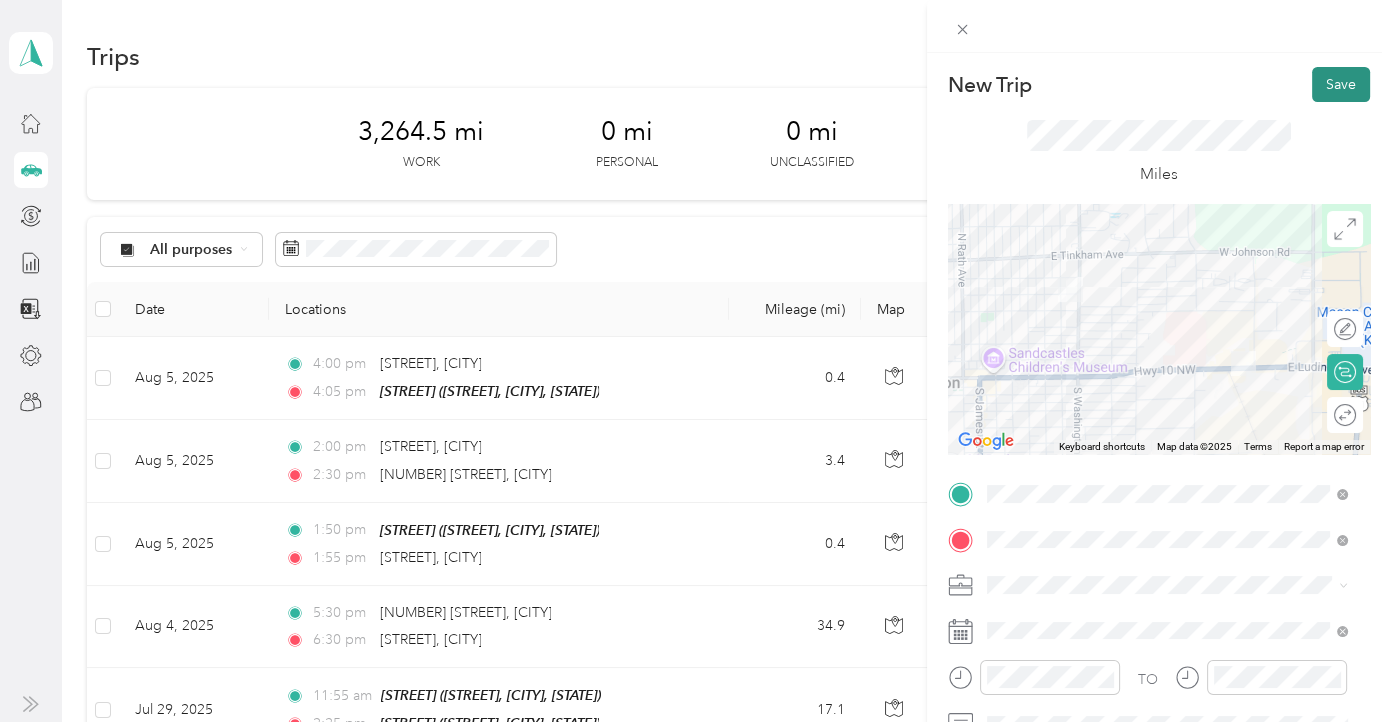 click on "Save" at bounding box center (1341, 84) 